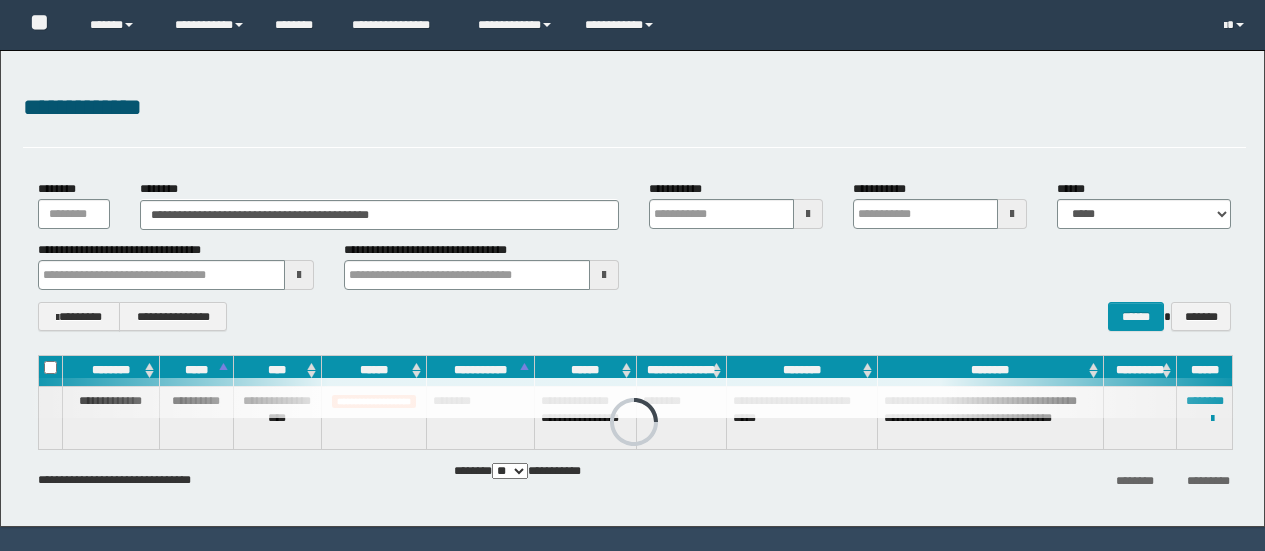 scroll, scrollTop: 0, scrollLeft: 0, axis: both 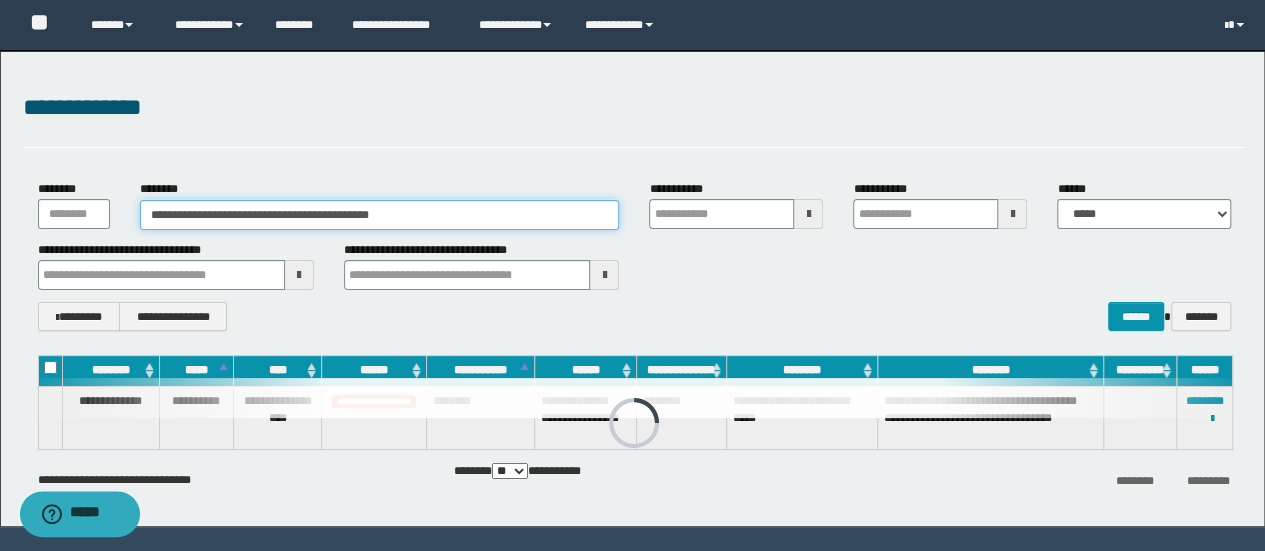drag, startPoint x: 515, startPoint y: 217, endPoint x: 0, endPoint y: 249, distance: 515.9932 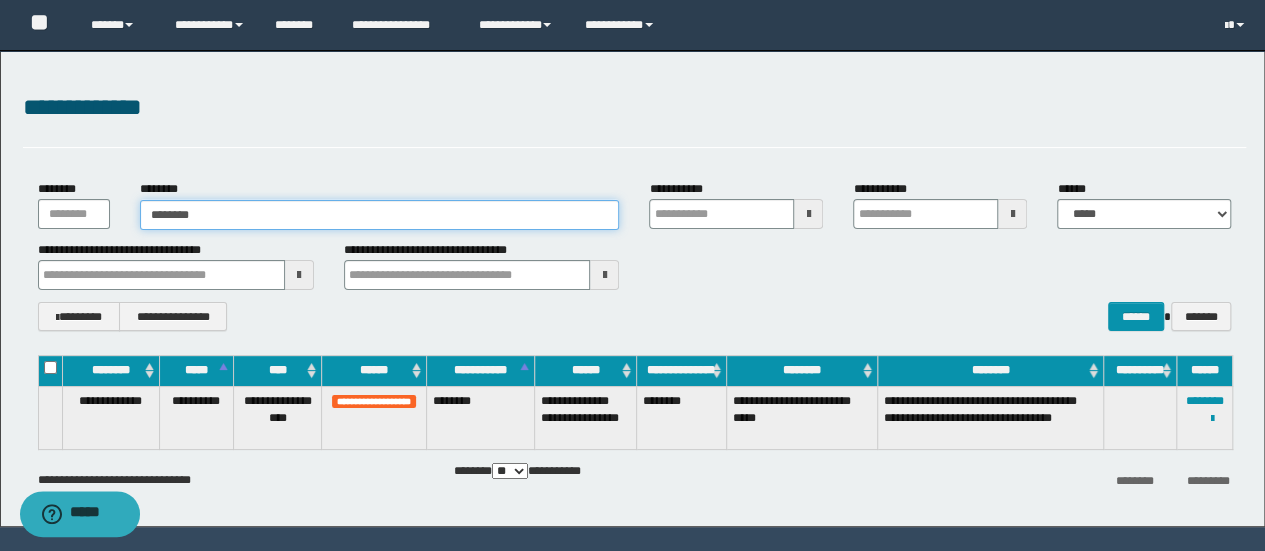 type on "********" 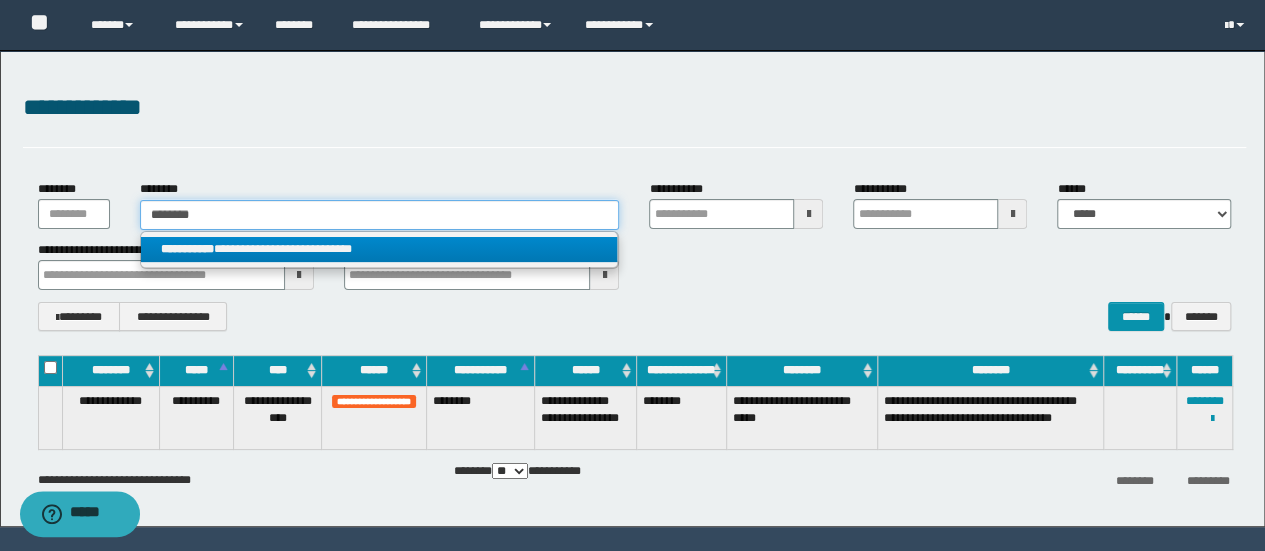 type on "********" 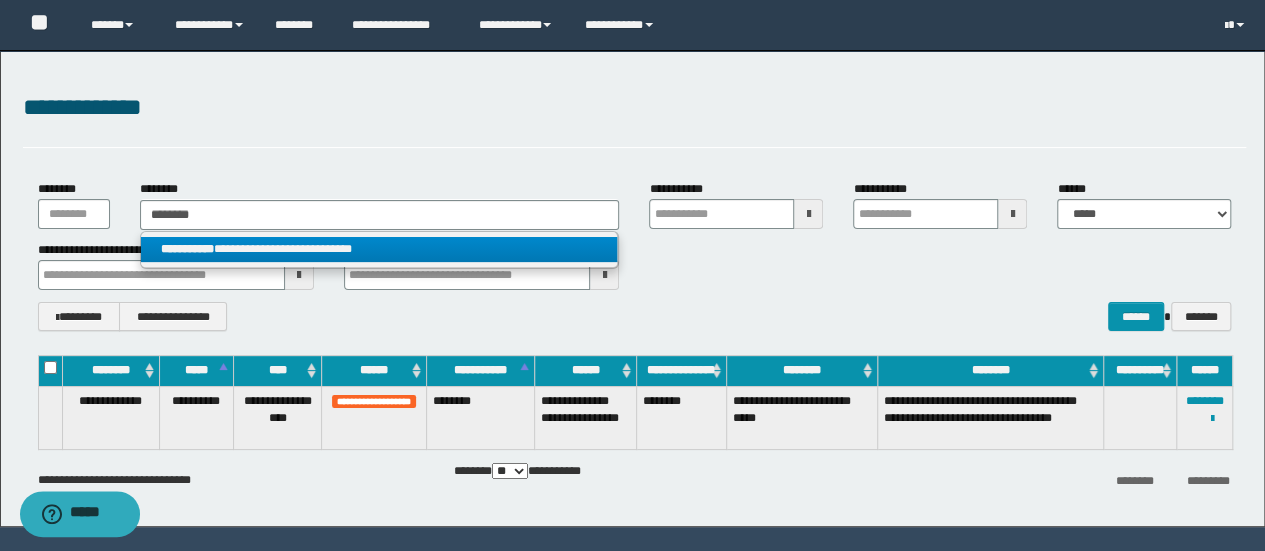 click on "**********" at bounding box center (379, 249) 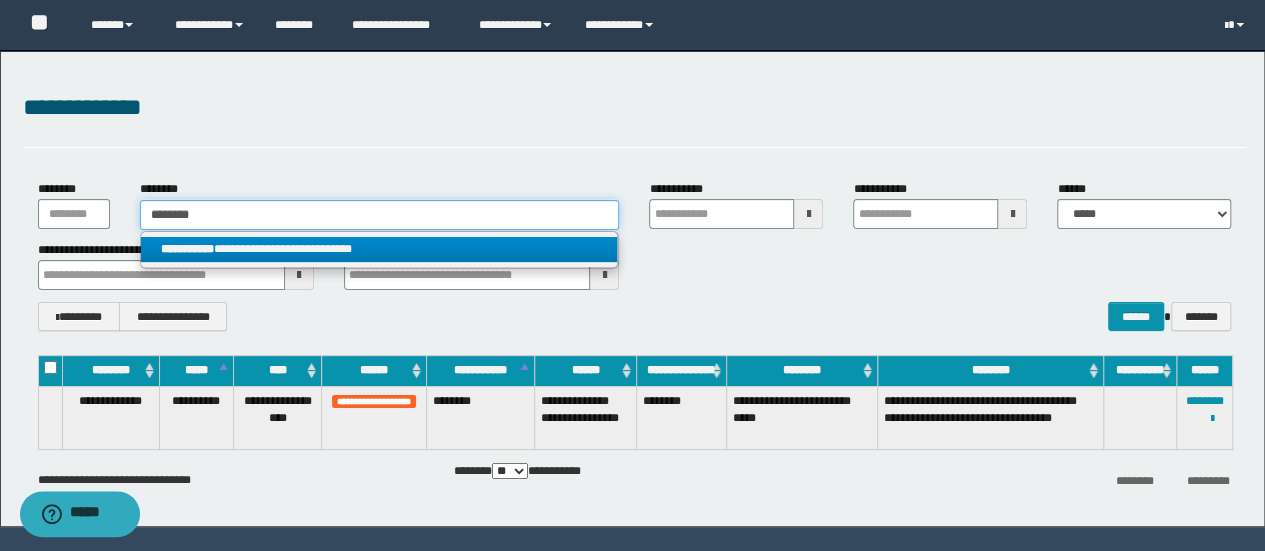 type 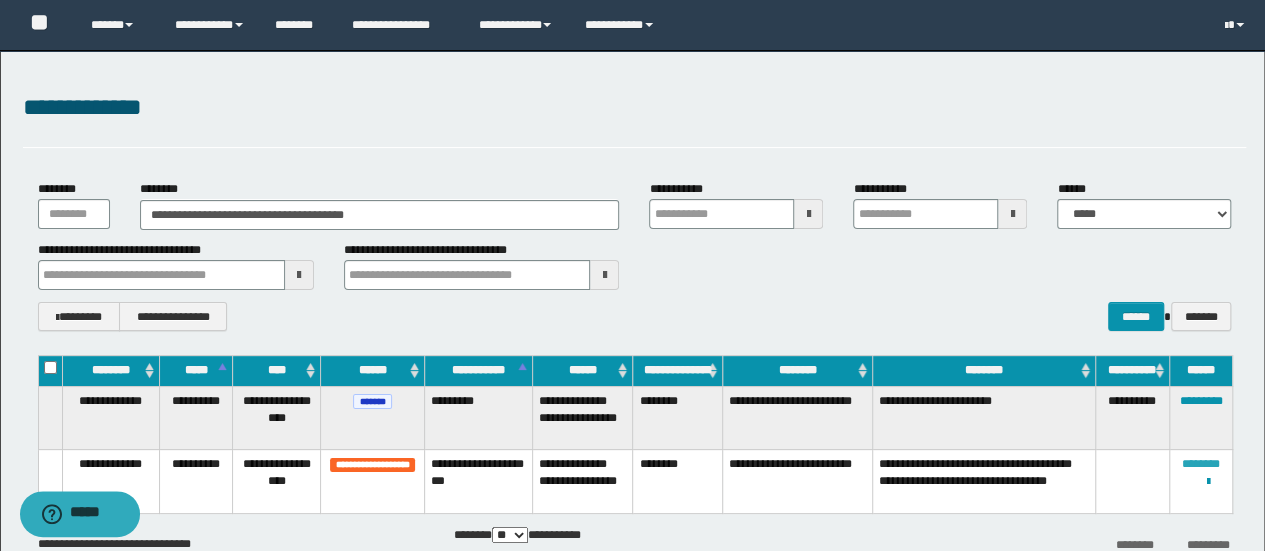 click on "********" at bounding box center [1201, 464] 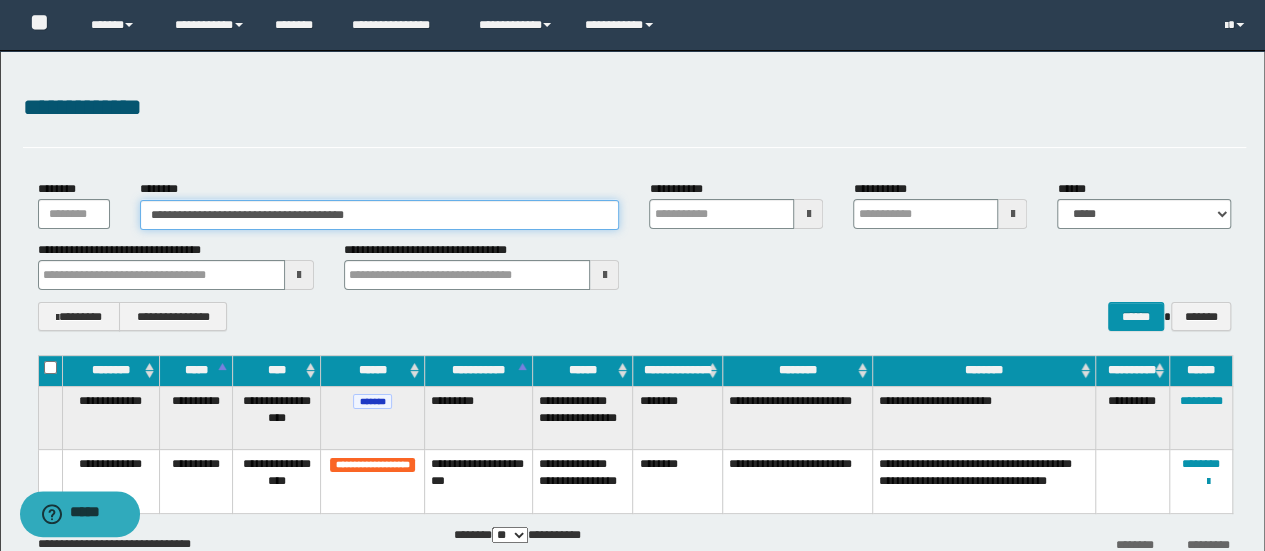drag, startPoint x: 320, startPoint y: 227, endPoint x: 3, endPoint y: 393, distance: 357.83377 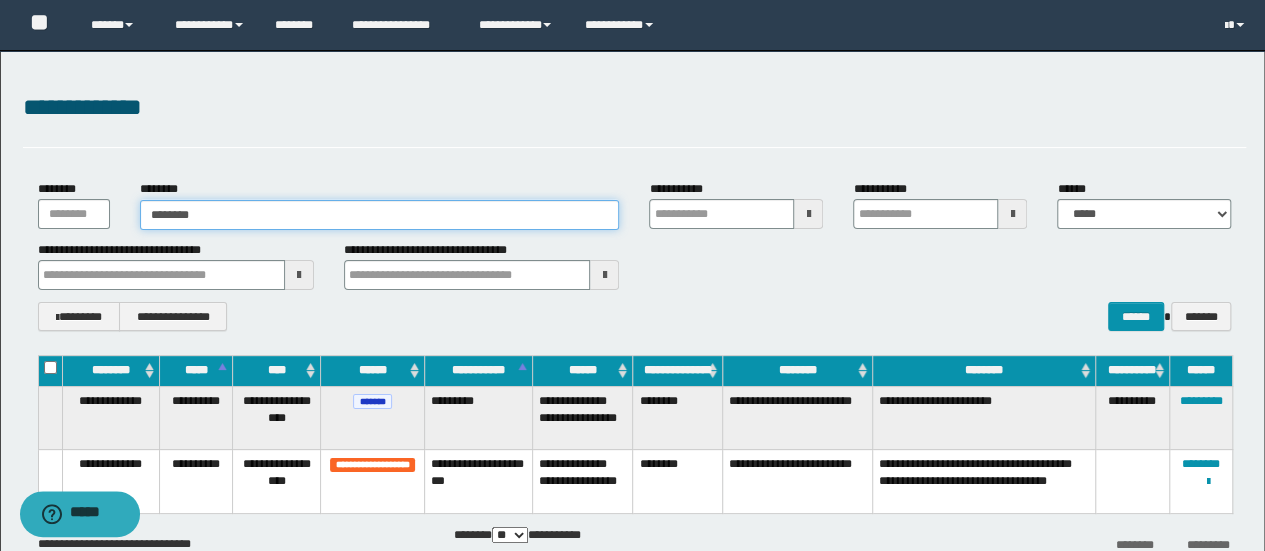 type on "********" 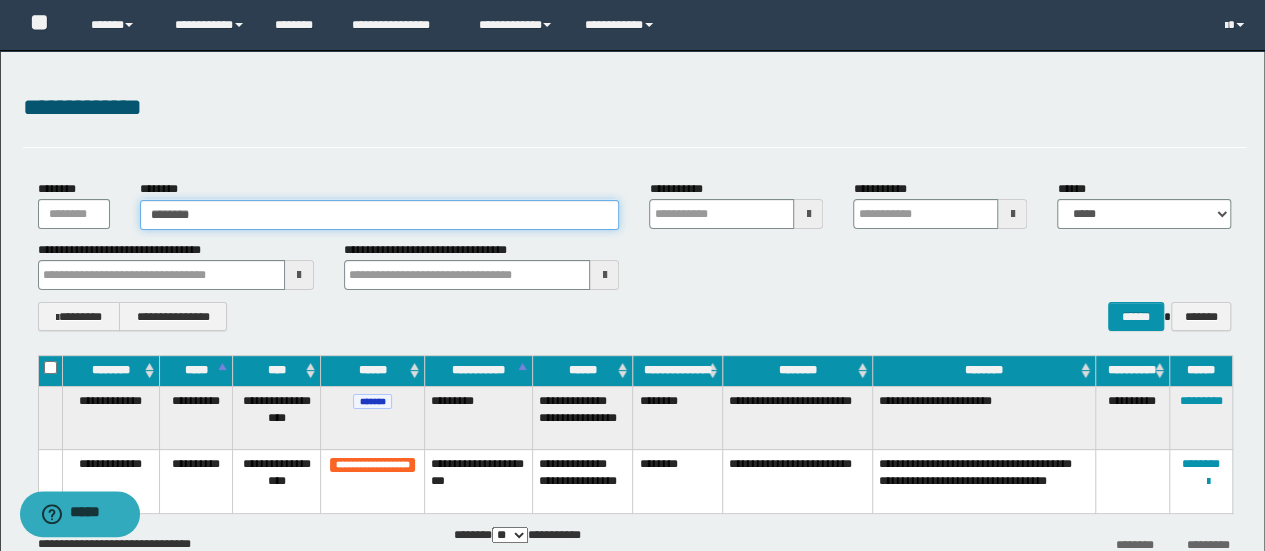 type on "********" 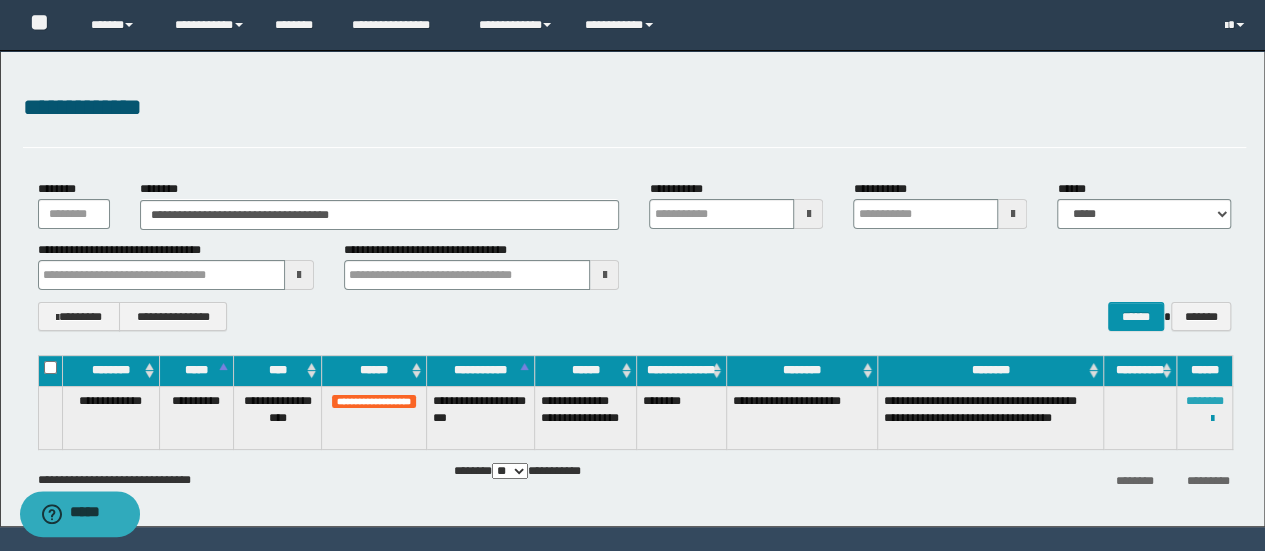 click on "********" at bounding box center (1205, 401) 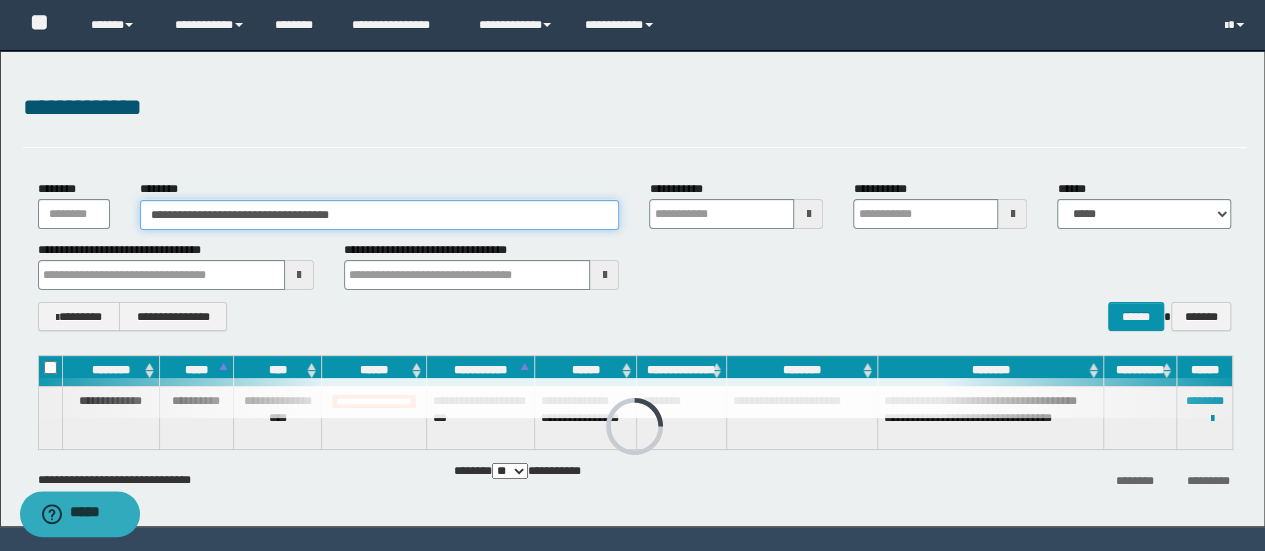 drag, startPoint x: 409, startPoint y: 212, endPoint x: 0, endPoint y: 311, distance: 420.81113 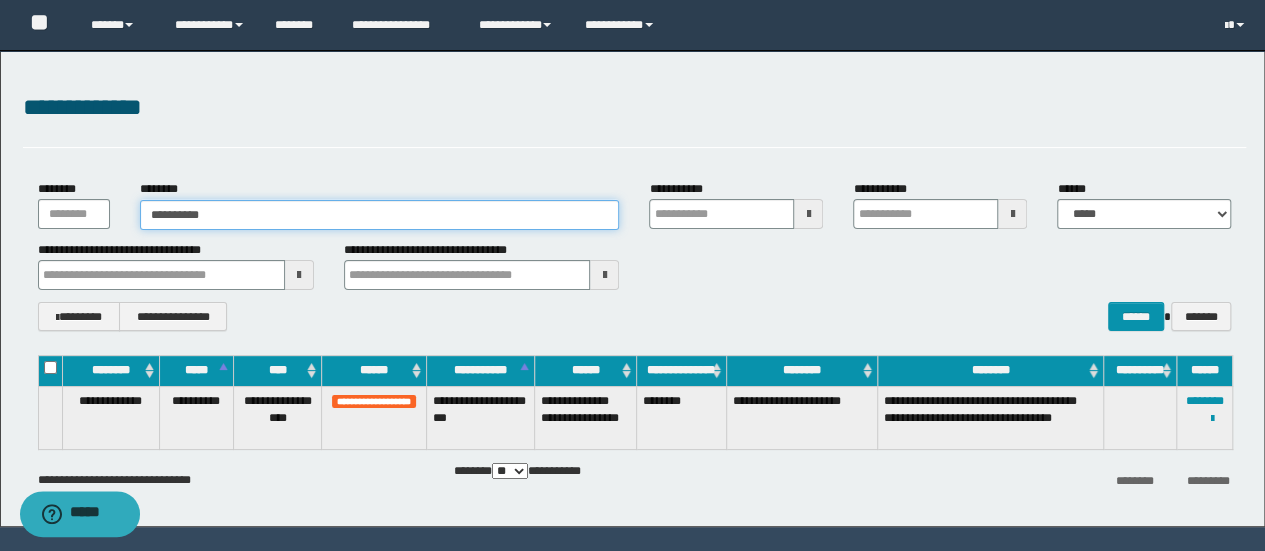 type on "**********" 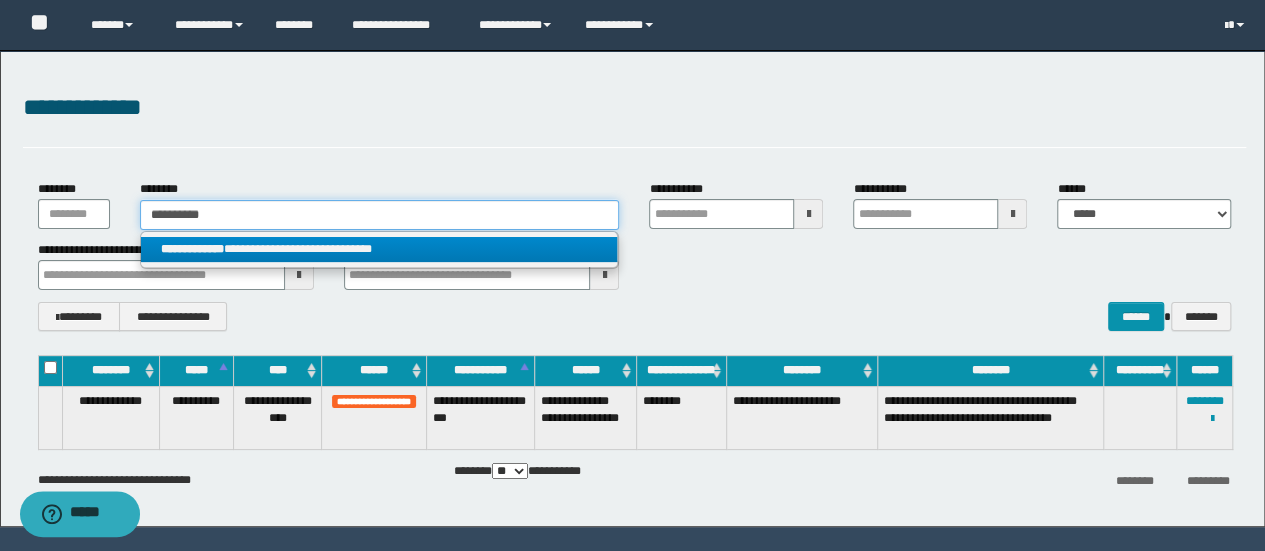 type on "**********" 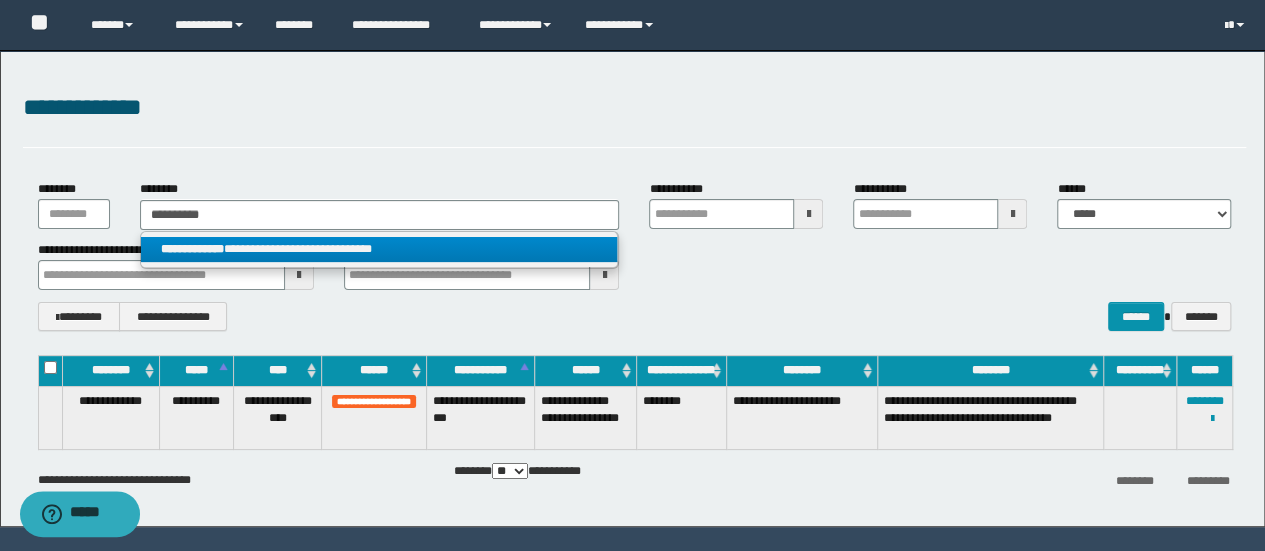 click on "**********" at bounding box center (379, 249) 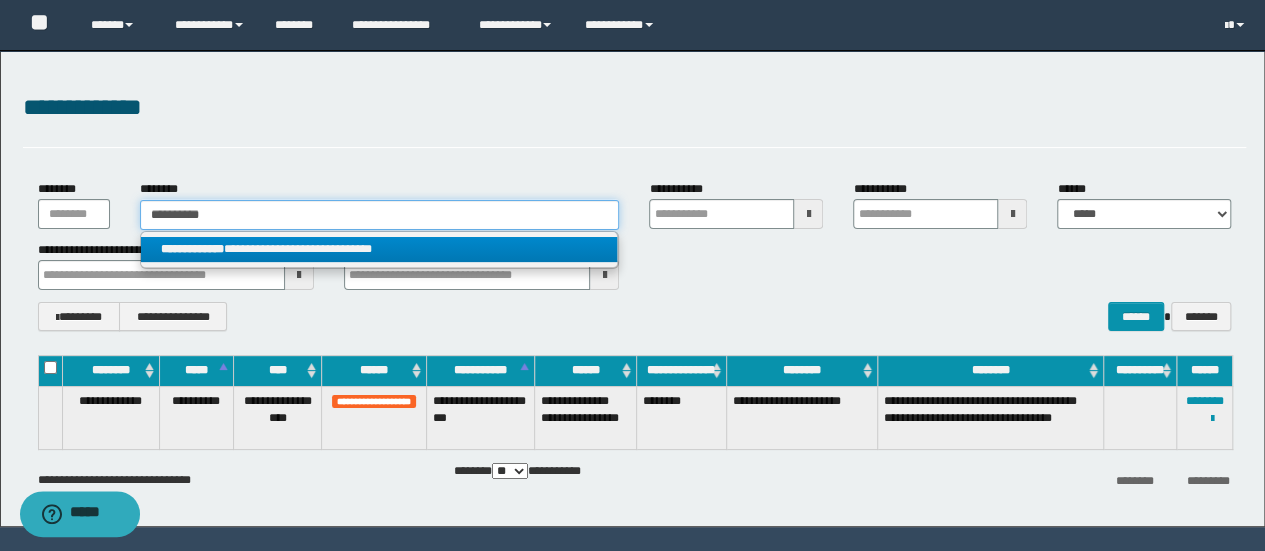 type 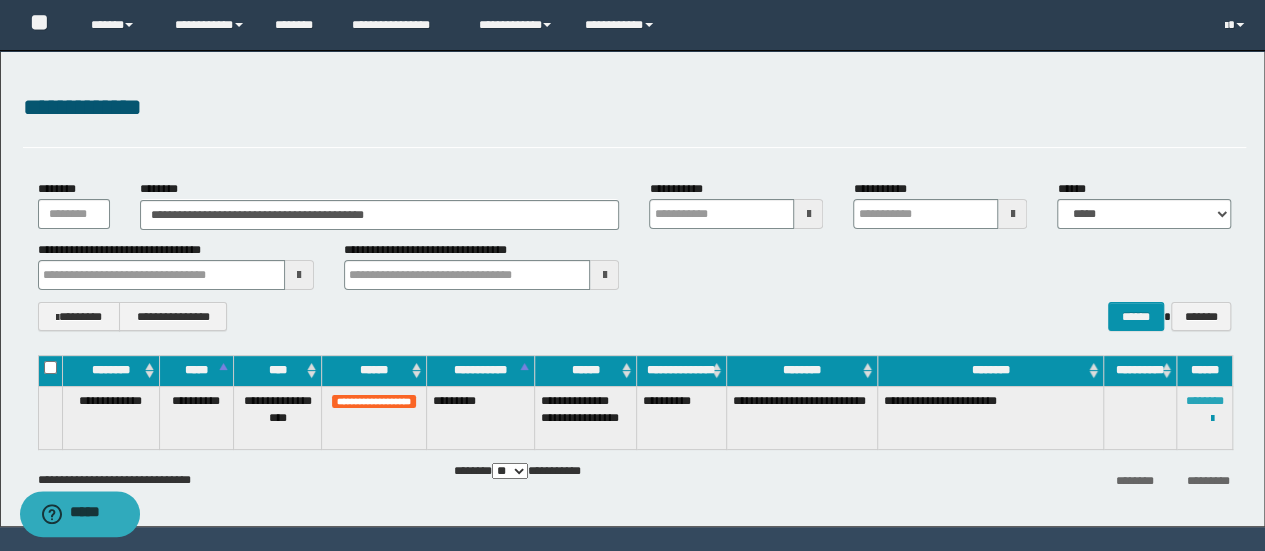 click on "********" at bounding box center (1205, 401) 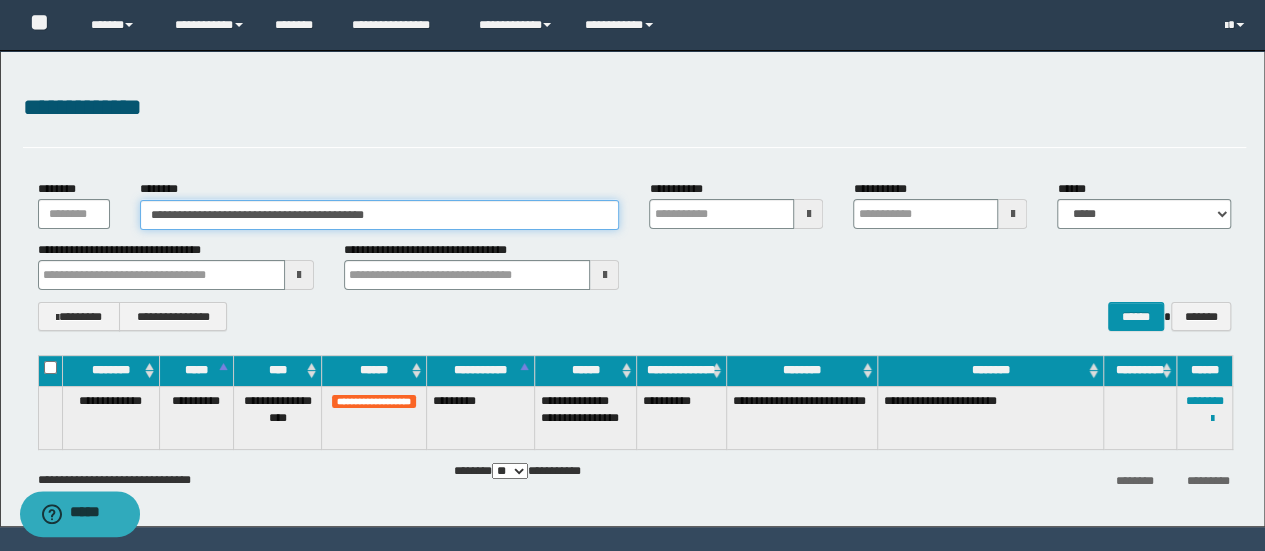 drag, startPoint x: 477, startPoint y: 222, endPoint x: 102, endPoint y: 212, distance: 375.1333 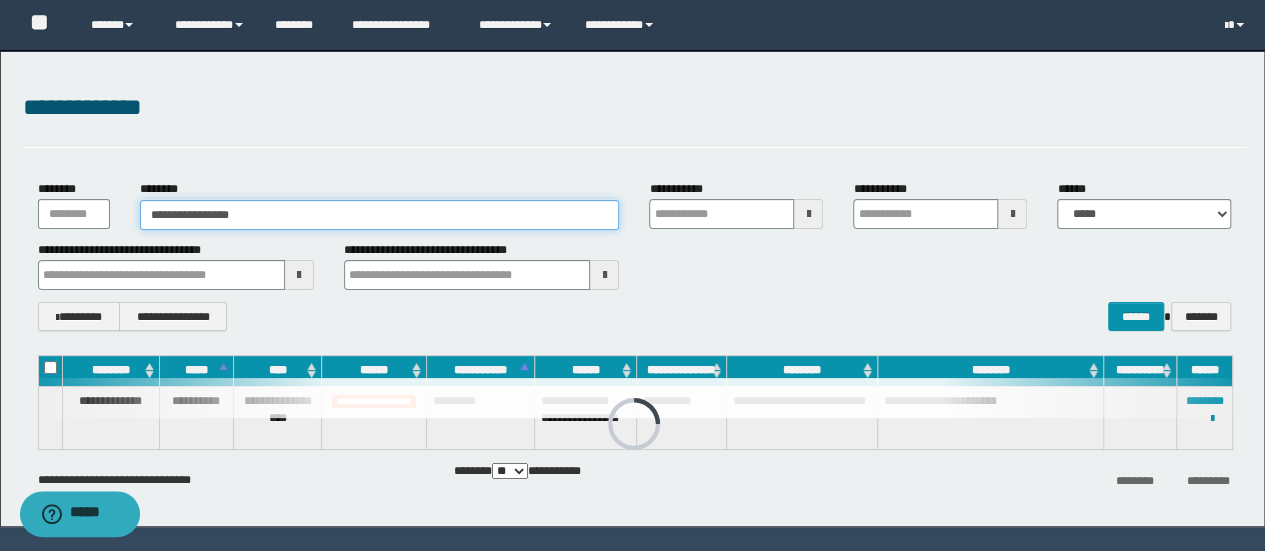 drag, startPoint x: 348, startPoint y: 217, endPoint x: 0, endPoint y: 218, distance: 348.00143 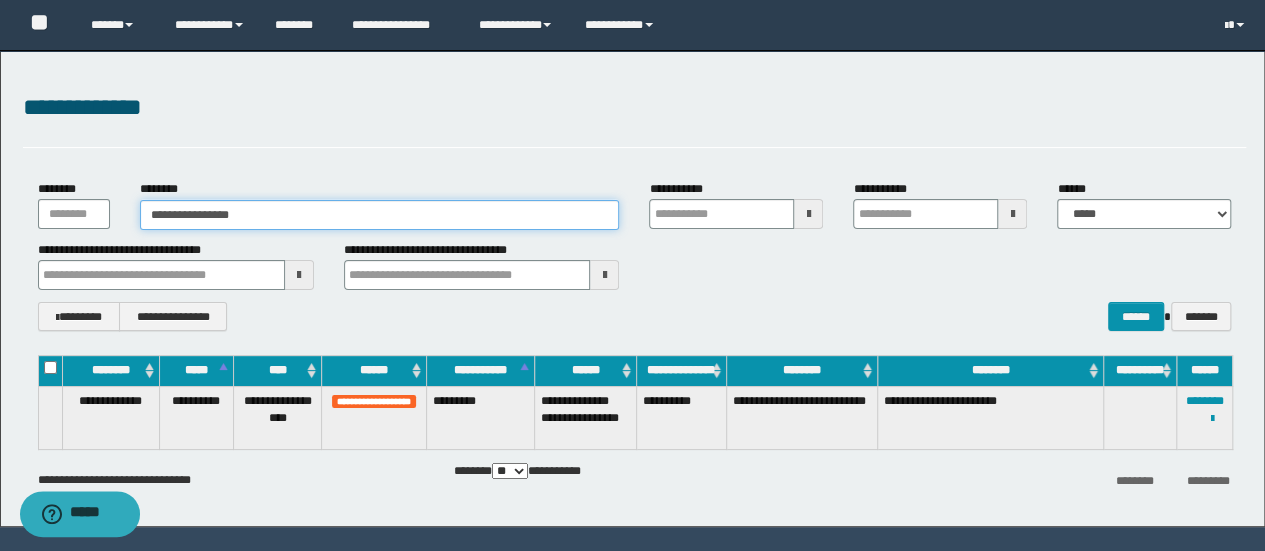 paste on "**********" 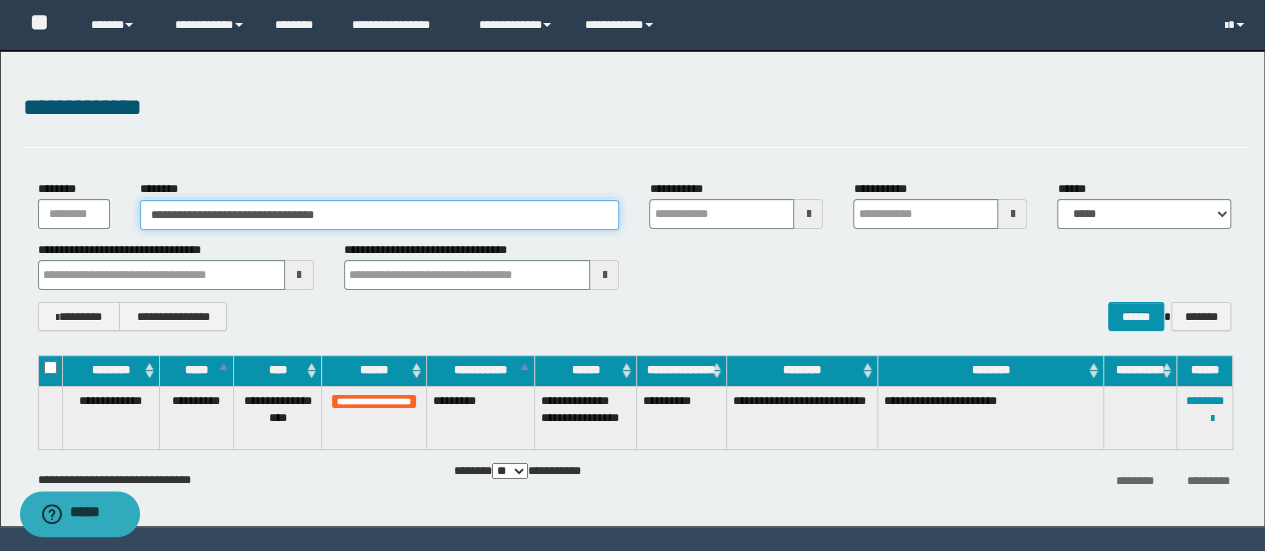type on "**********" 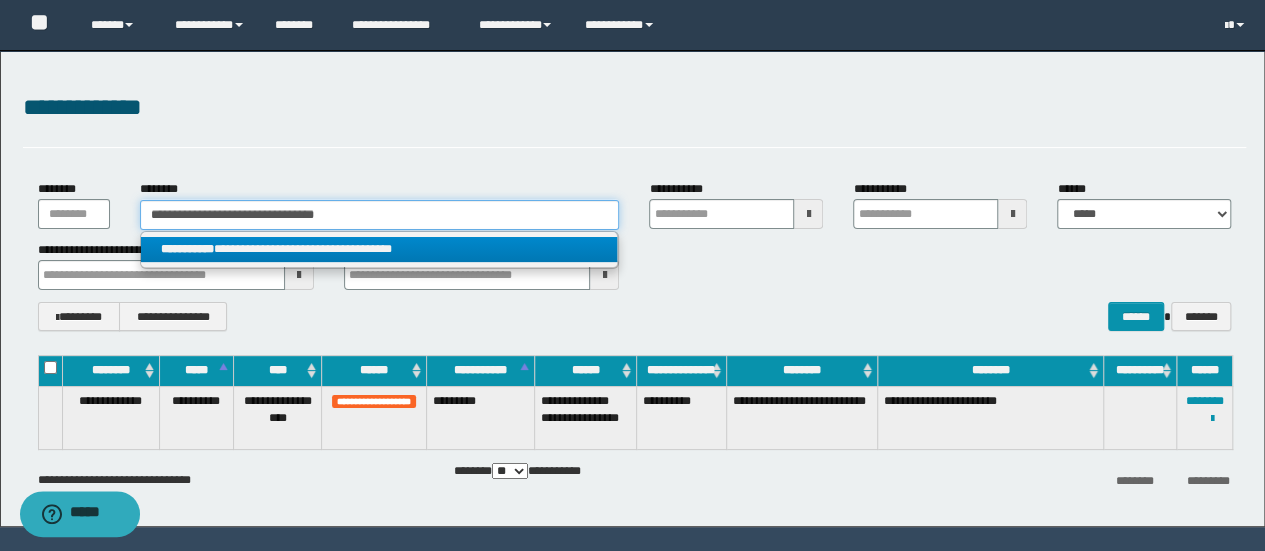 type on "**********" 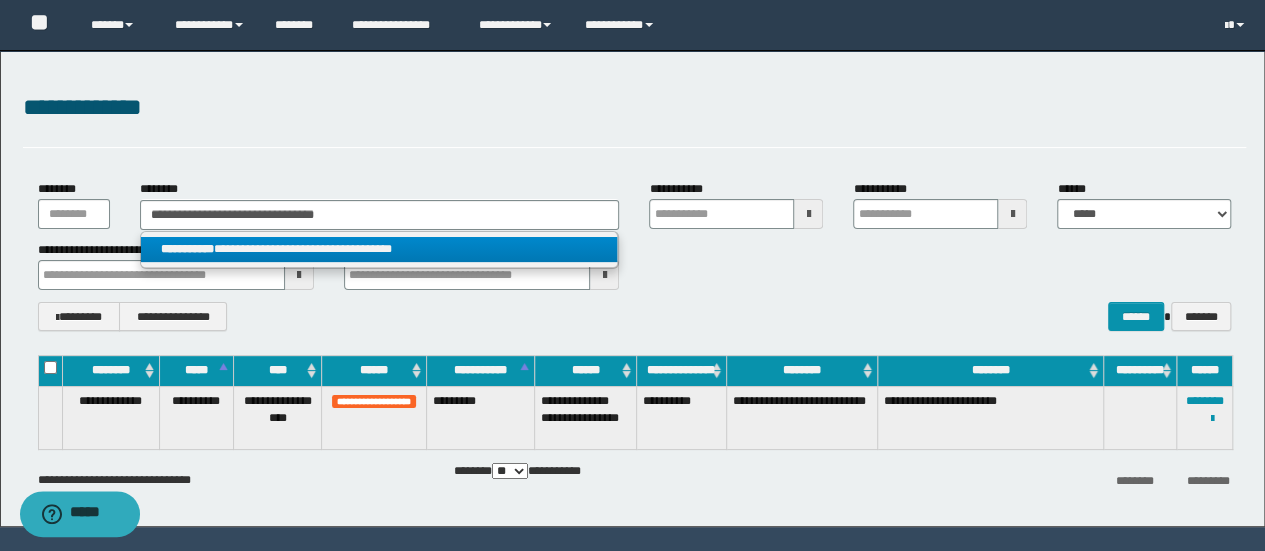 click on "**********" at bounding box center (380, 250) 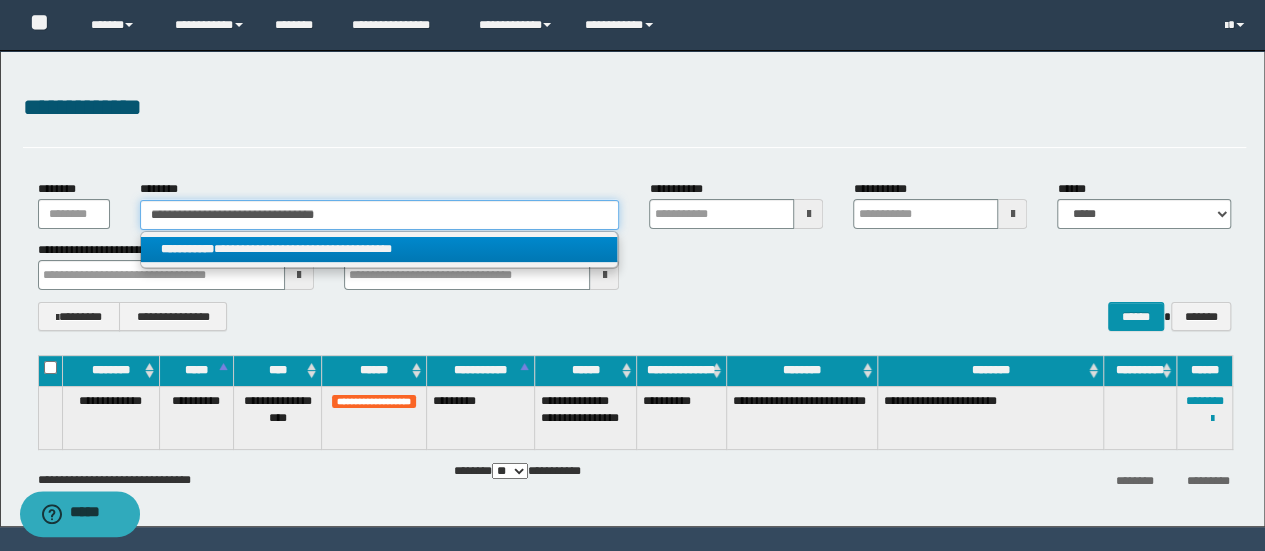type 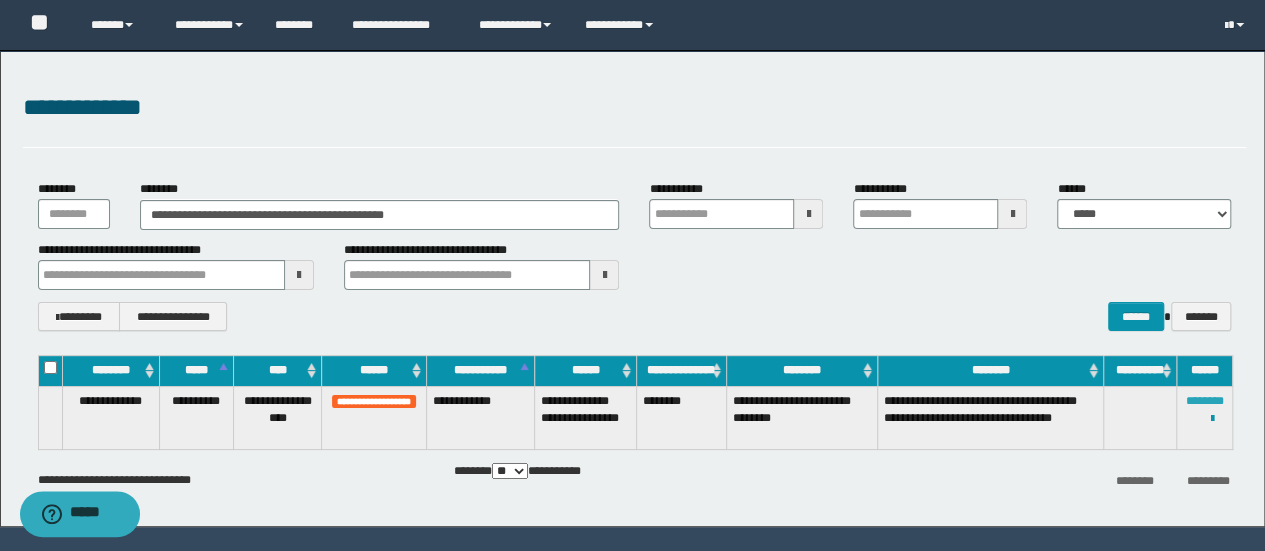 click on "********" at bounding box center (1205, 401) 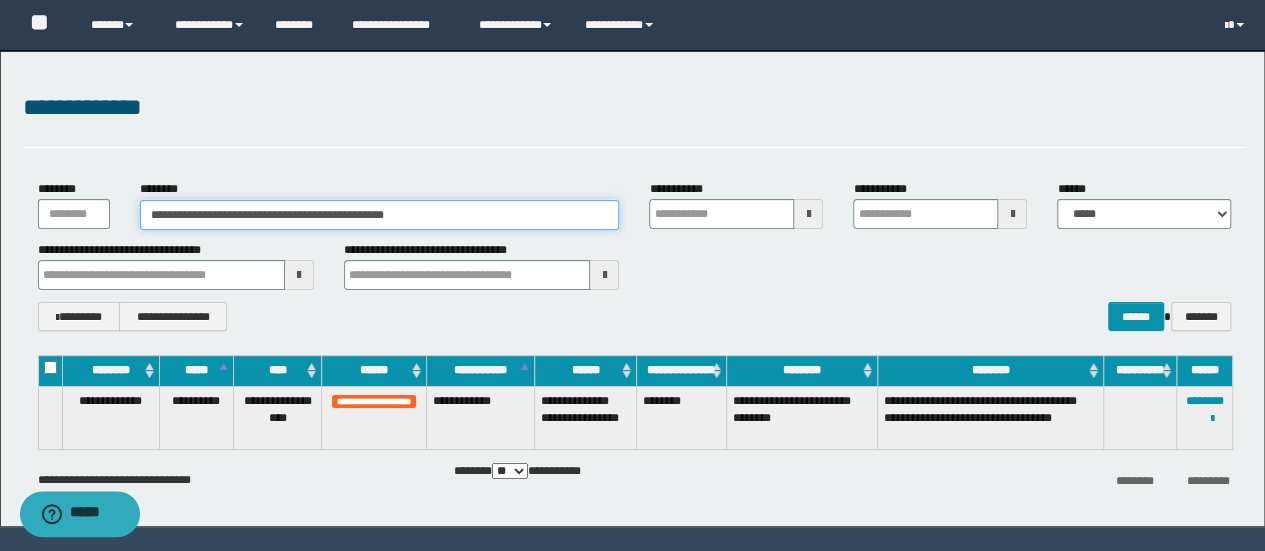 drag, startPoint x: 498, startPoint y: 221, endPoint x: 0, endPoint y: 225, distance: 498.01605 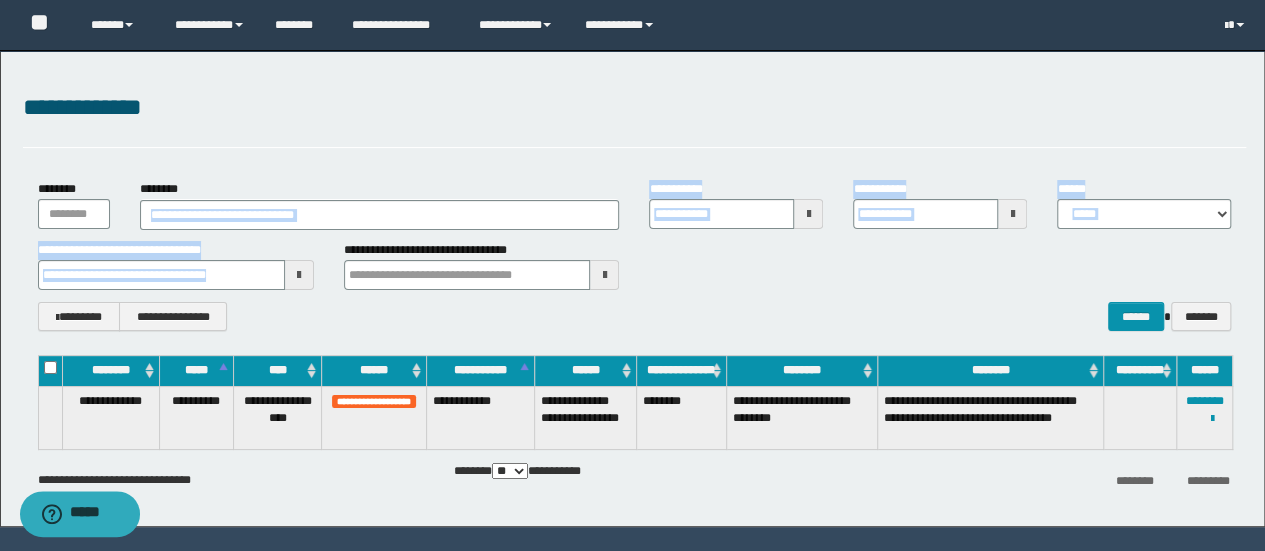 drag, startPoint x: 384, startPoint y: 233, endPoint x: 134, endPoint y: 215, distance: 250.64716 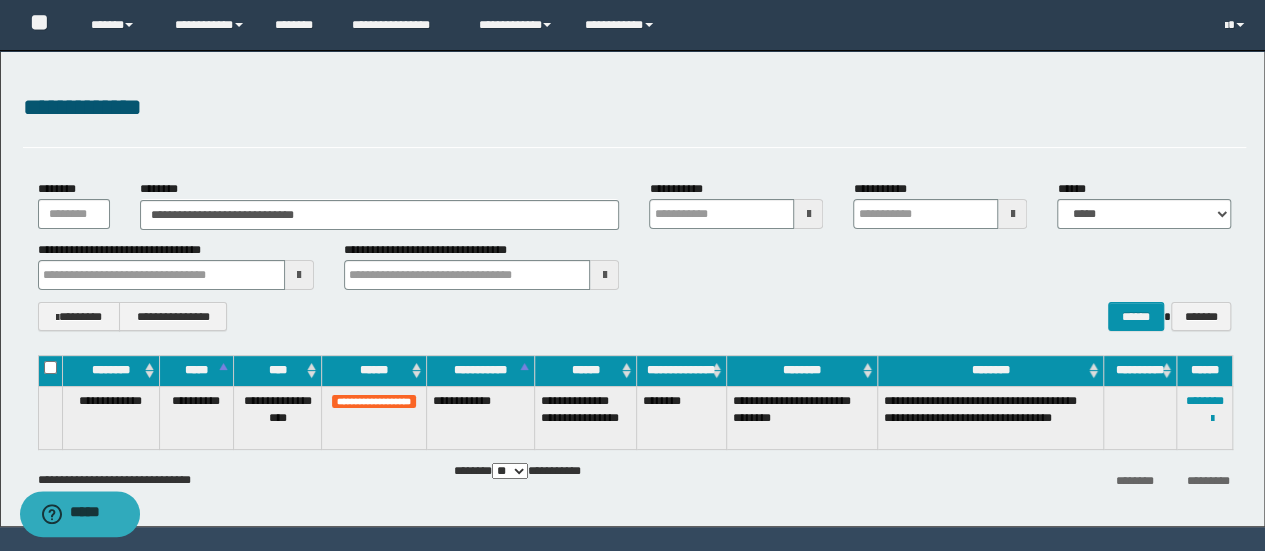 click on "**********" at bounding box center (635, 118) 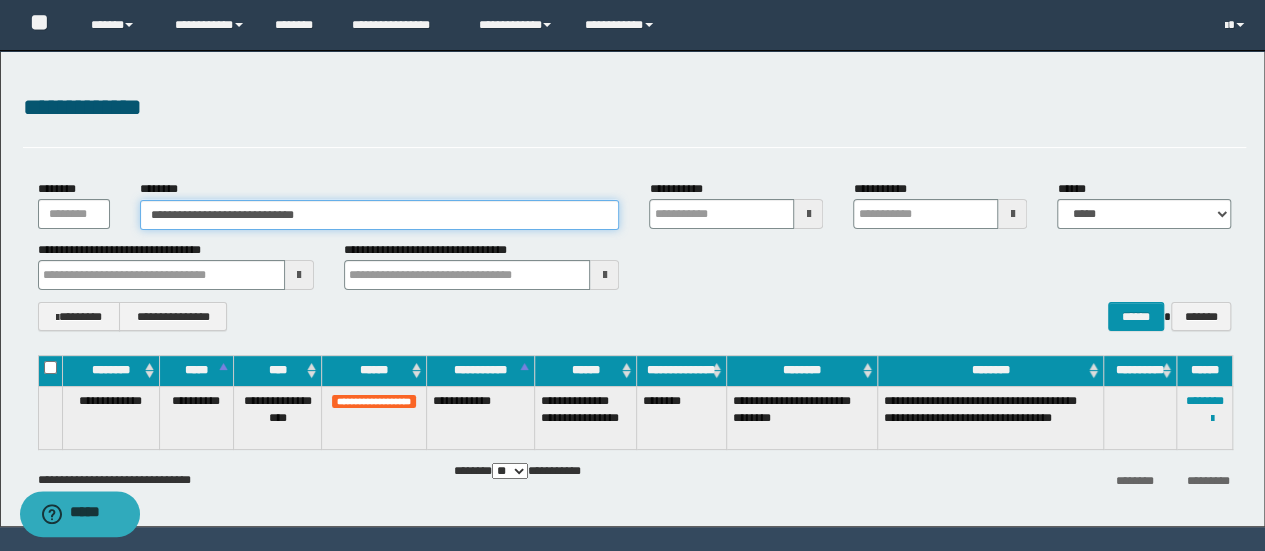 drag, startPoint x: 352, startPoint y: 216, endPoint x: 0, endPoint y: 217, distance: 352.00143 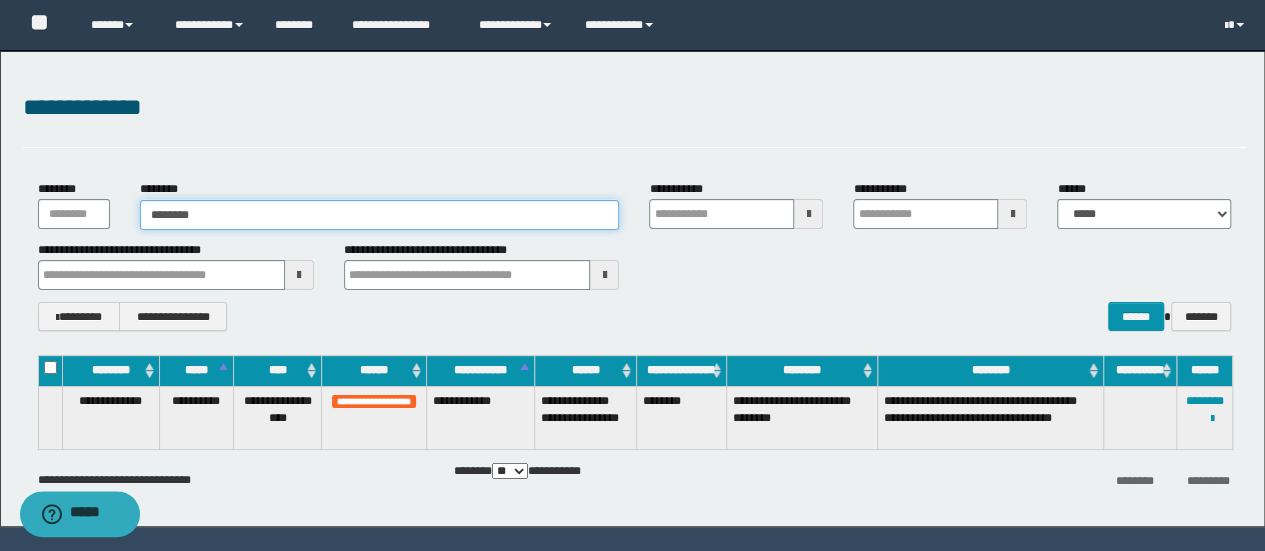 type on "********" 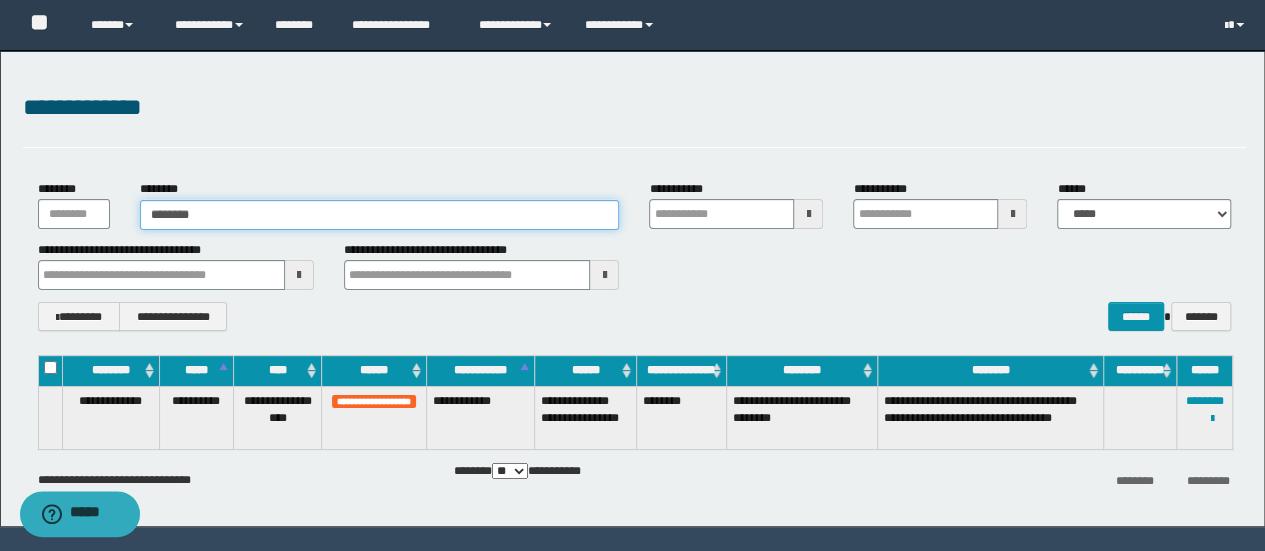 type on "********" 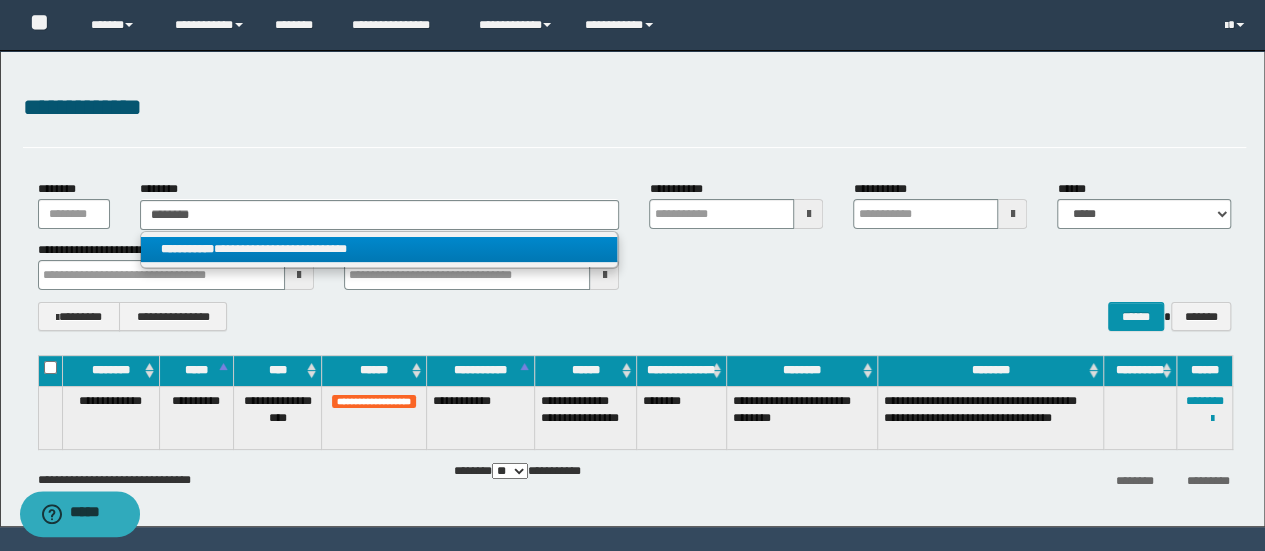 click on "**********" at bounding box center (379, 249) 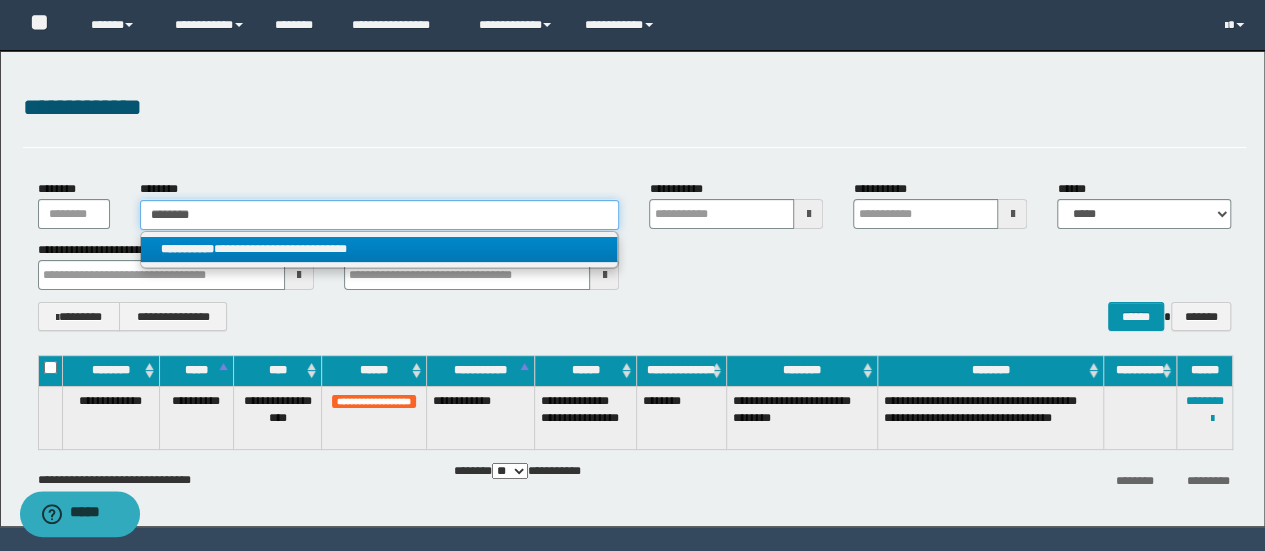 type 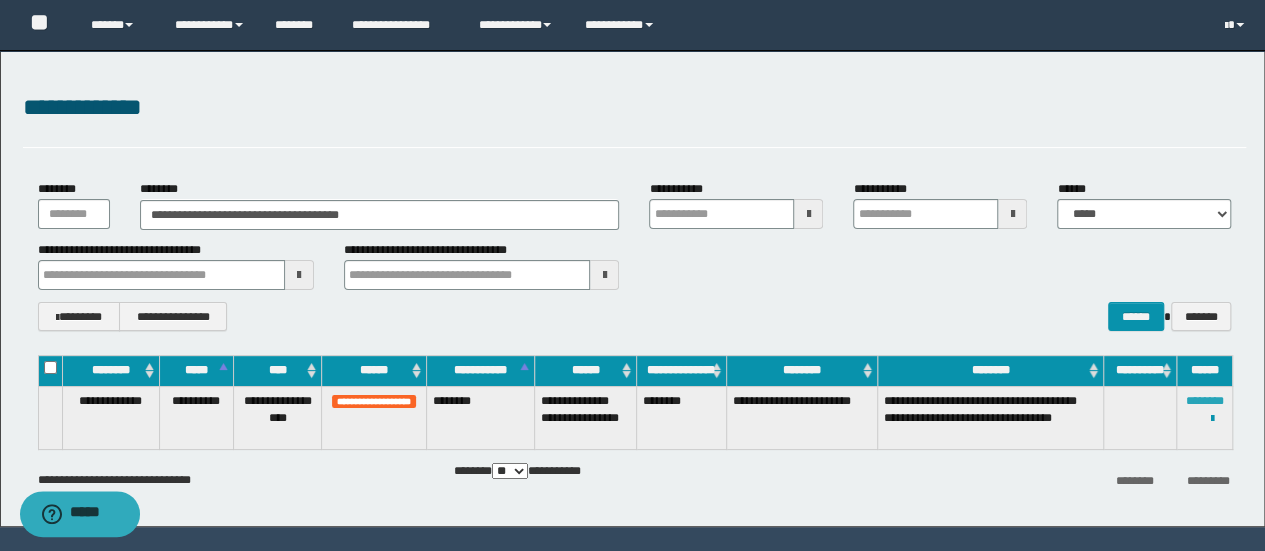 click on "********" at bounding box center (1205, 401) 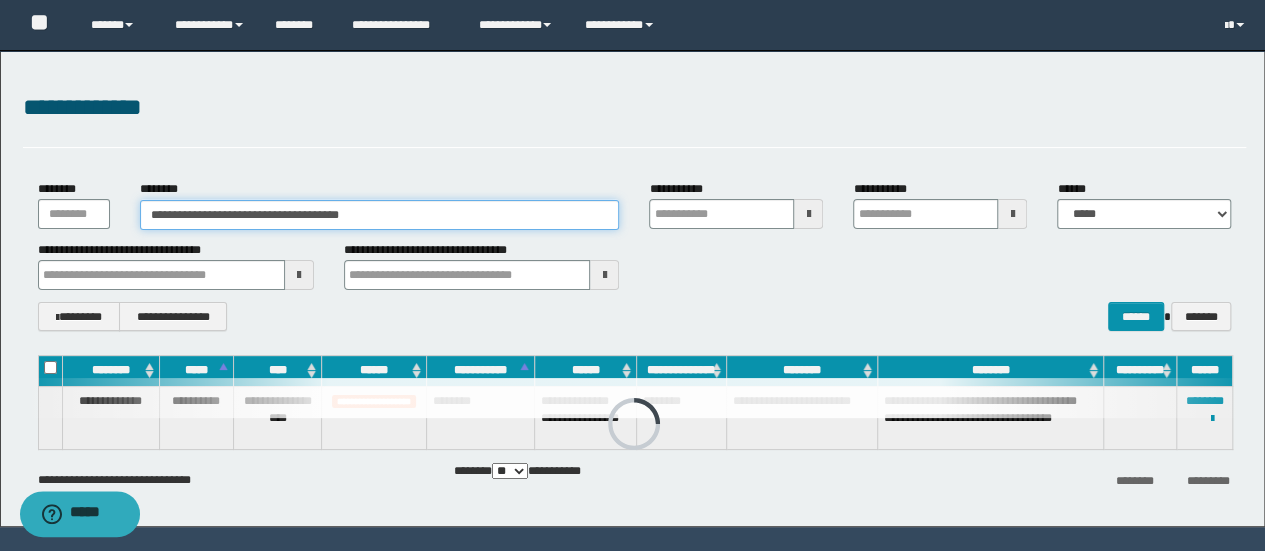 drag, startPoint x: 432, startPoint y: 207, endPoint x: 0, endPoint y: 302, distance: 442.32227 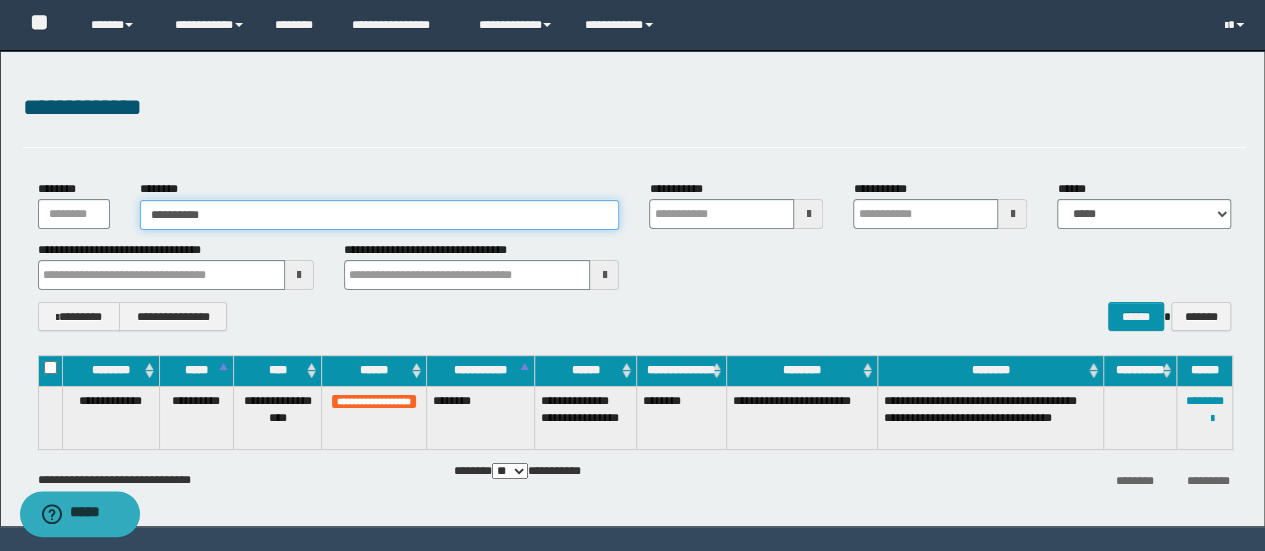 type on "**********" 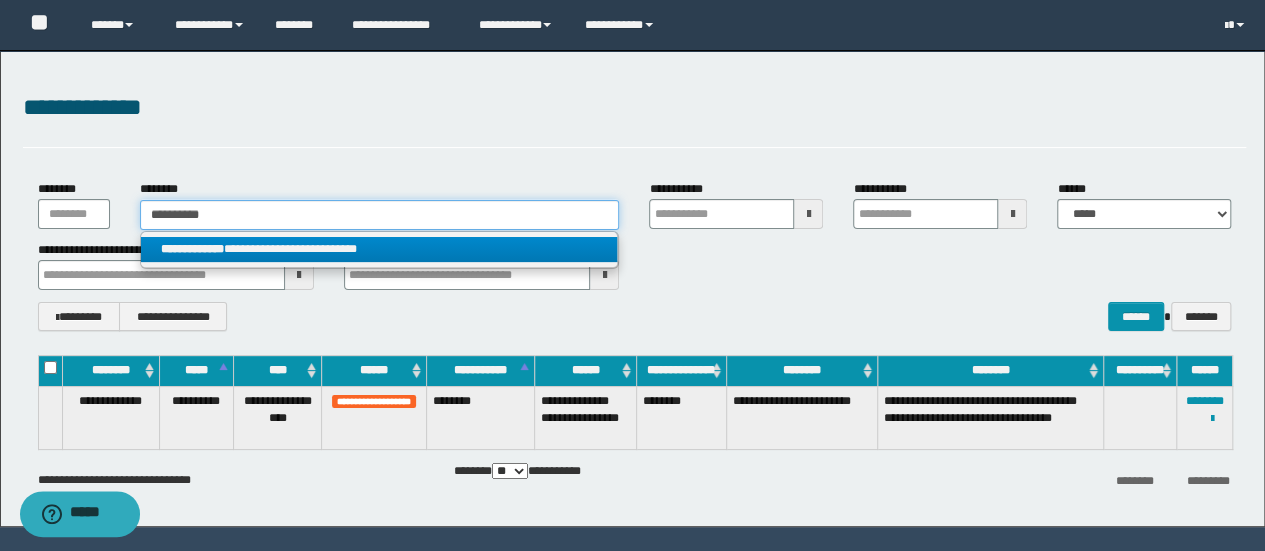 type on "**********" 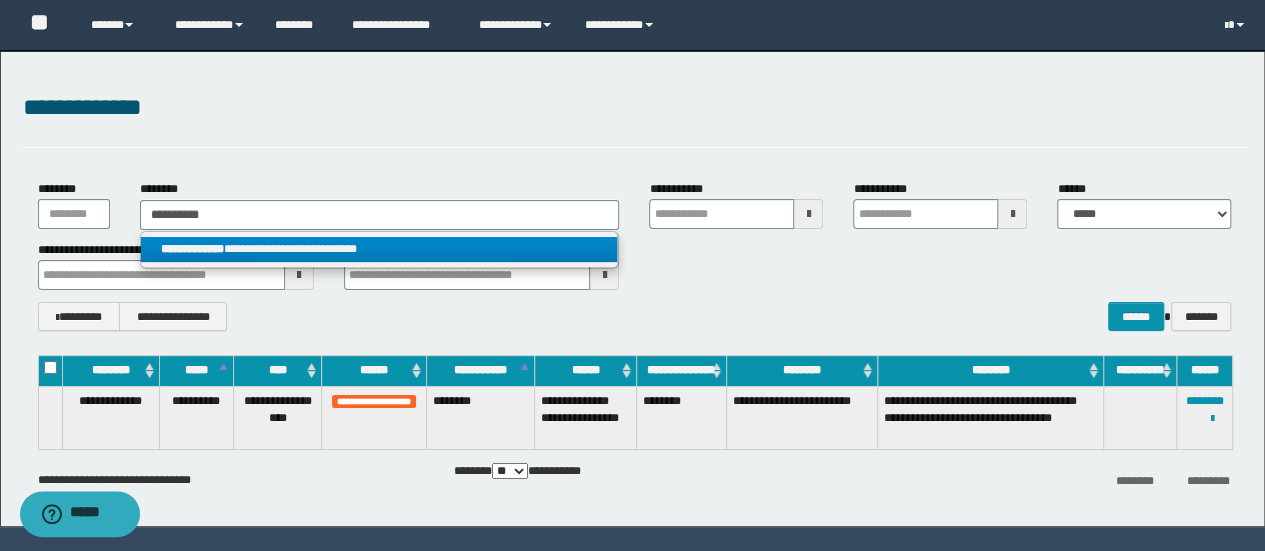 drag, startPoint x: 430, startPoint y: 244, endPoint x: 645, endPoint y: 241, distance: 215.02094 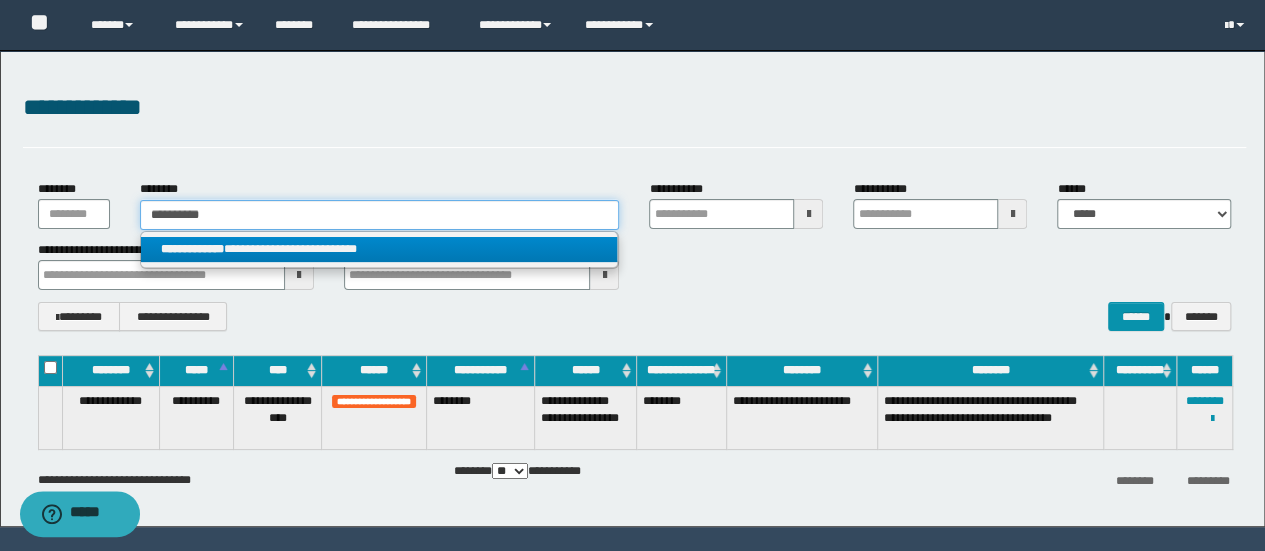 type 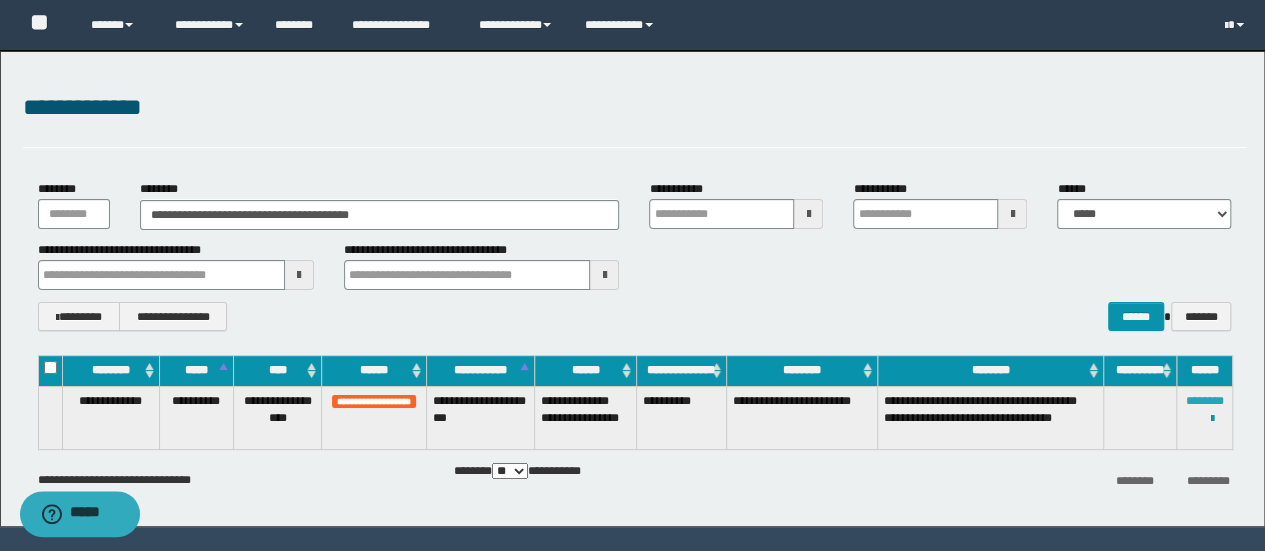 click on "********" at bounding box center (1205, 401) 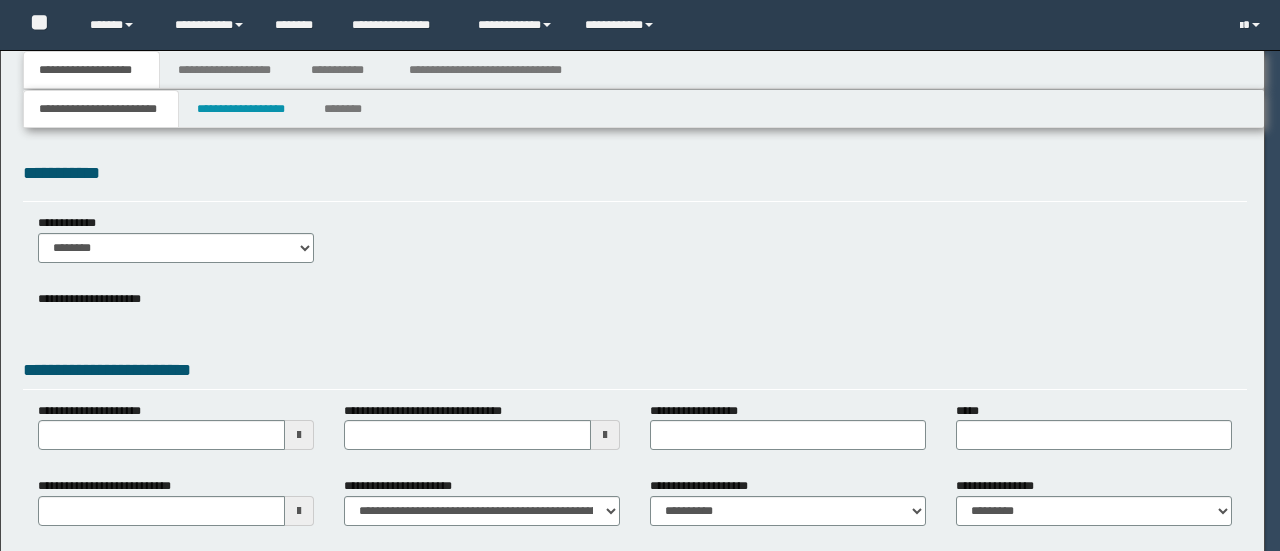 scroll, scrollTop: 0, scrollLeft: 0, axis: both 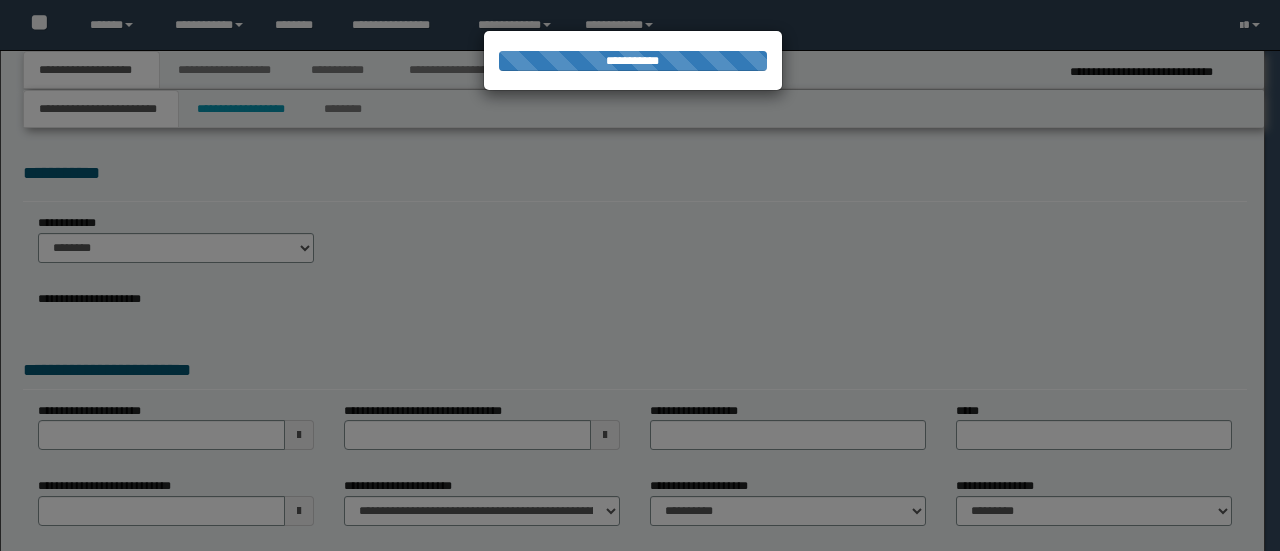 select on "*" 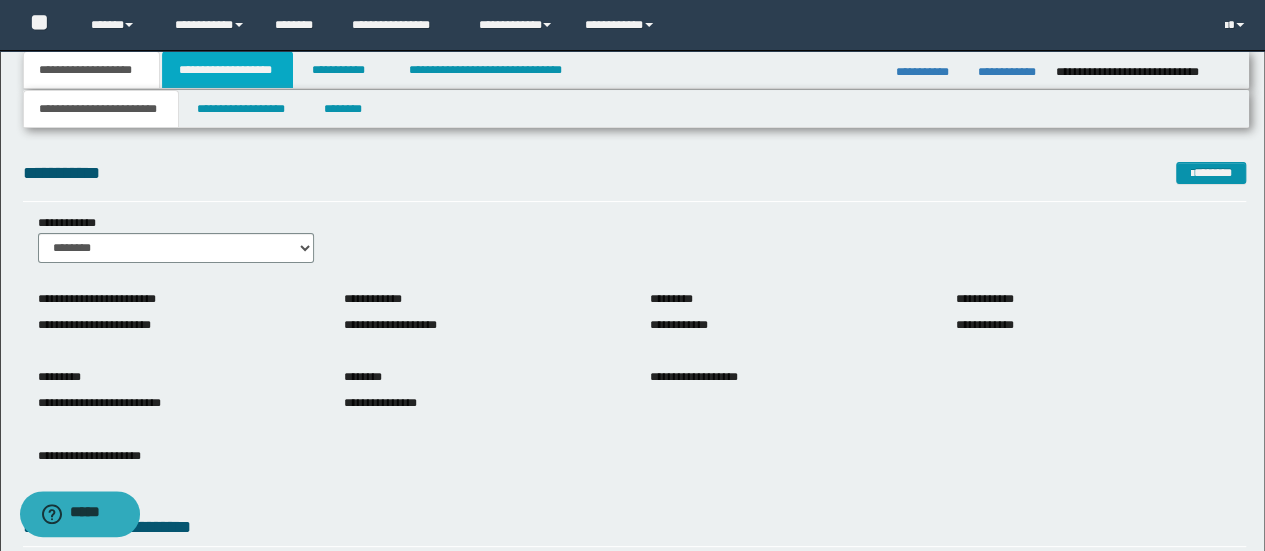 click on "**********" at bounding box center (227, 70) 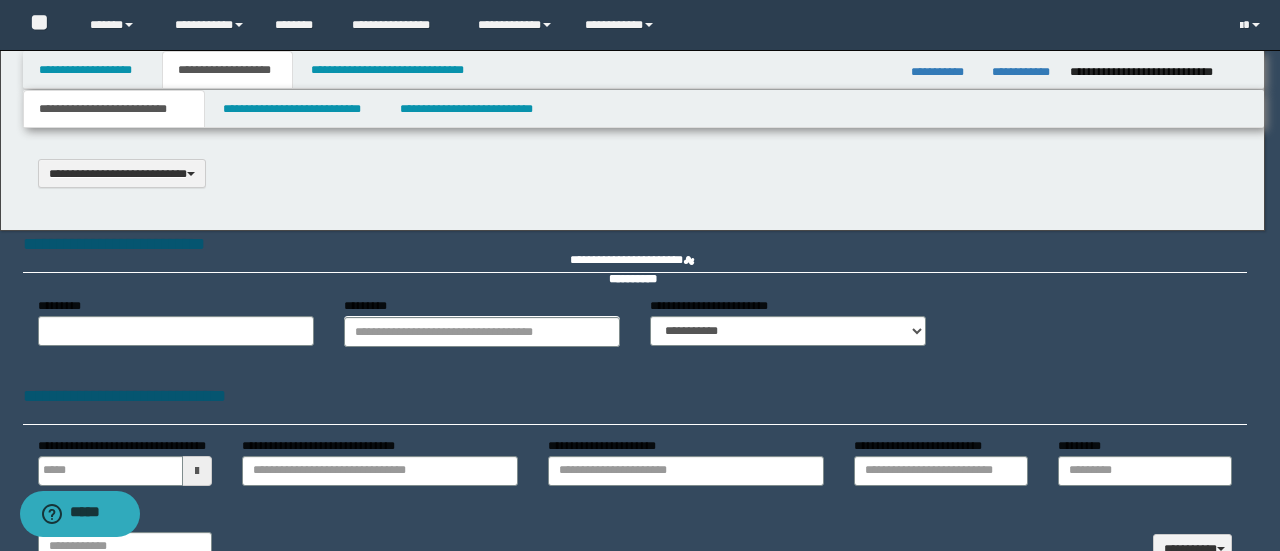 scroll, scrollTop: 0, scrollLeft: 0, axis: both 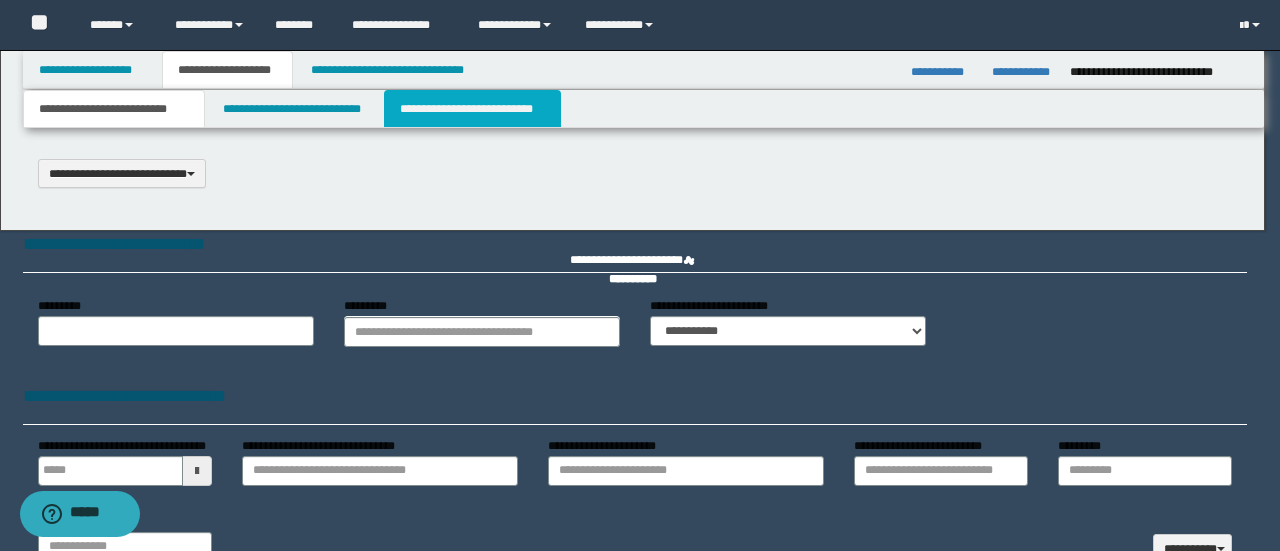 select on "*" 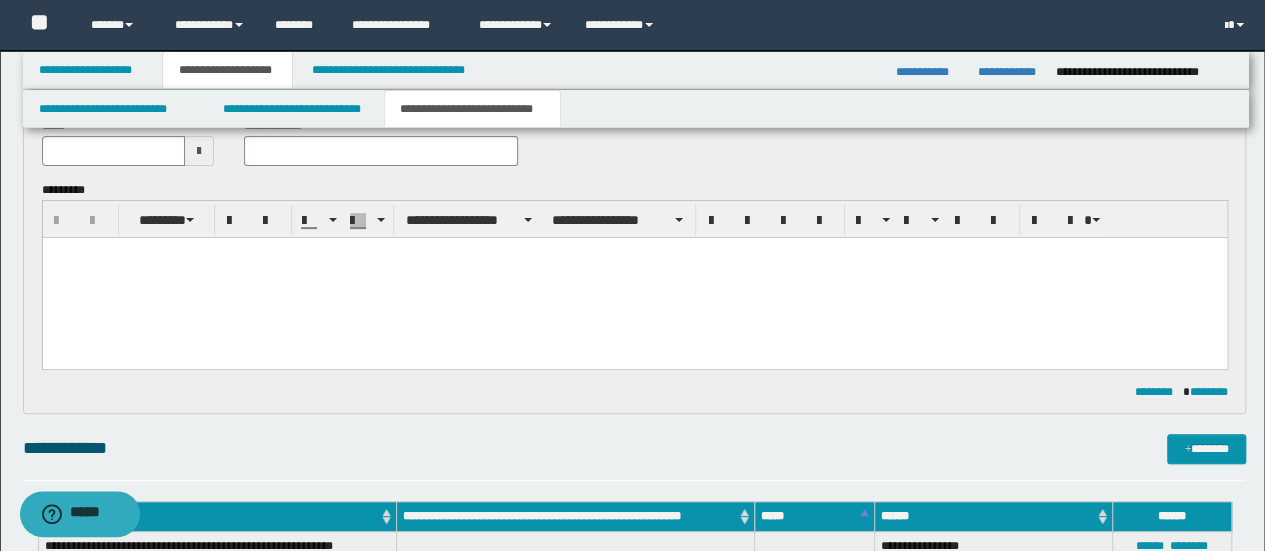 scroll, scrollTop: 300, scrollLeft: 0, axis: vertical 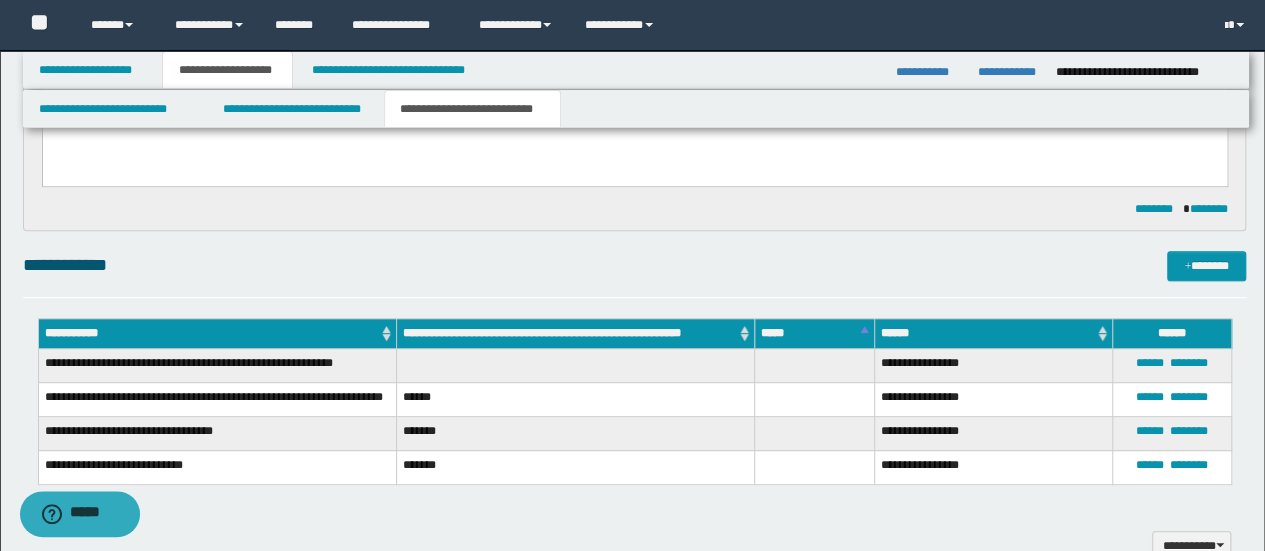 click on "*******" at bounding box center [575, 434] 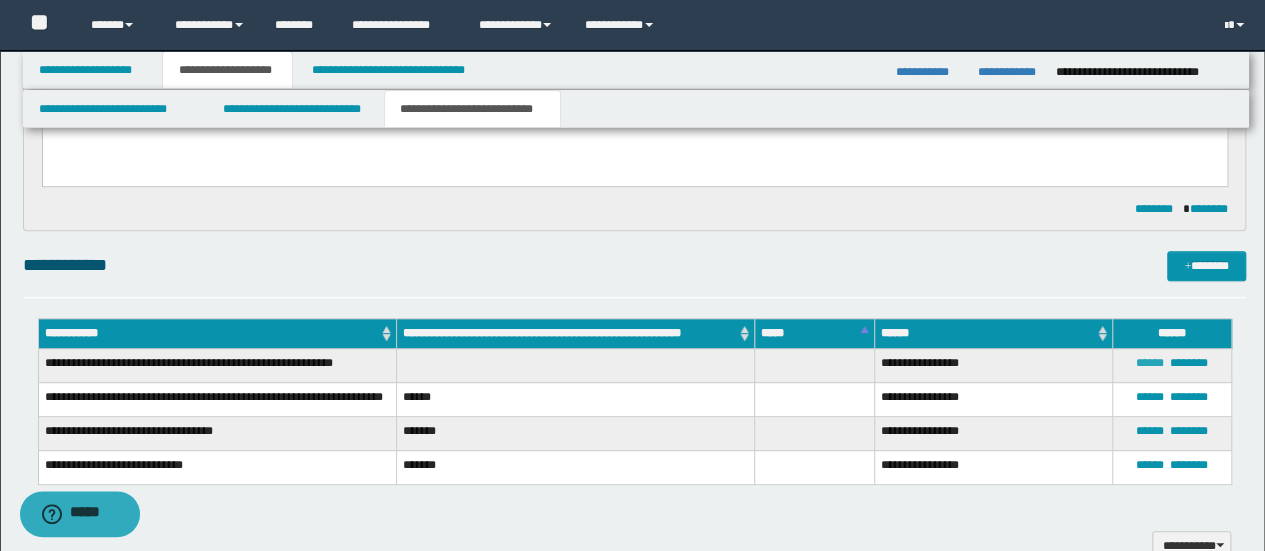 click on "******" at bounding box center [1150, 363] 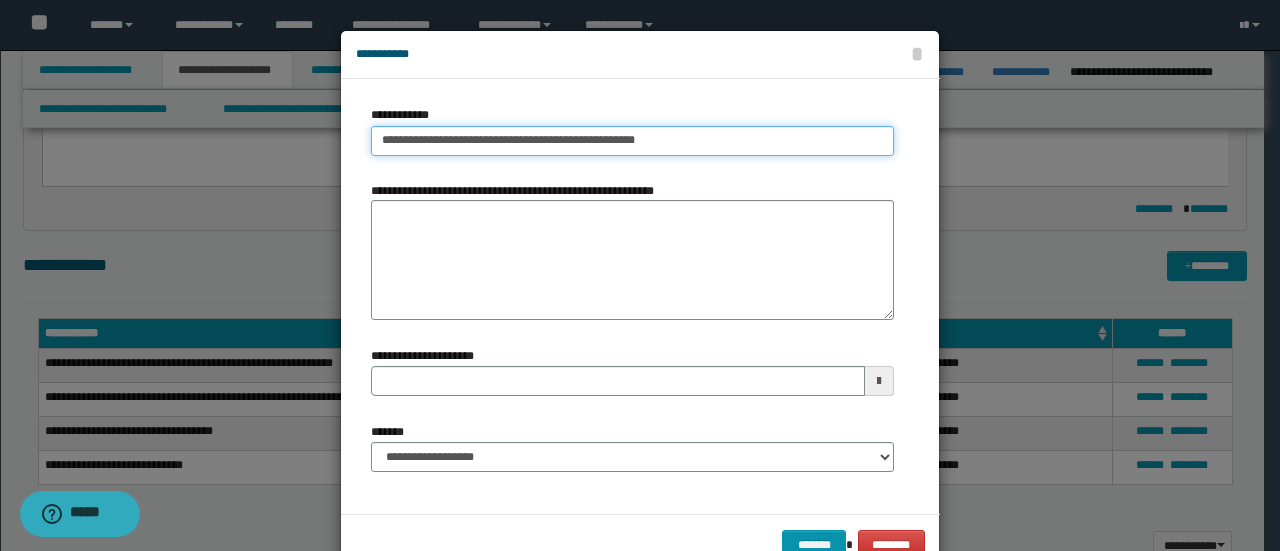 type on "**********" 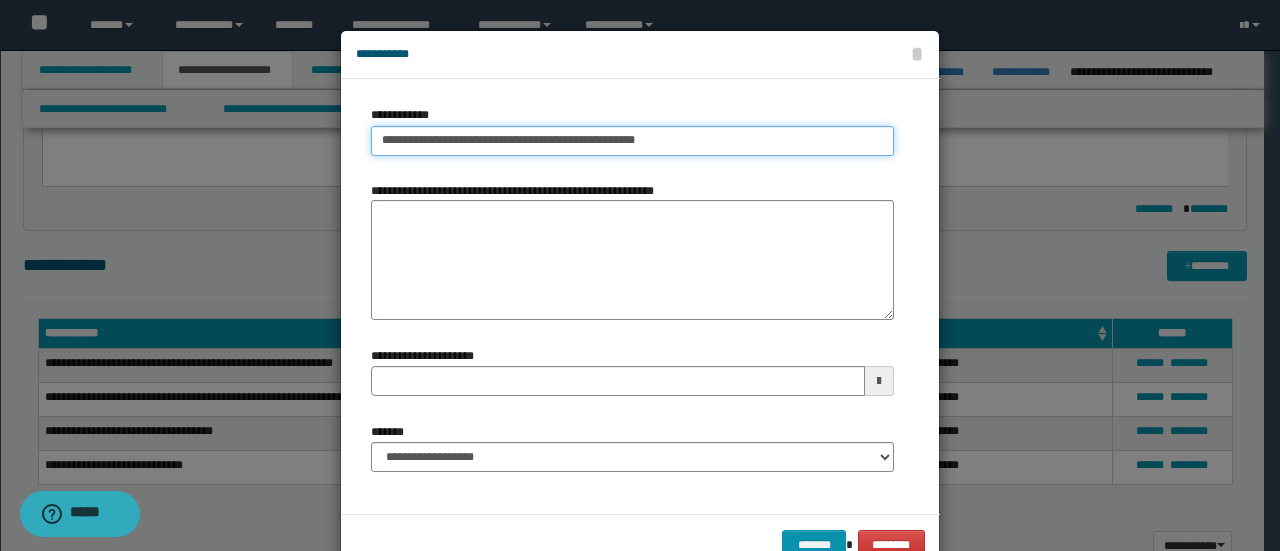 click on "**********" at bounding box center (632, 141) 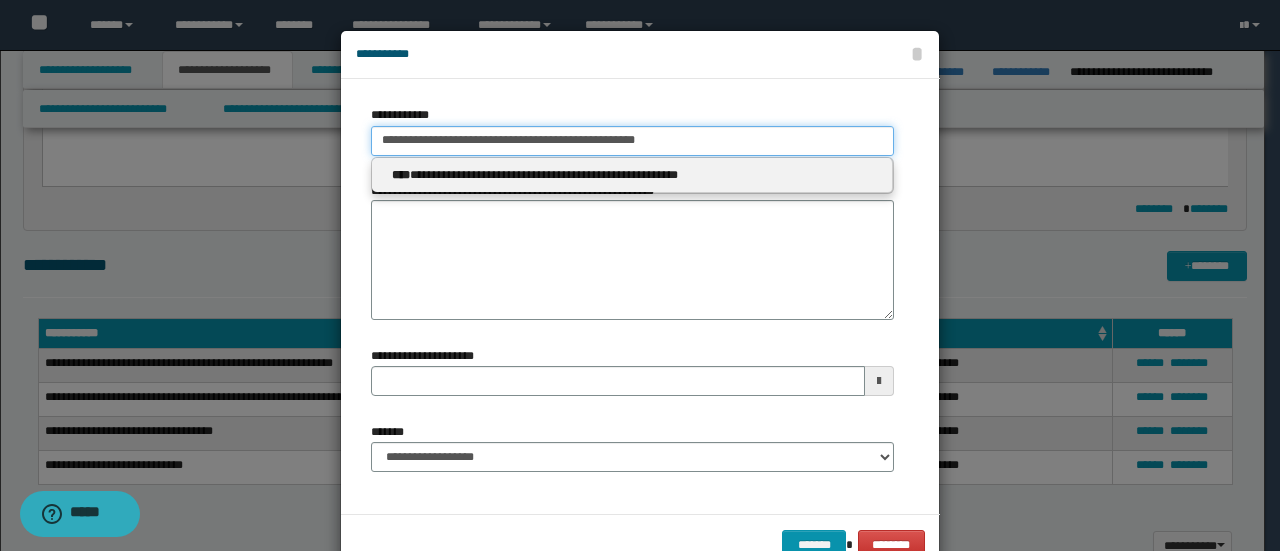 drag, startPoint x: 652, startPoint y: 150, endPoint x: 97, endPoint y: 139, distance: 555.109 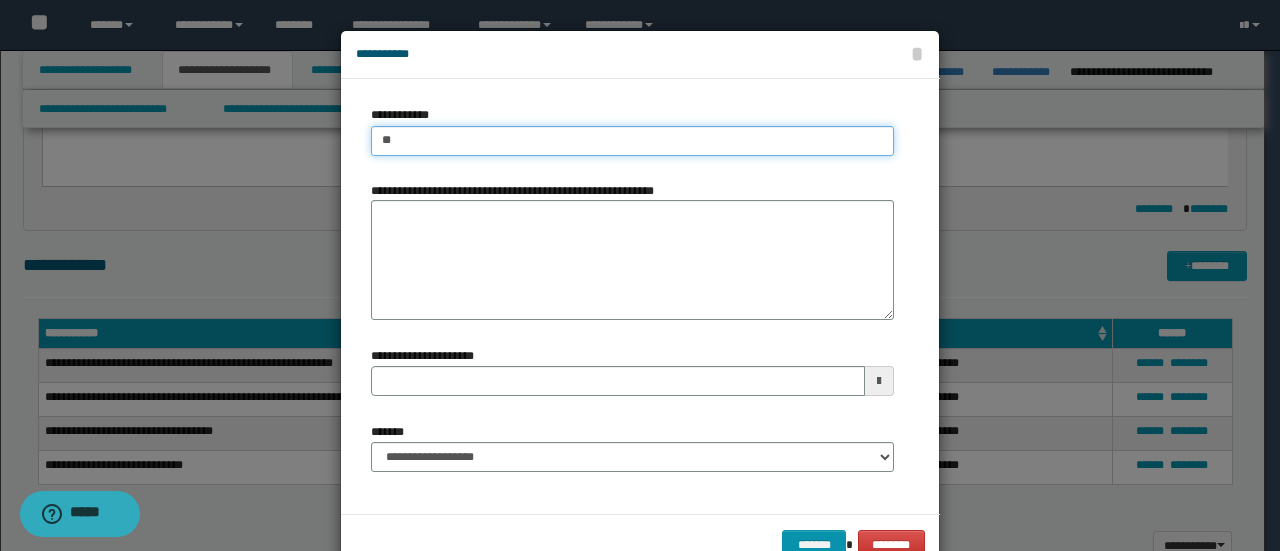 type on "***" 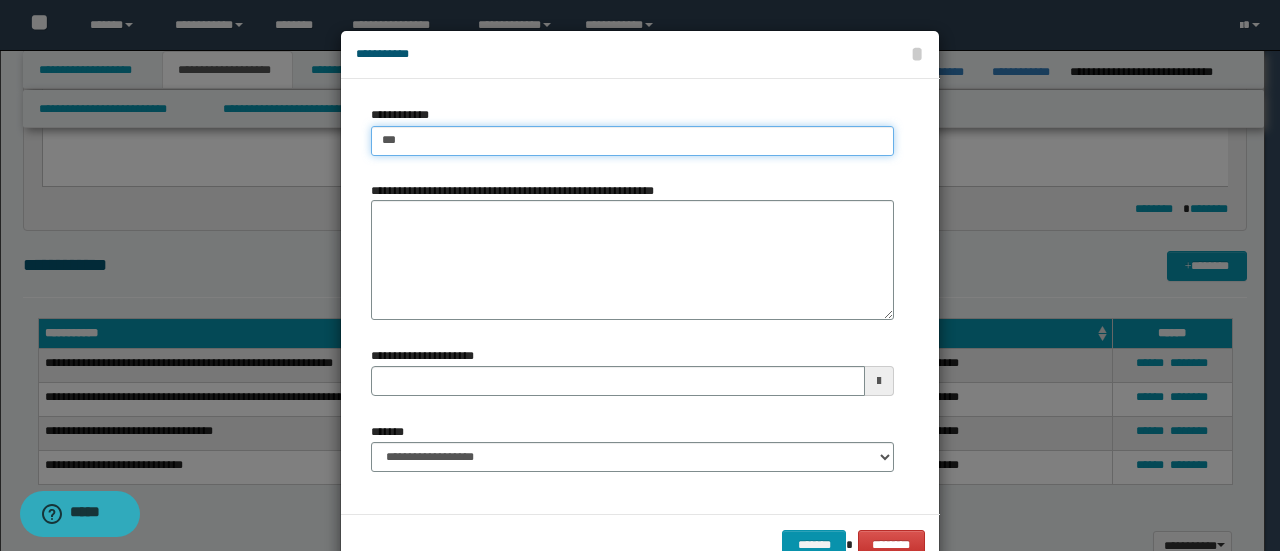 type on "***" 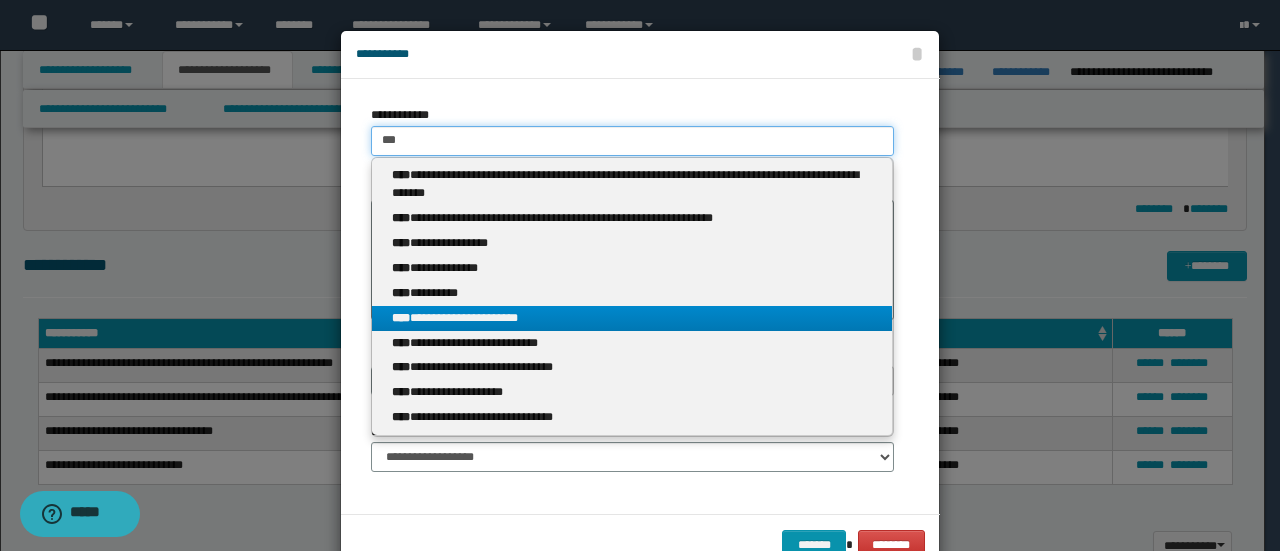 type on "***" 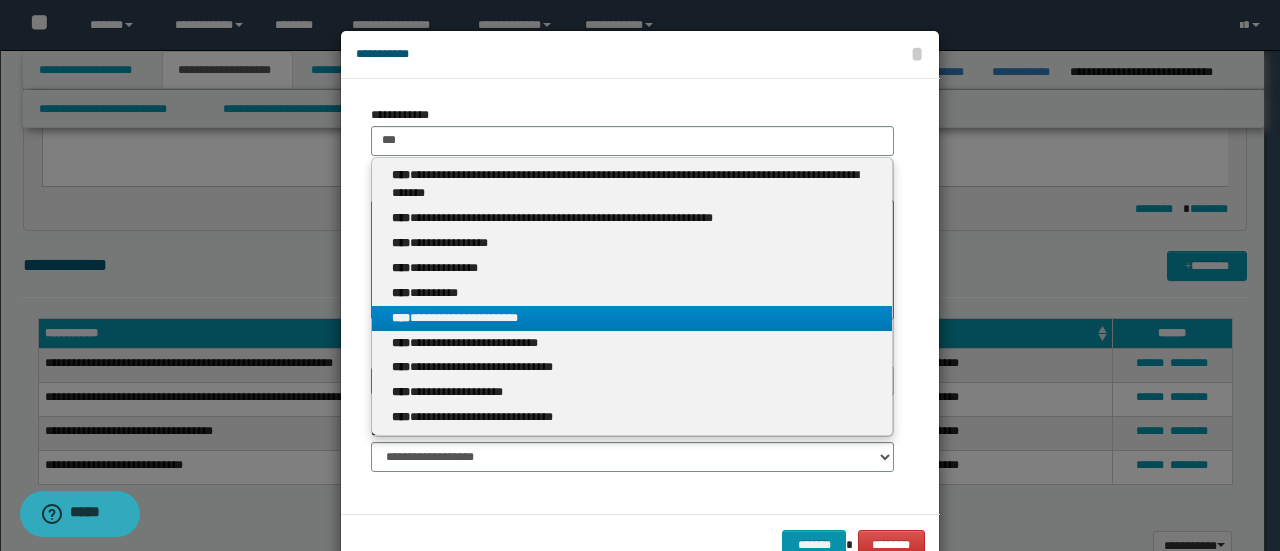 click on "**********" at bounding box center (632, 318) 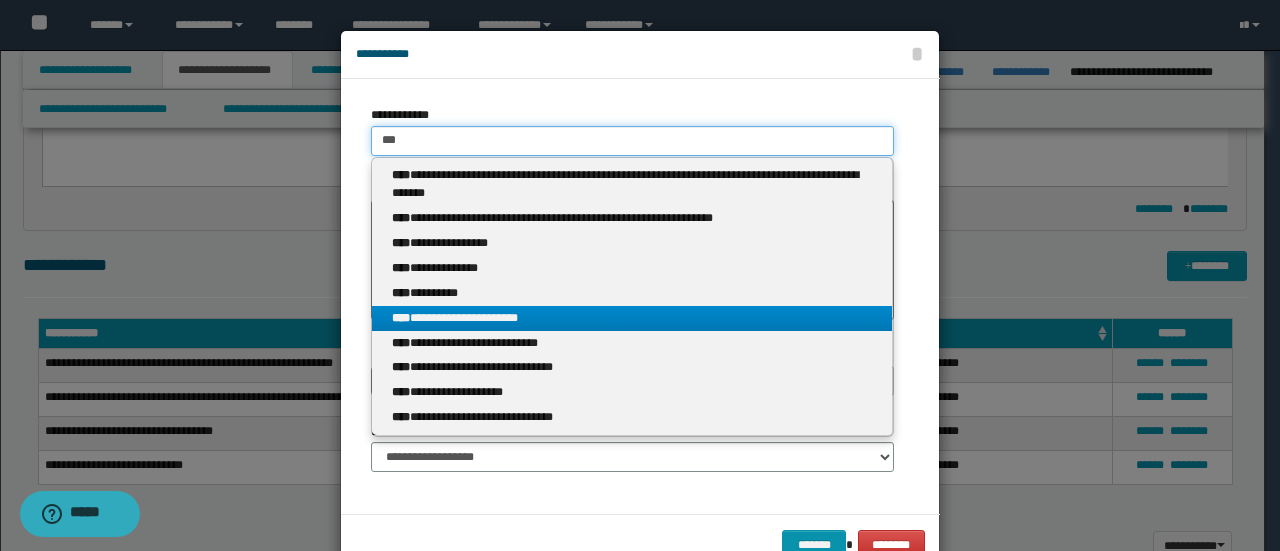 type 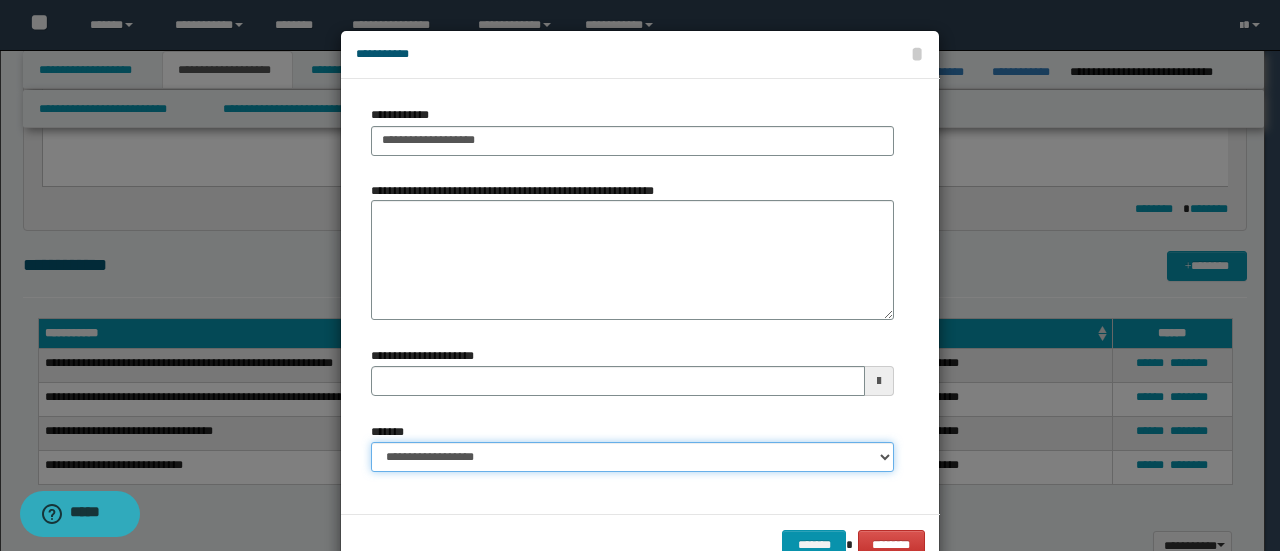 click on "**********" at bounding box center [632, 457] 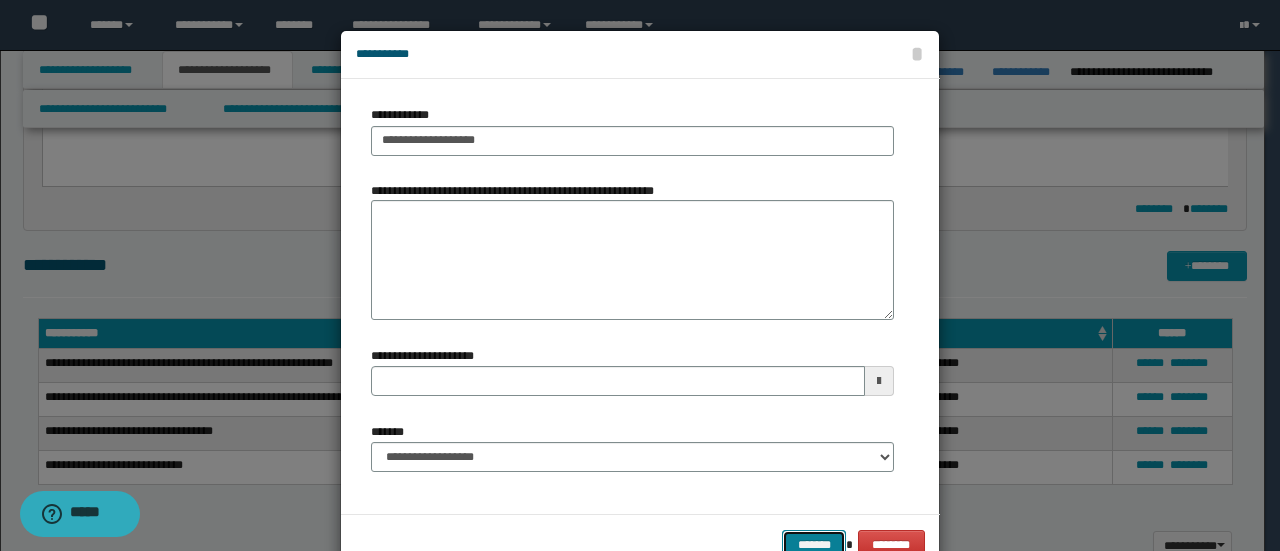 click on "*******" at bounding box center (814, 544) 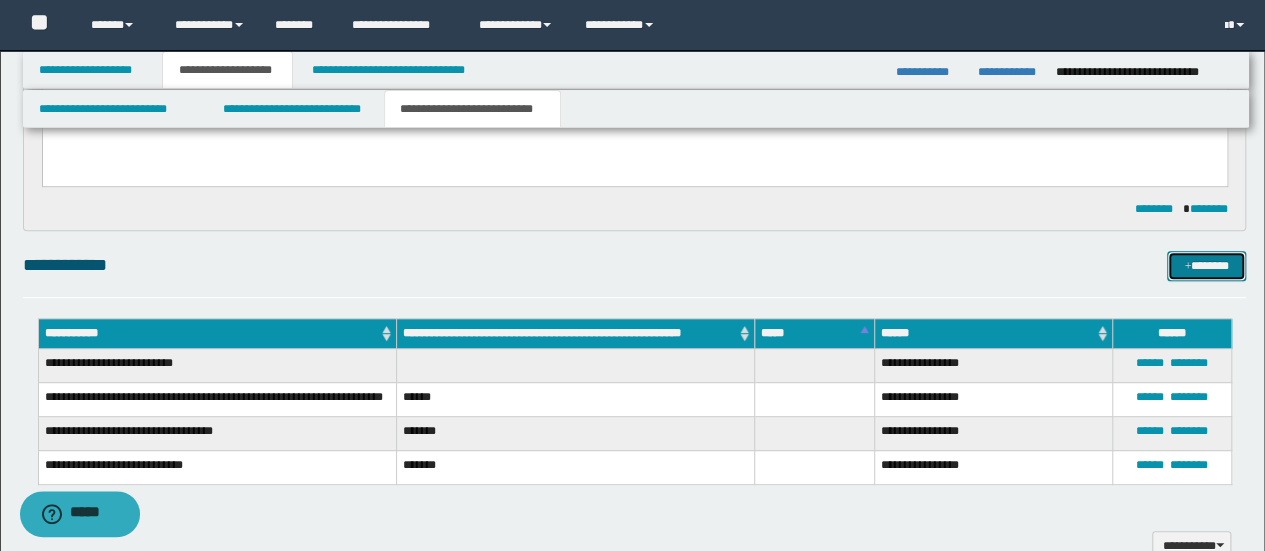 click on "*******" at bounding box center (1206, 265) 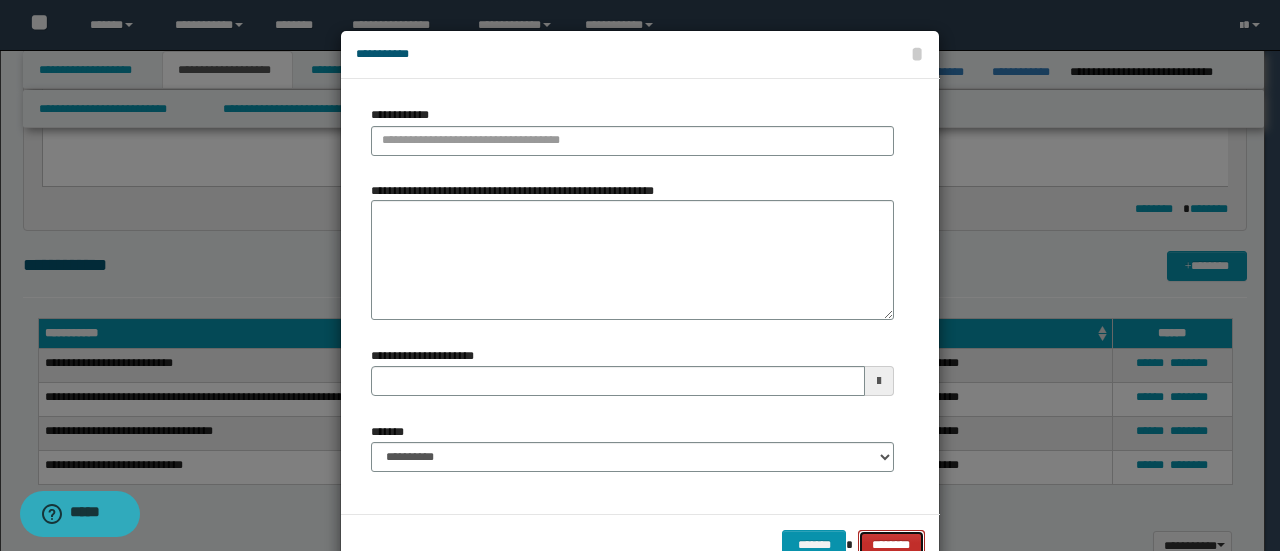 click on "********" at bounding box center (891, 544) 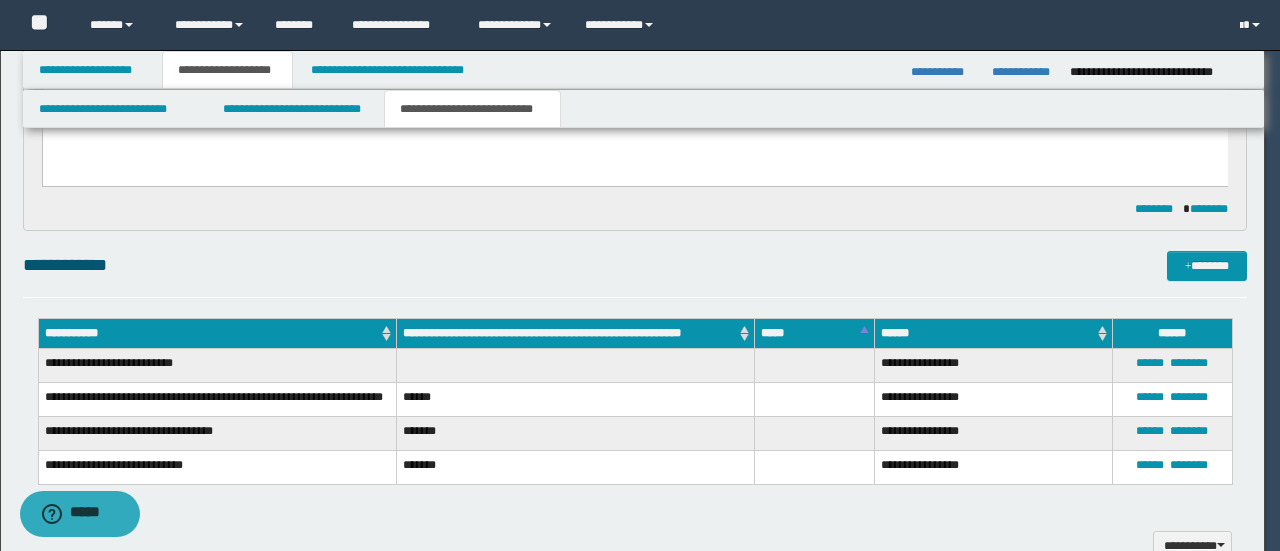type 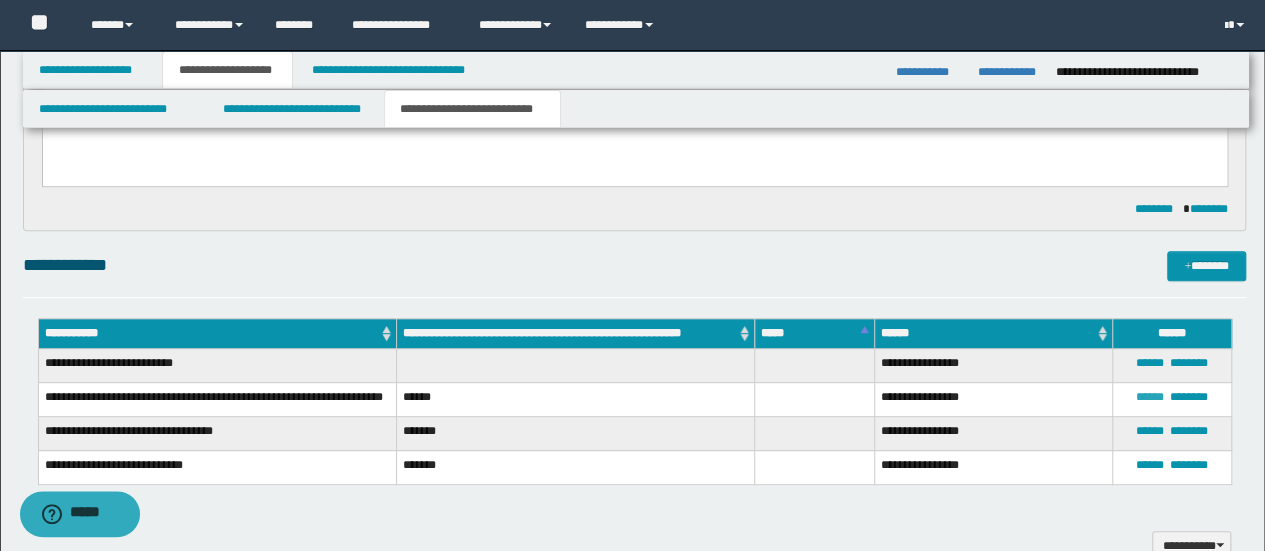 click on "******" at bounding box center [1150, 397] 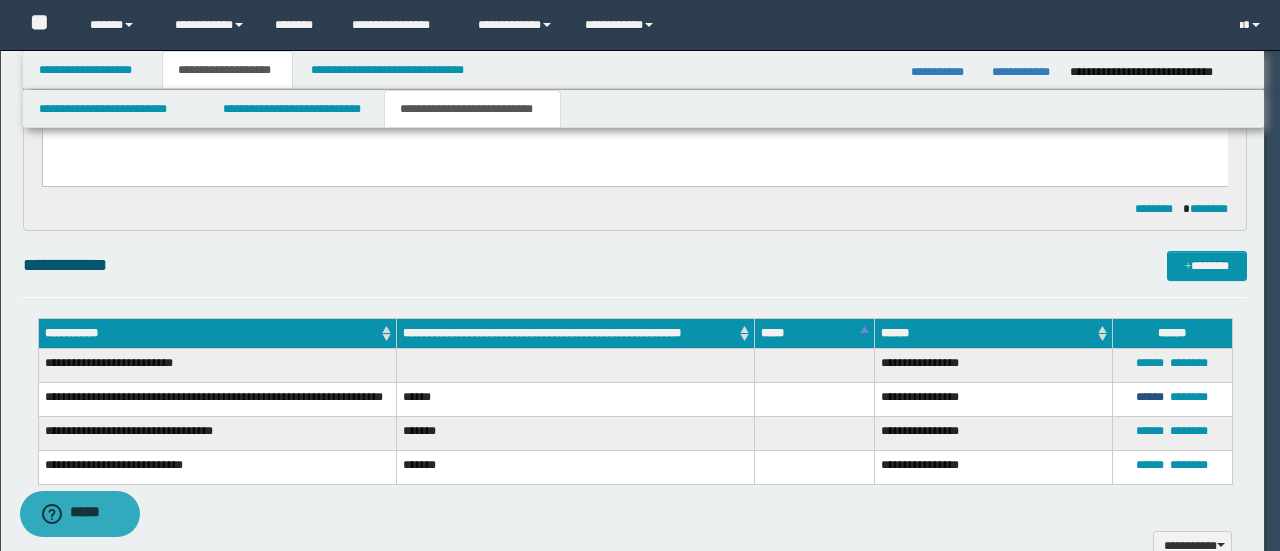 type 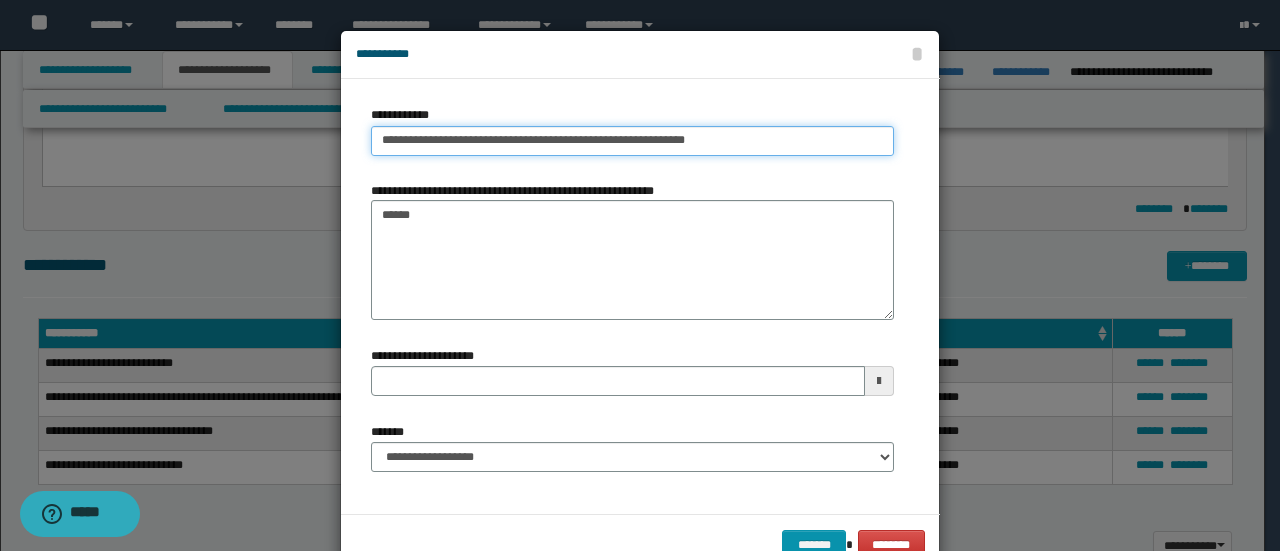 type on "**********" 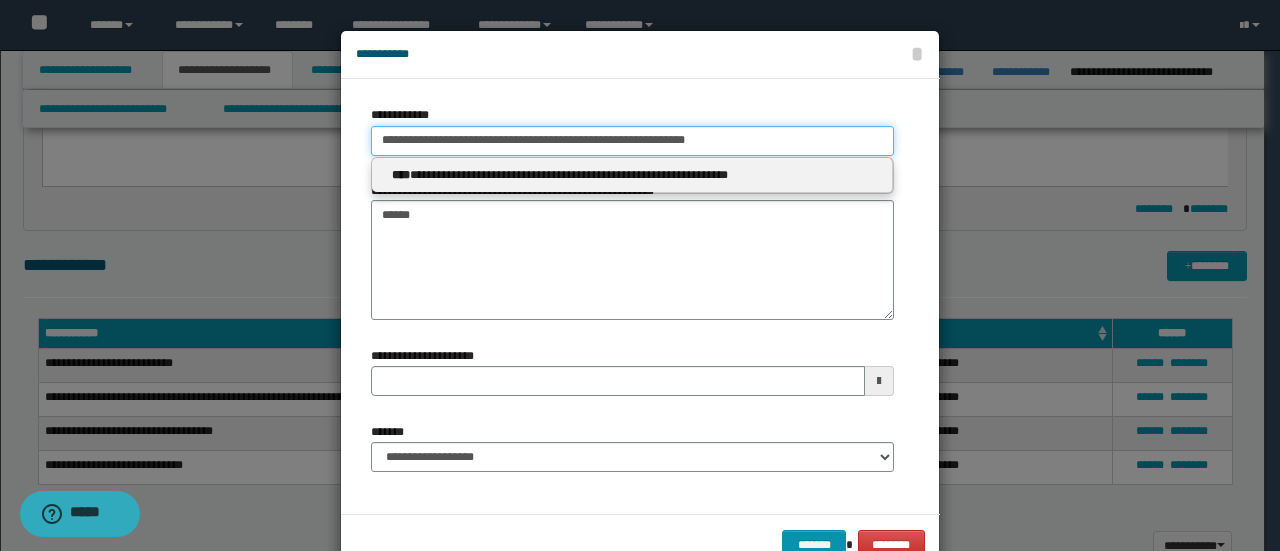 drag, startPoint x: 744, startPoint y: 143, endPoint x: 0, endPoint y: 335, distance: 768.37494 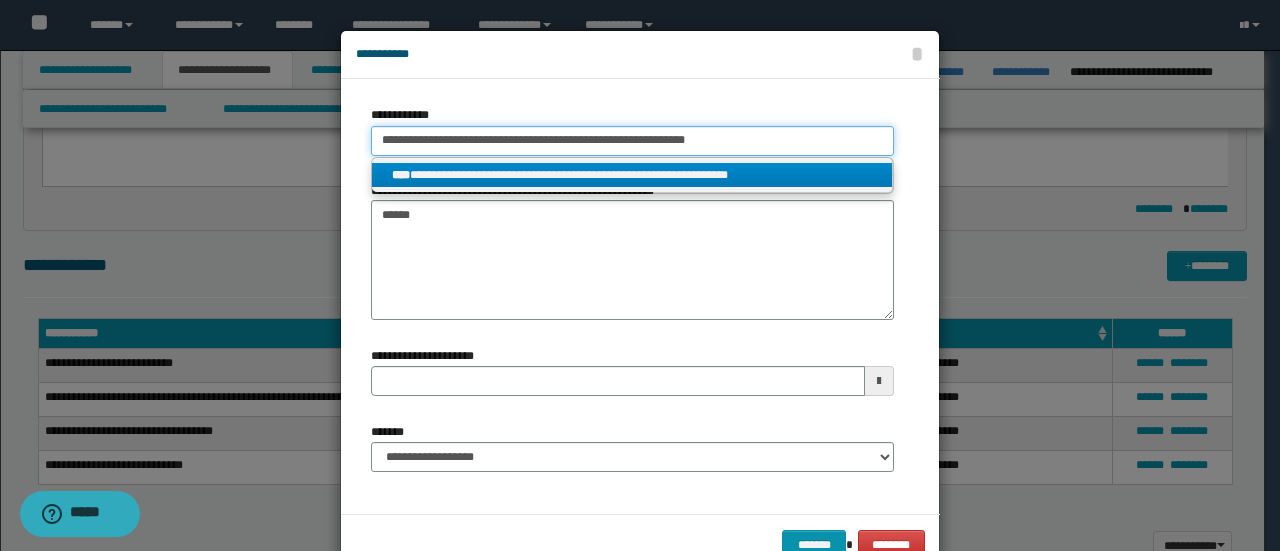 type 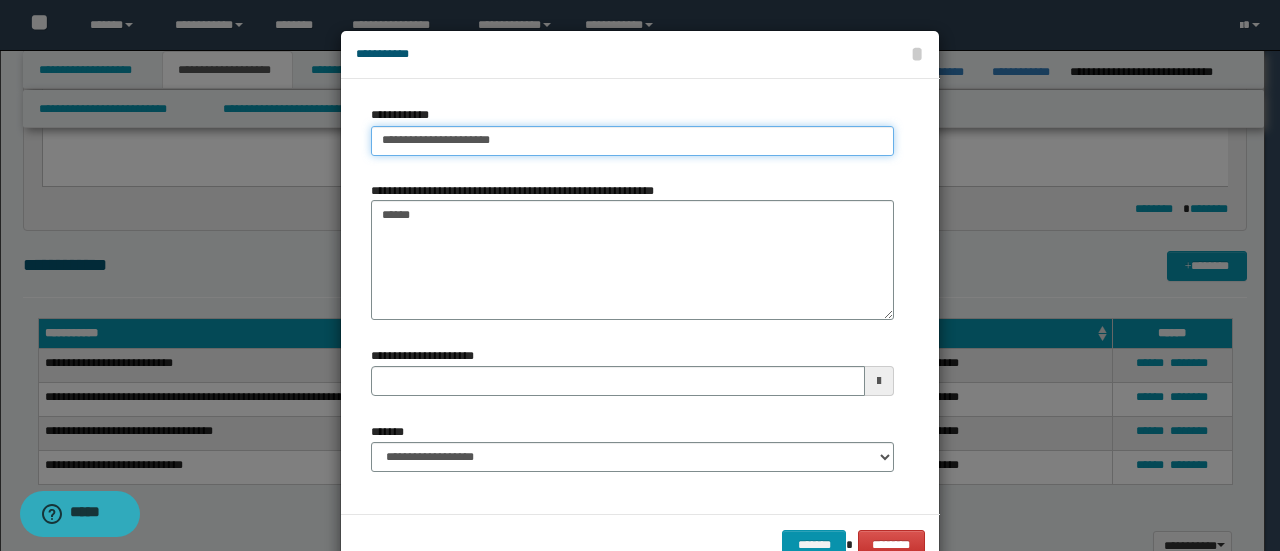 type on "**********" 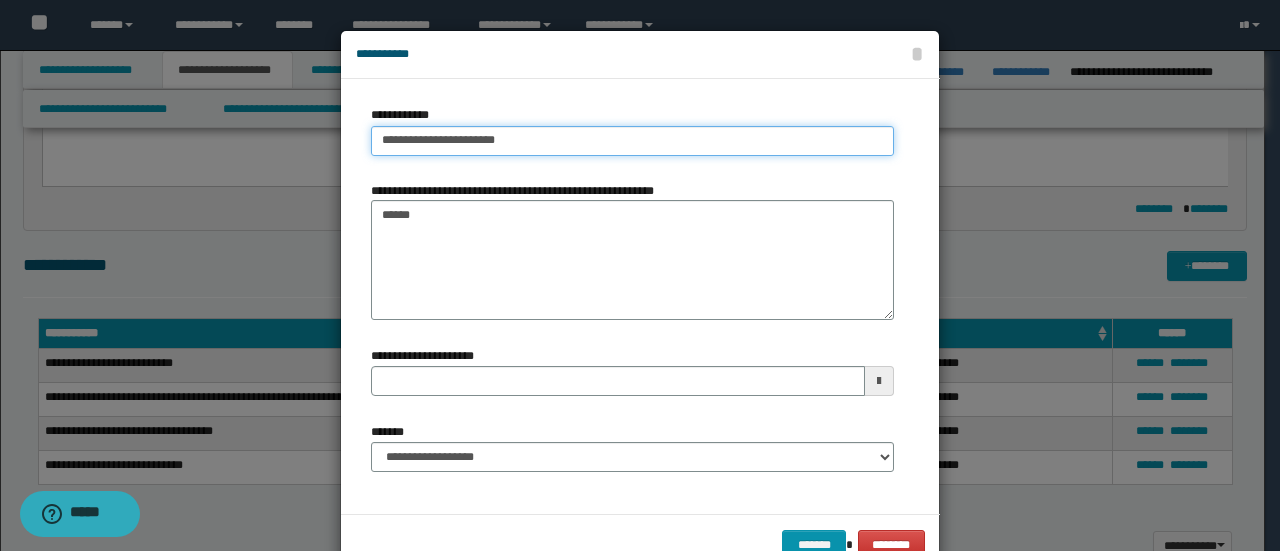 type on "**********" 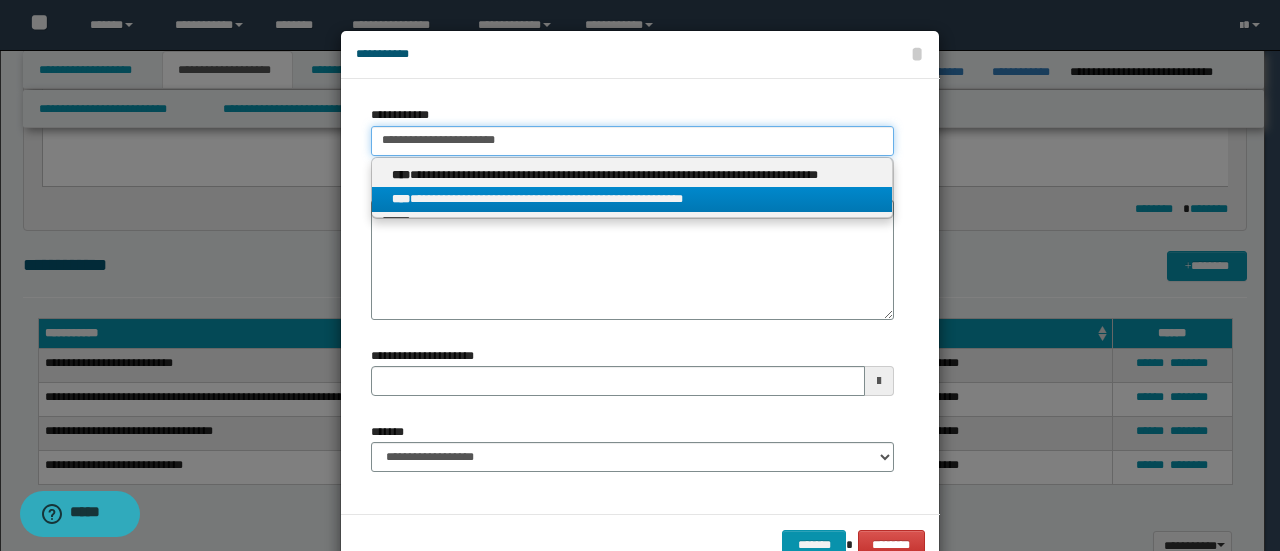 type on "**********" 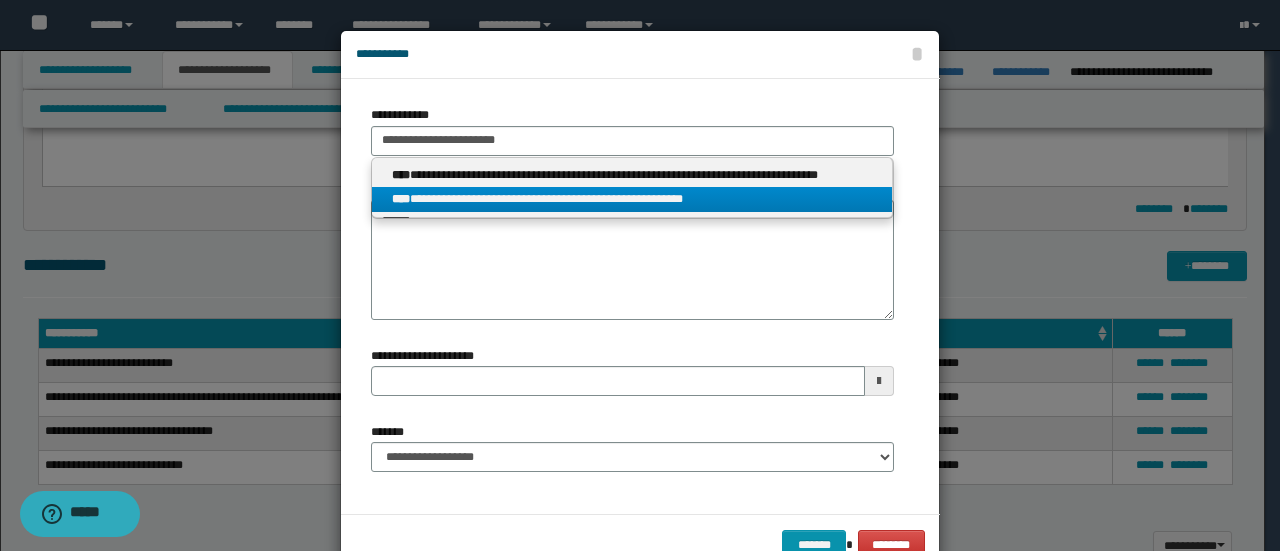 click on "**********" at bounding box center (632, 199) 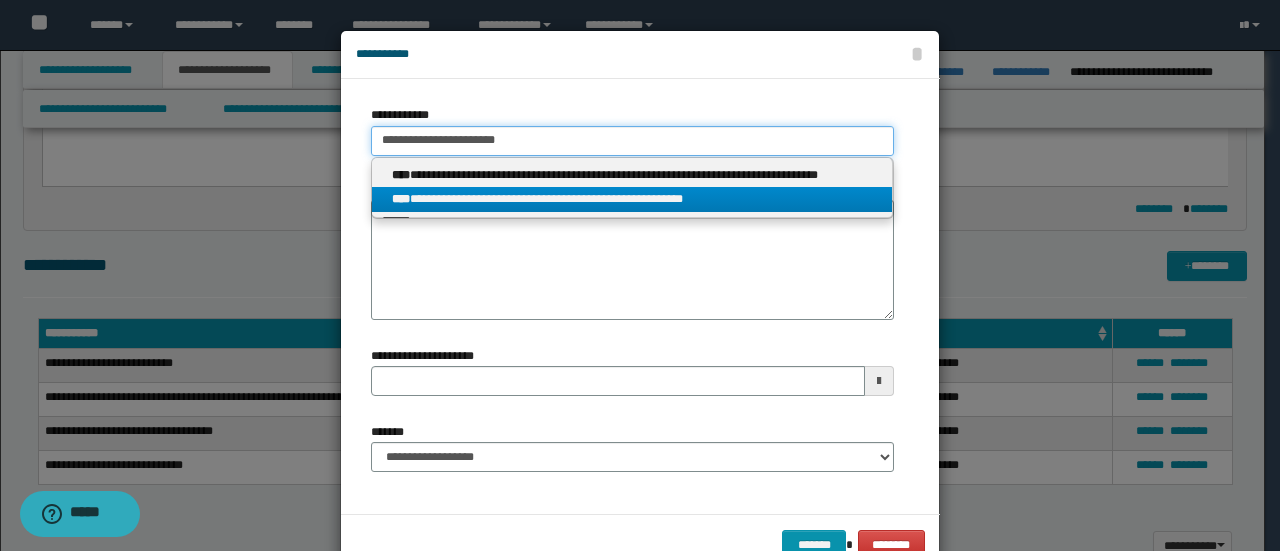 type 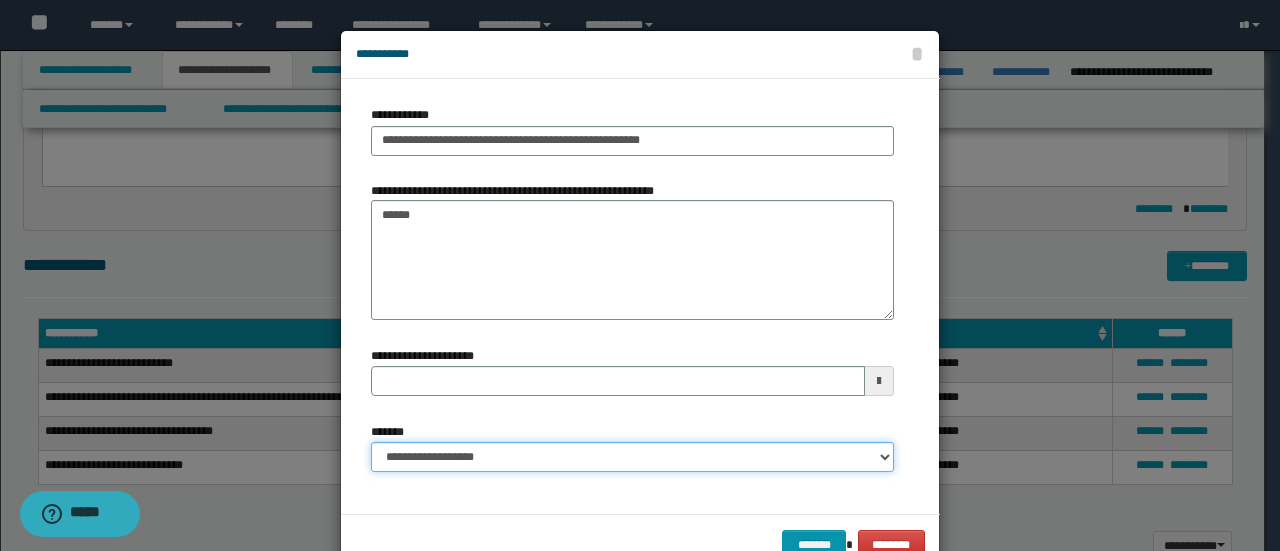 click on "**********" at bounding box center (632, 457) 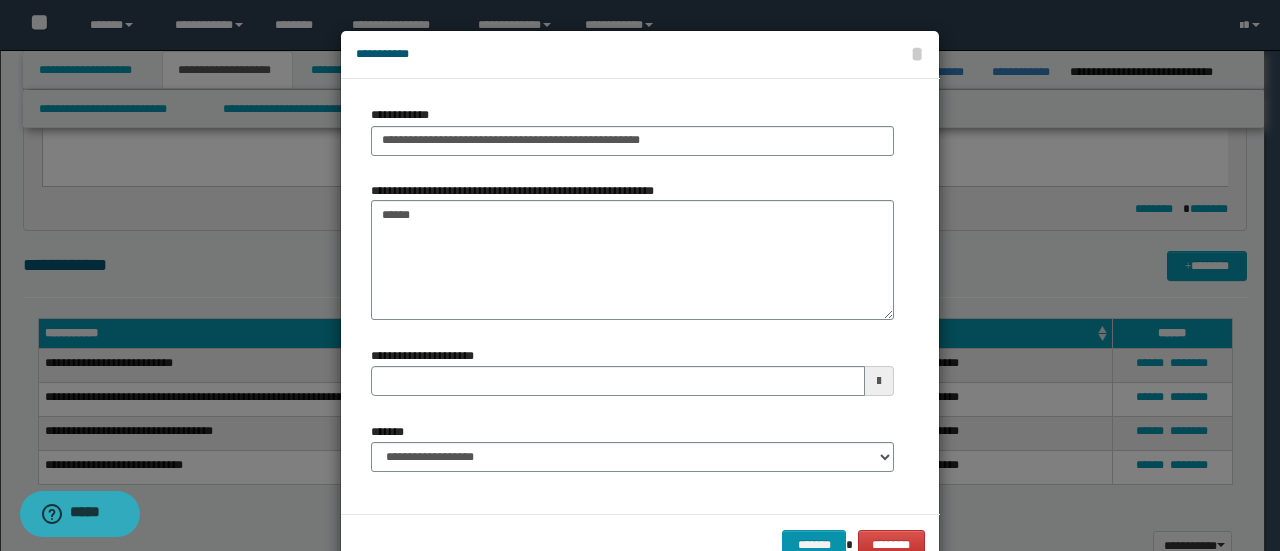 click on "*******
********" at bounding box center (640, 544) 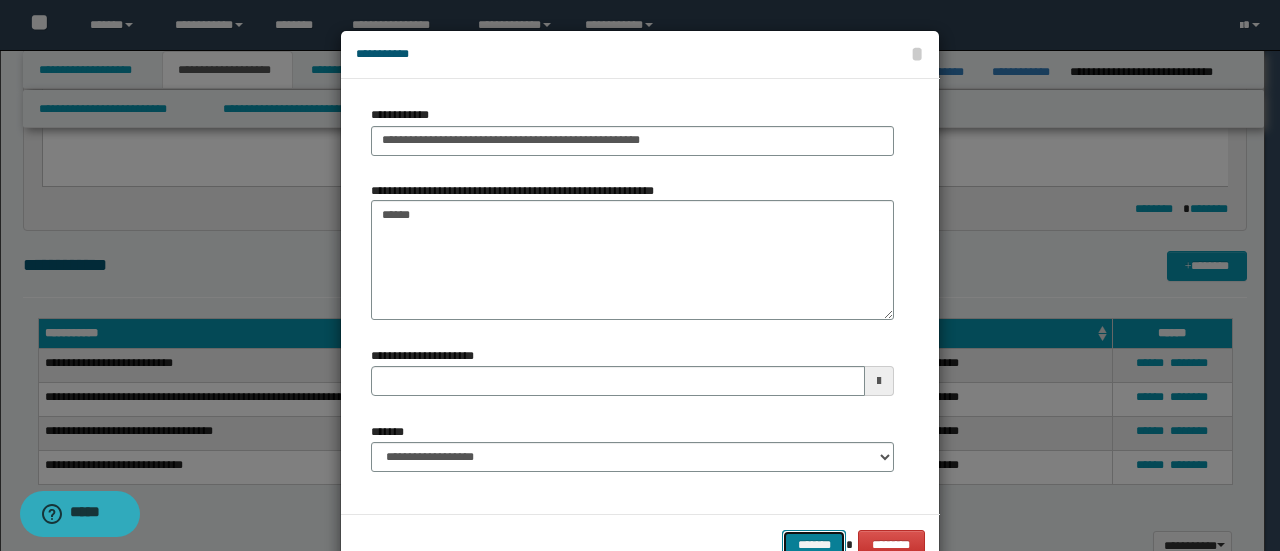 click on "*******" at bounding box center (814, 544) 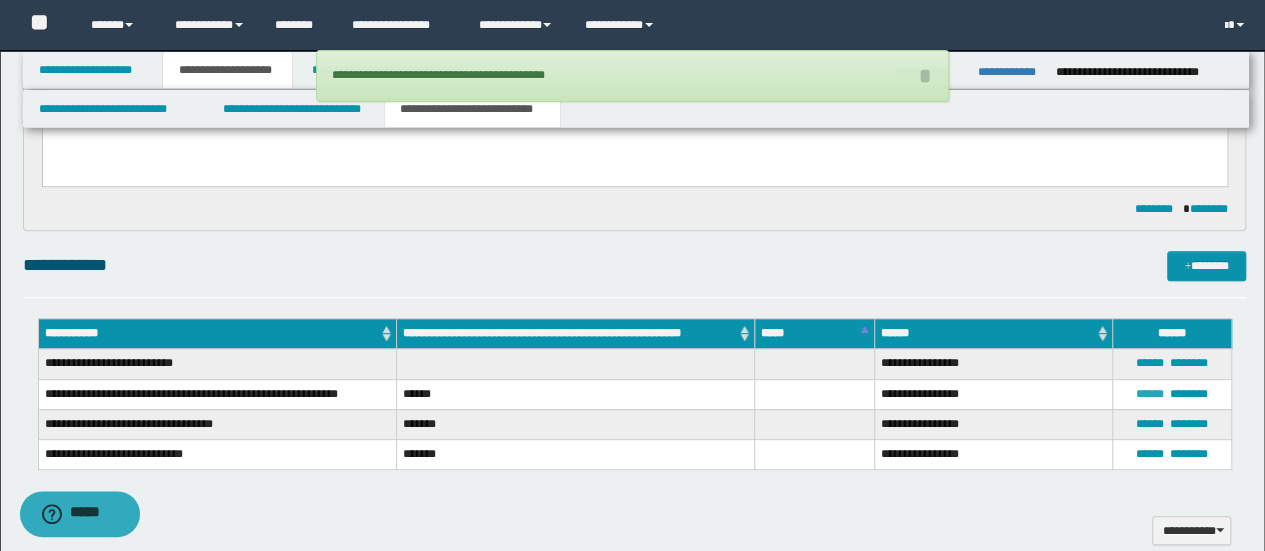click on "******" at bounding box center (1150, 394) 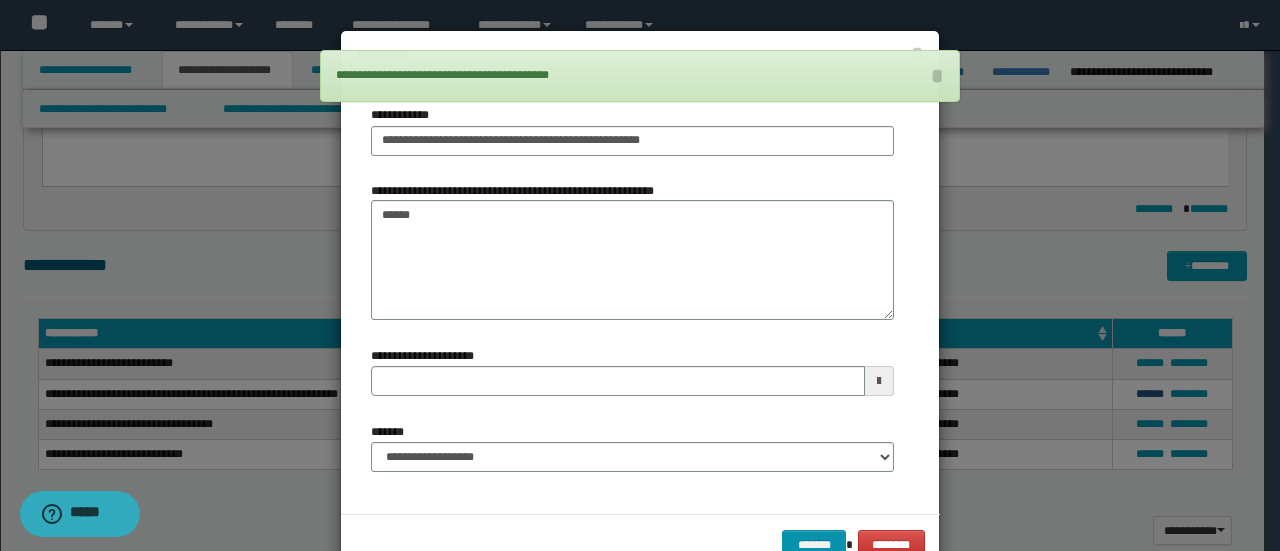 type 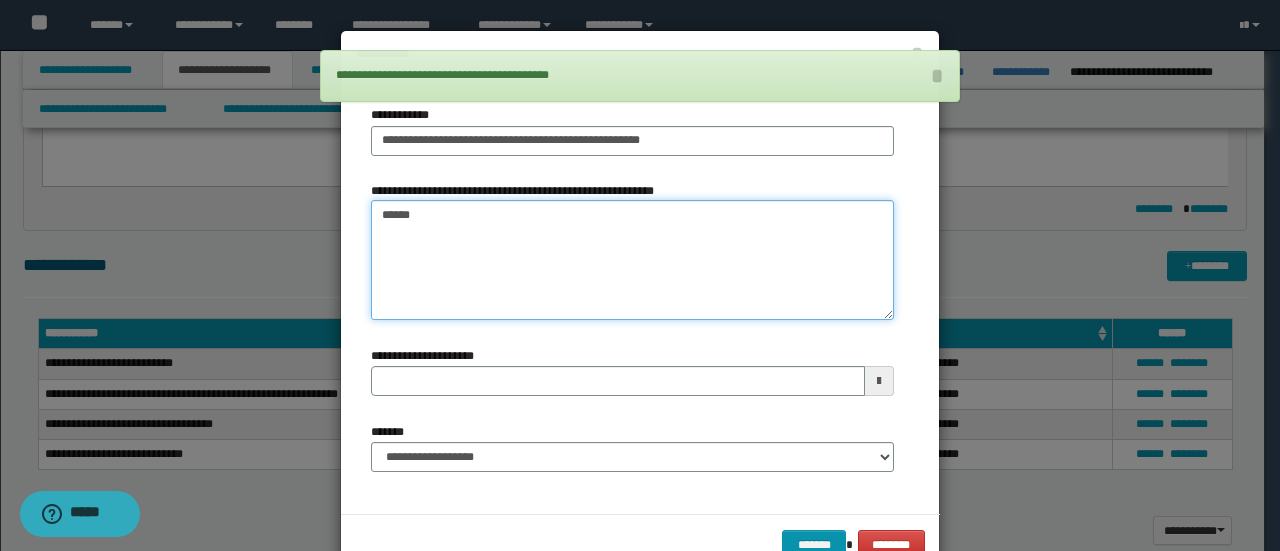 drag, startPoint x: 415, startPoint y: 223, endPoint x: 119, endPoint y: 283, distance: 302.01987 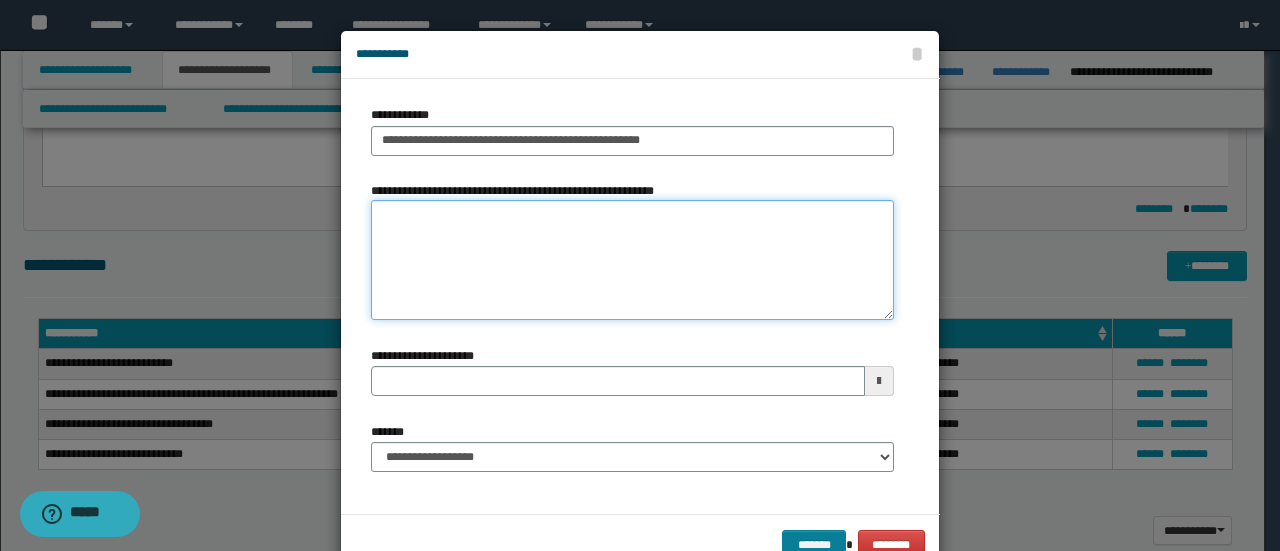 type 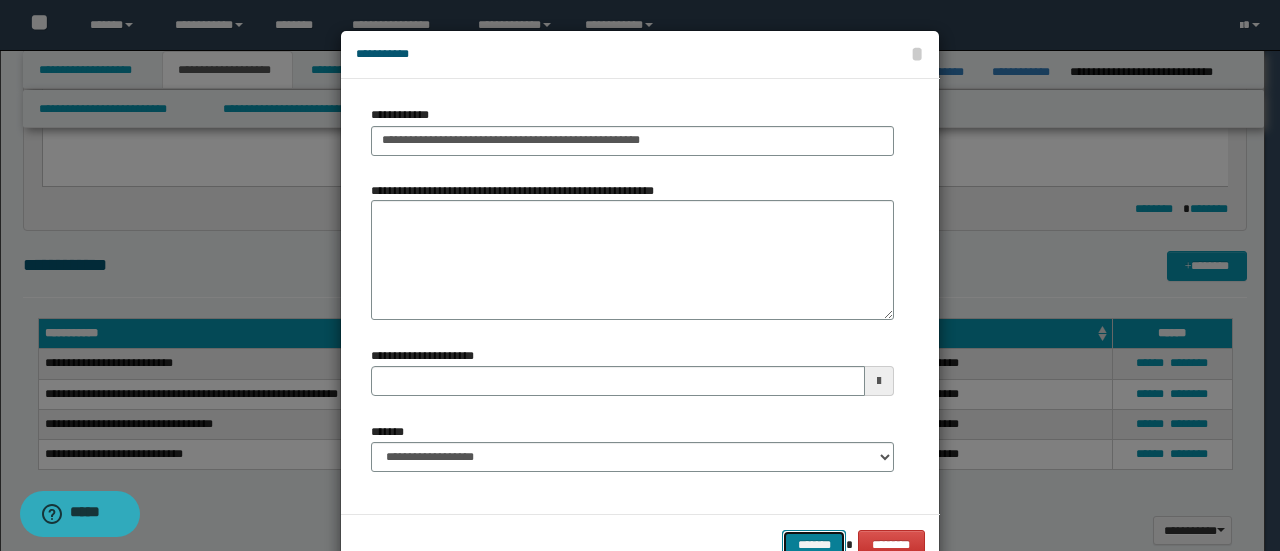click on "*******" at bounding box center (814, 544) 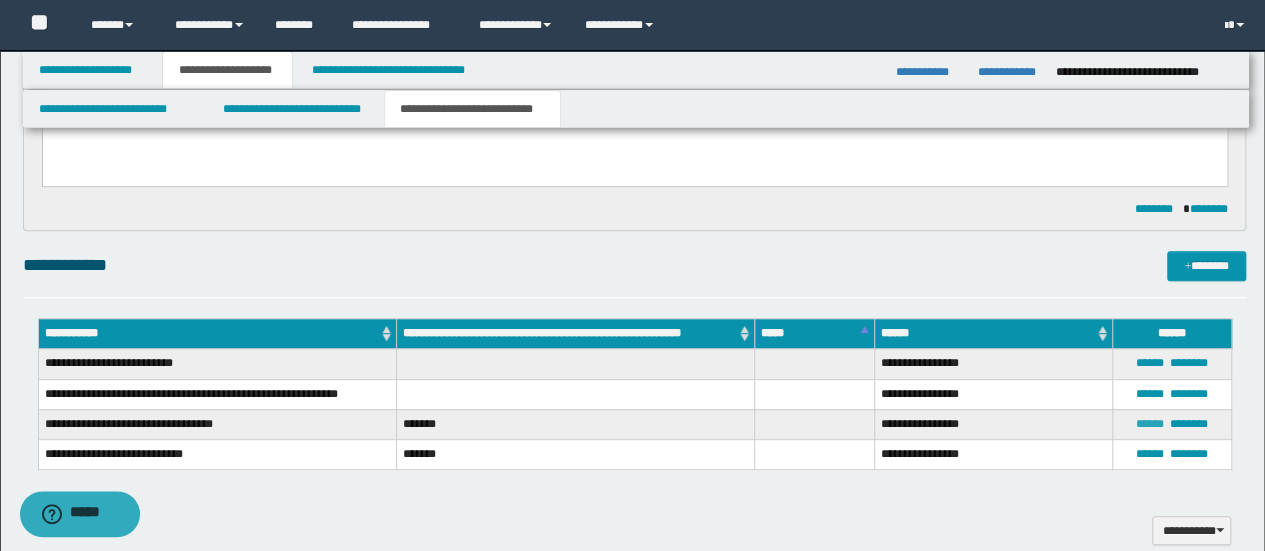 click on "******" at bounding box center [1150, 424] 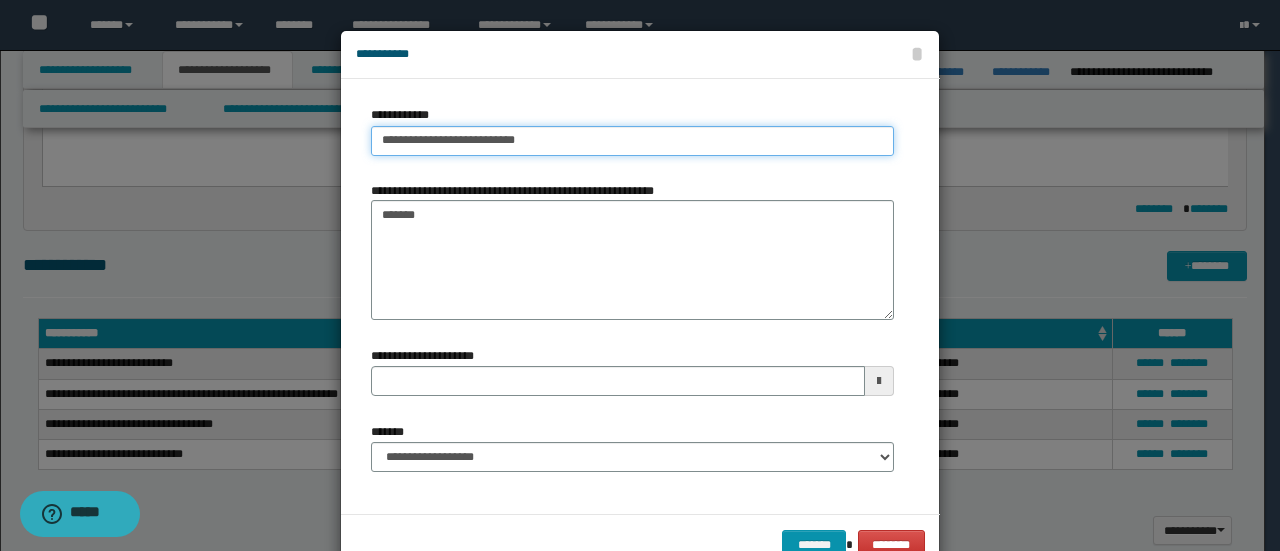 type on "**********" 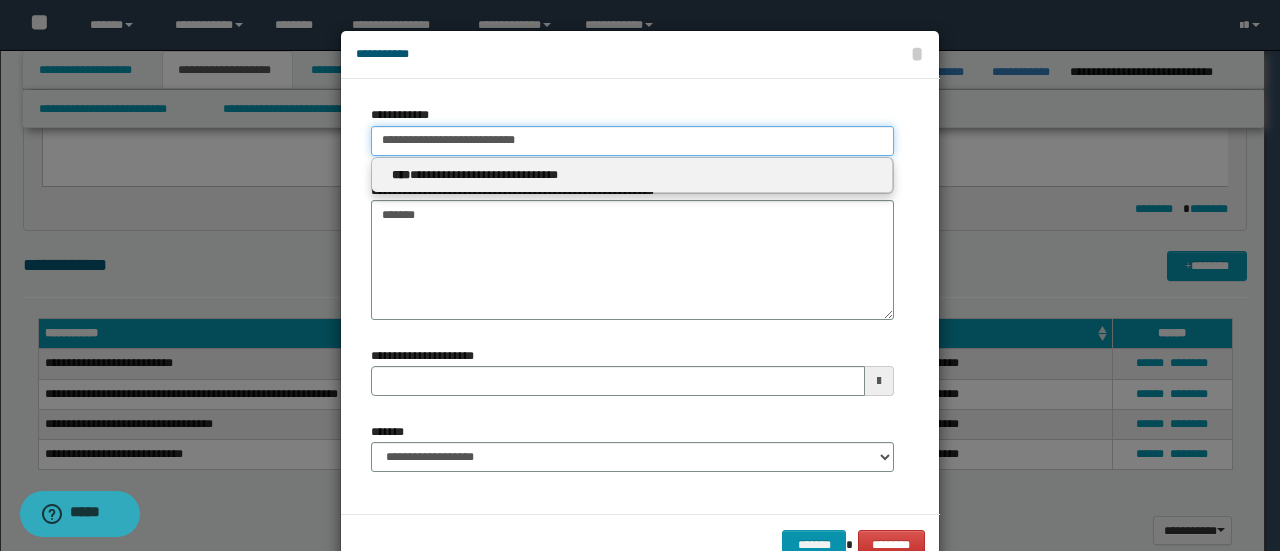 drag, startPoint x: 611, startPoint y: 152, endPoint x: 90, endPoint y: 150, distance: 521.00385 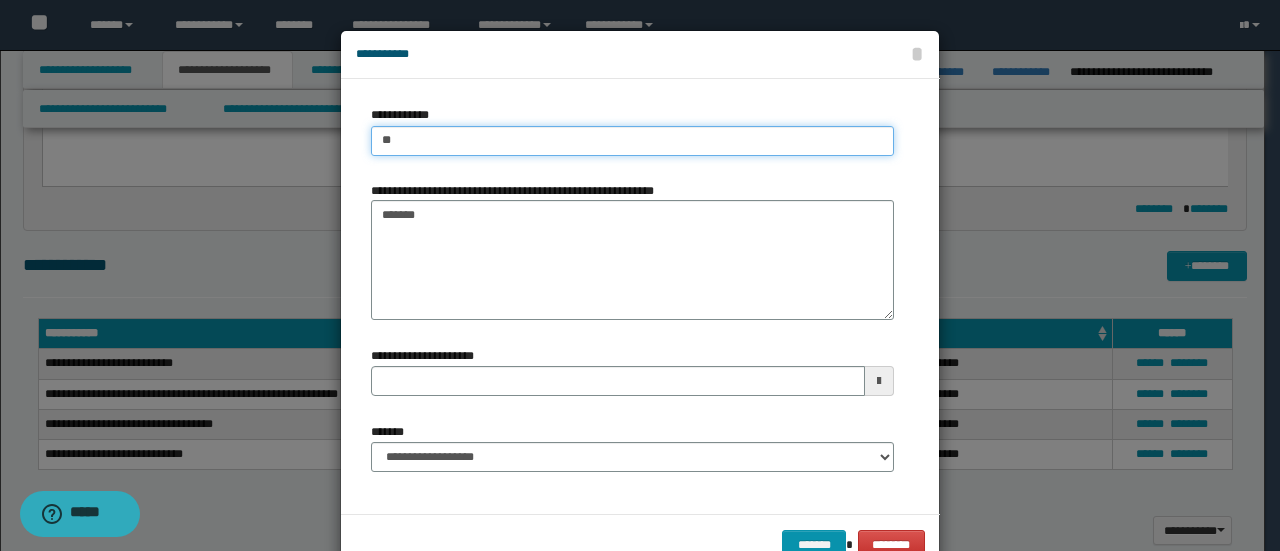 type on "***" 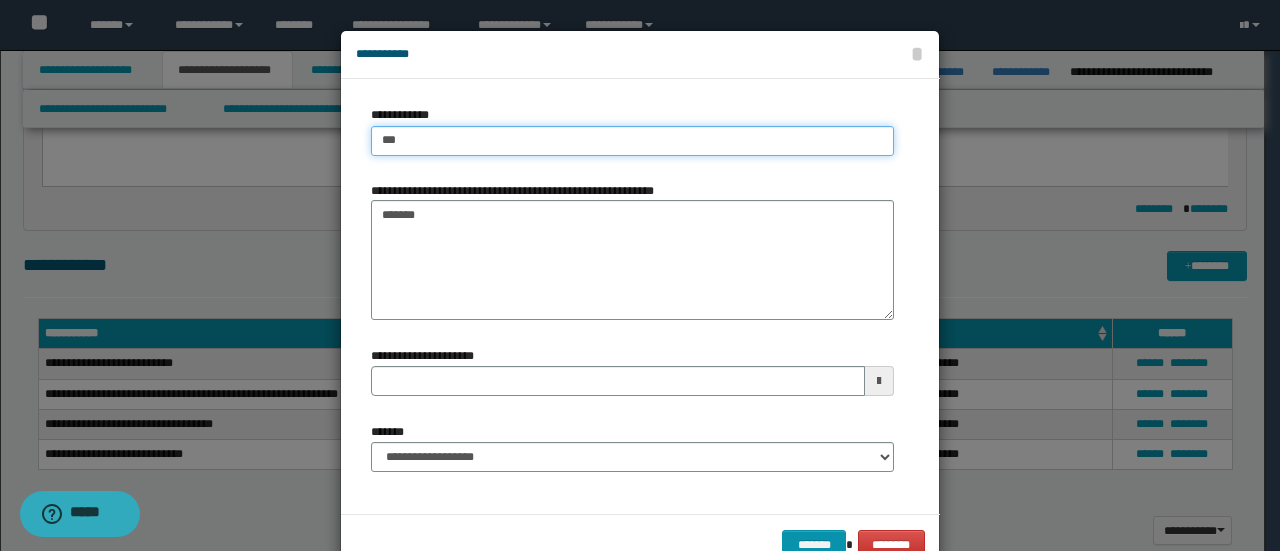 type on "***" 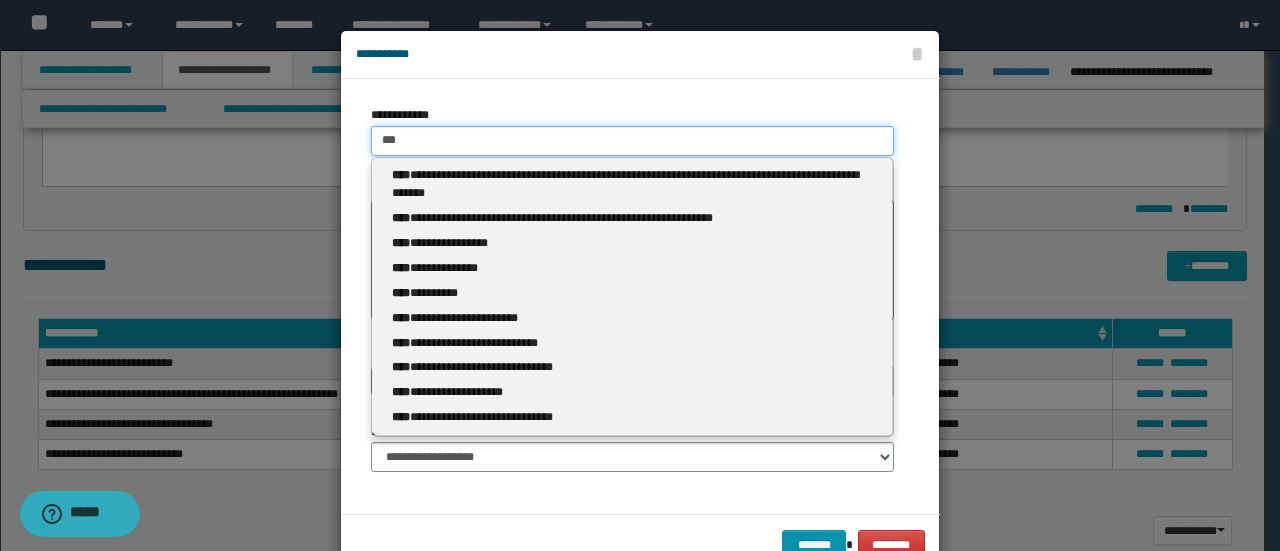 type 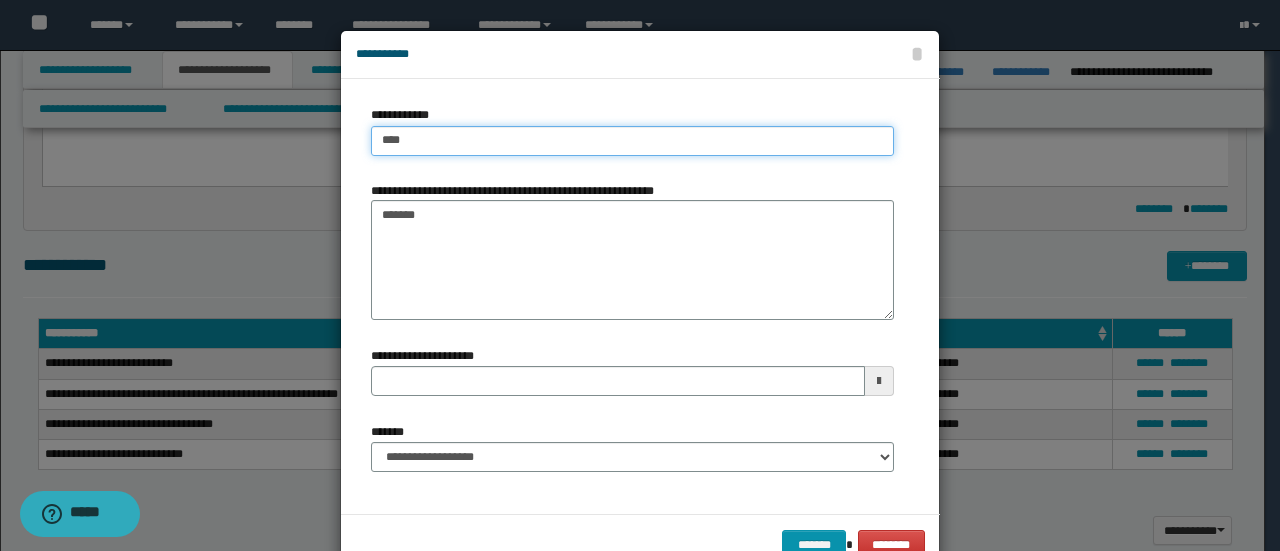 type on "****" 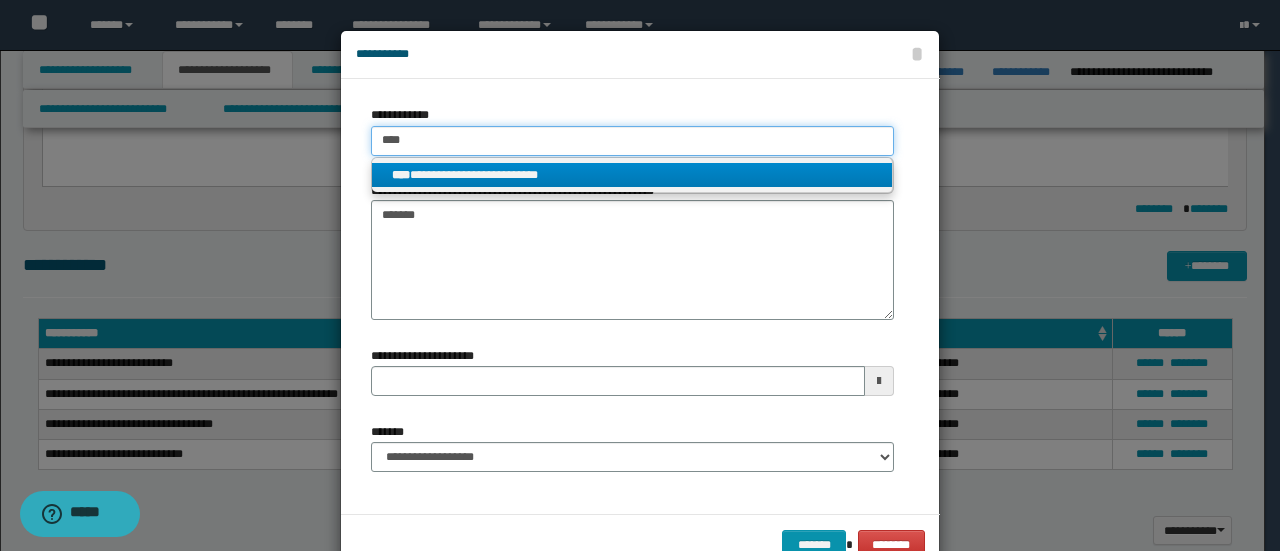 type on "****" 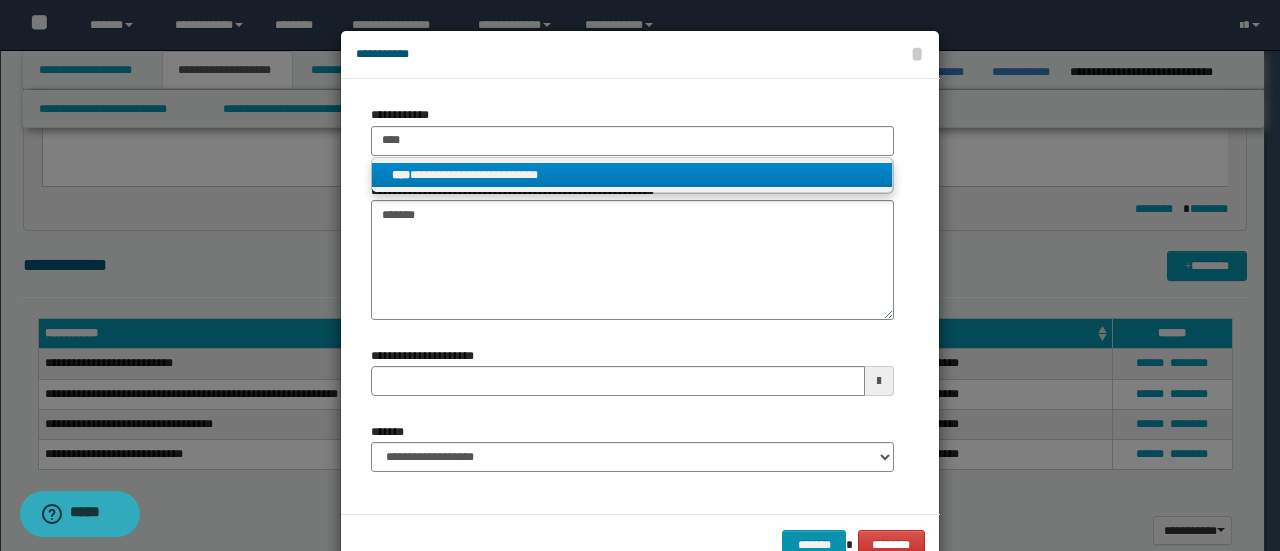 click on "****" at bounding box center [401, 175] 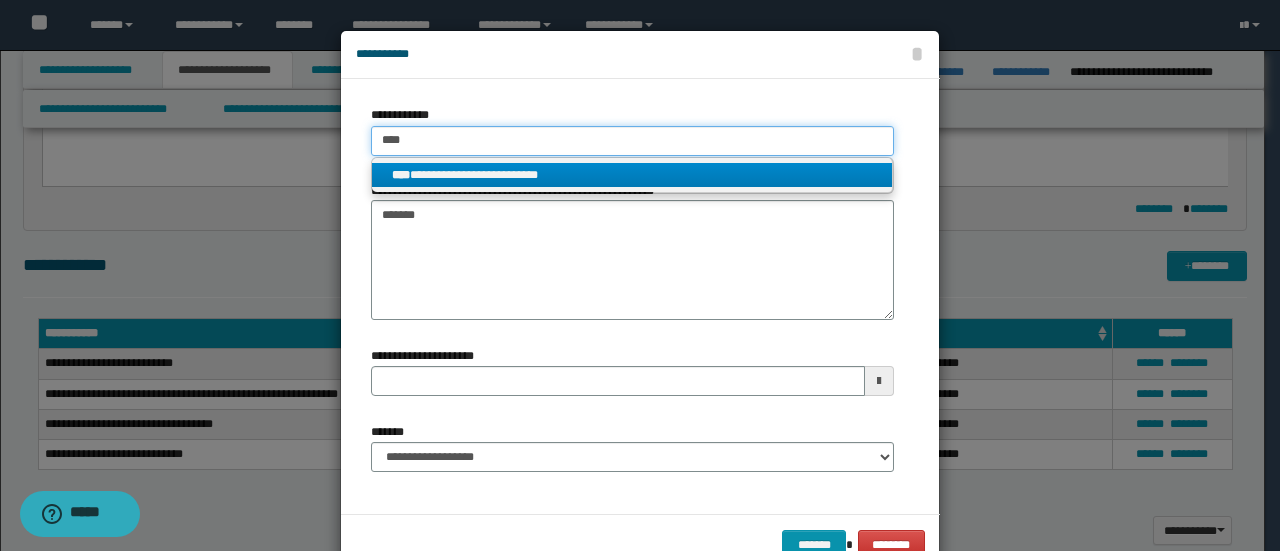 type 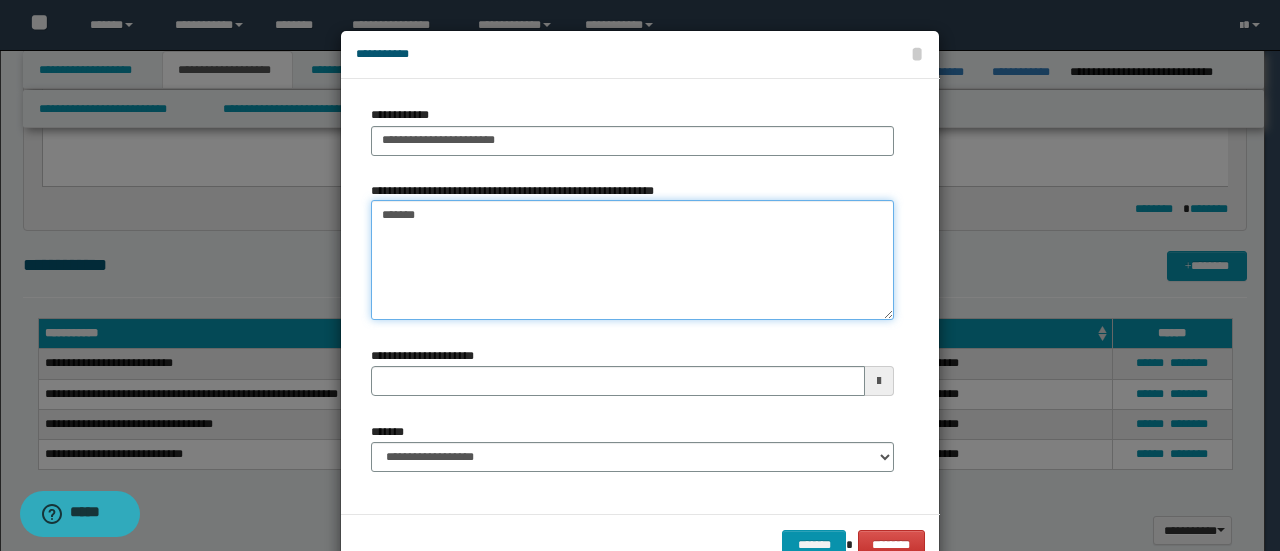 drag, startPoint x: 442, startPoint y: 225, endPoint x: 48, endPoint y: 231, distance: 394.0457 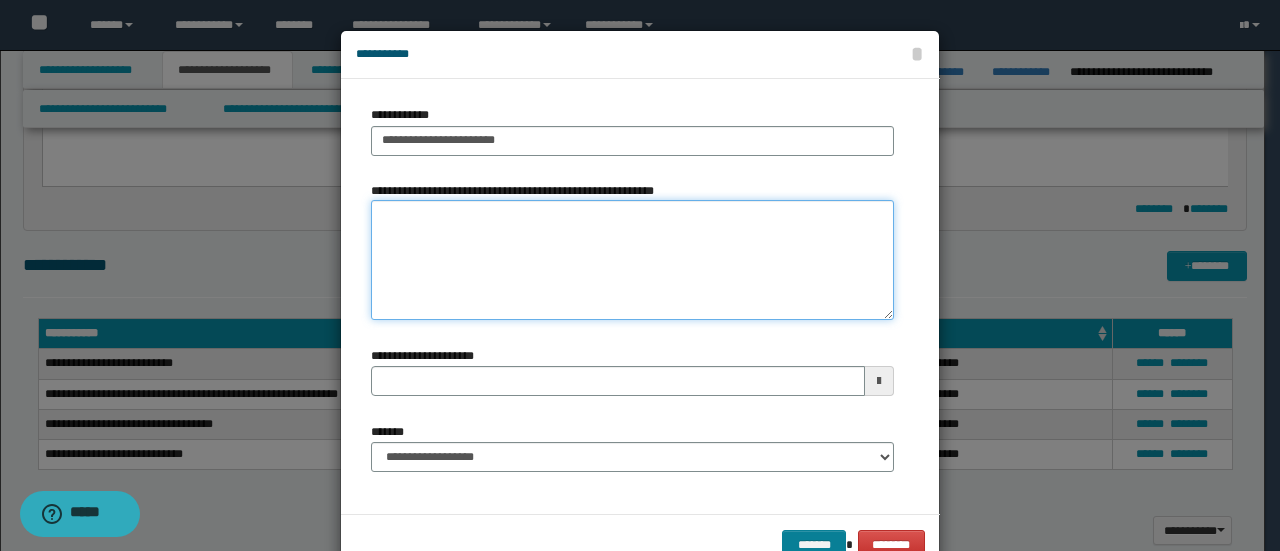 type 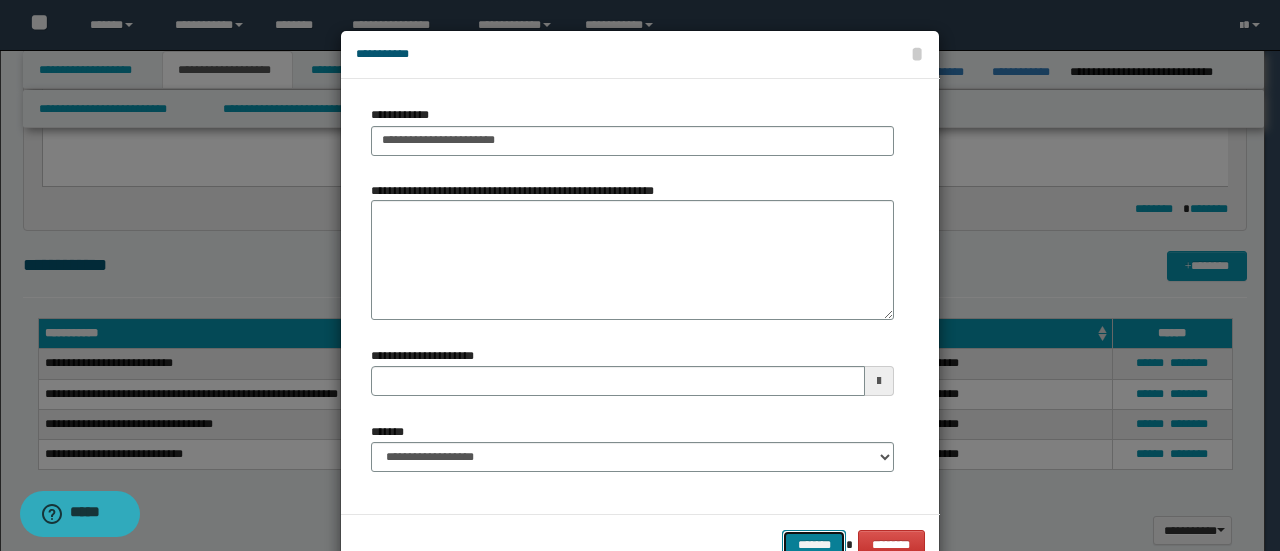 click on "*******" at bounding box center (814, 544) 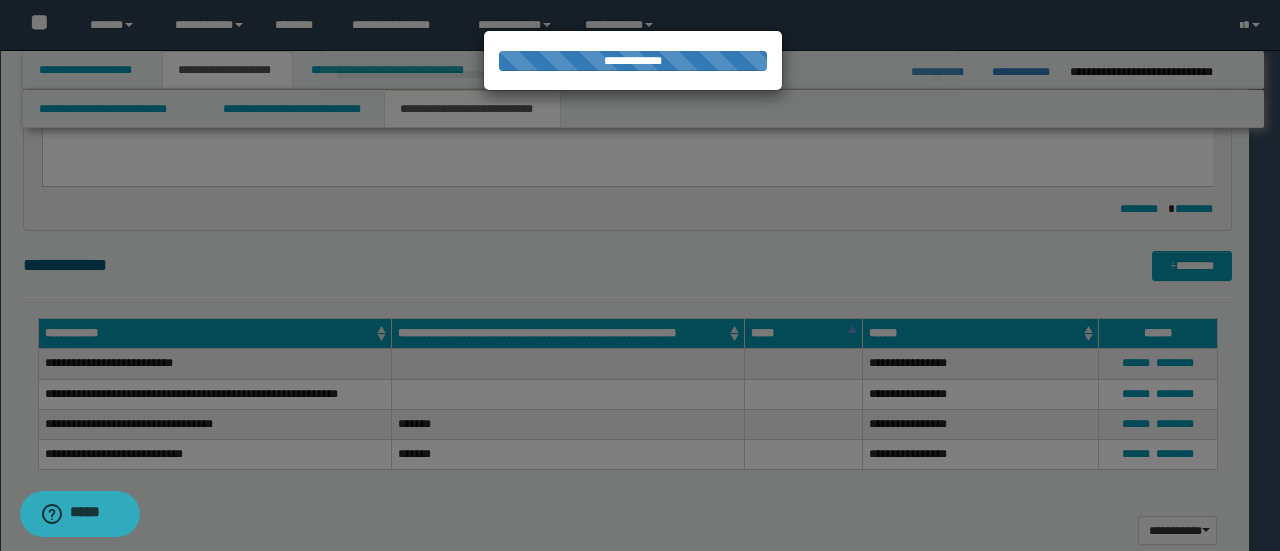 type 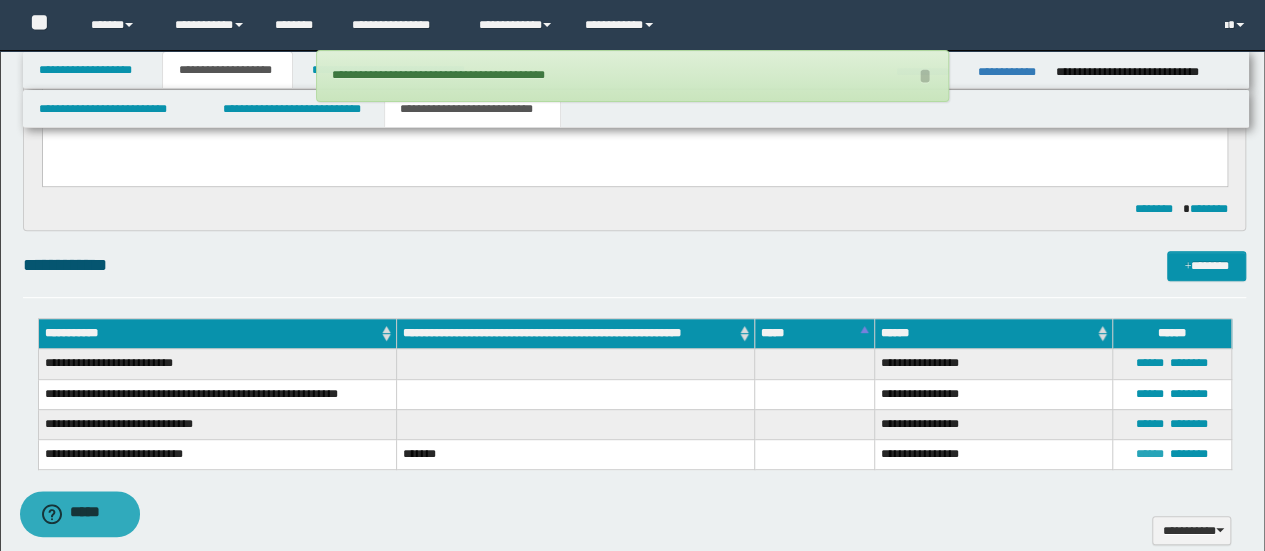 click on "******" at bounding box center (1150, 454) 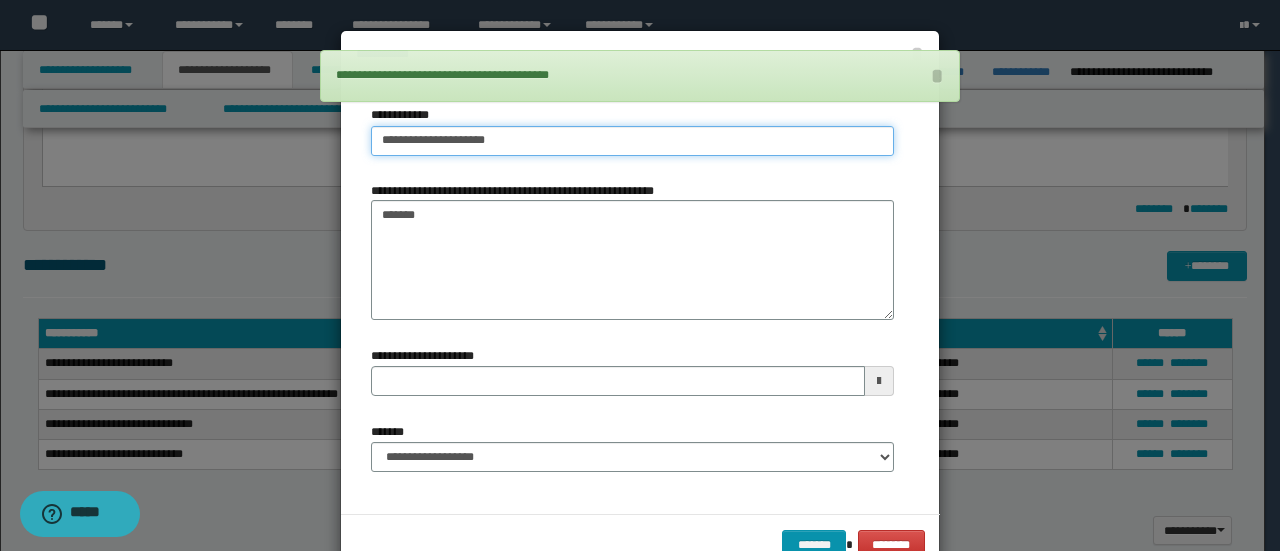 type on "**********" 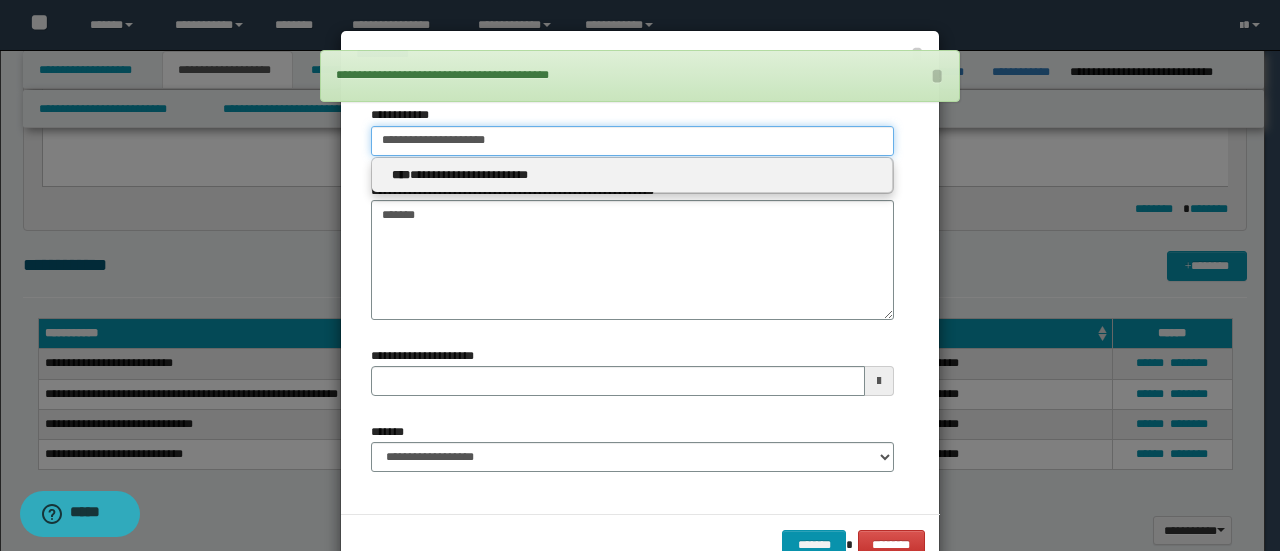 drag, startPoint x: 509, startPoint y: 145, endPoint x: 0, endPoint y: 170, distance: 509.6136 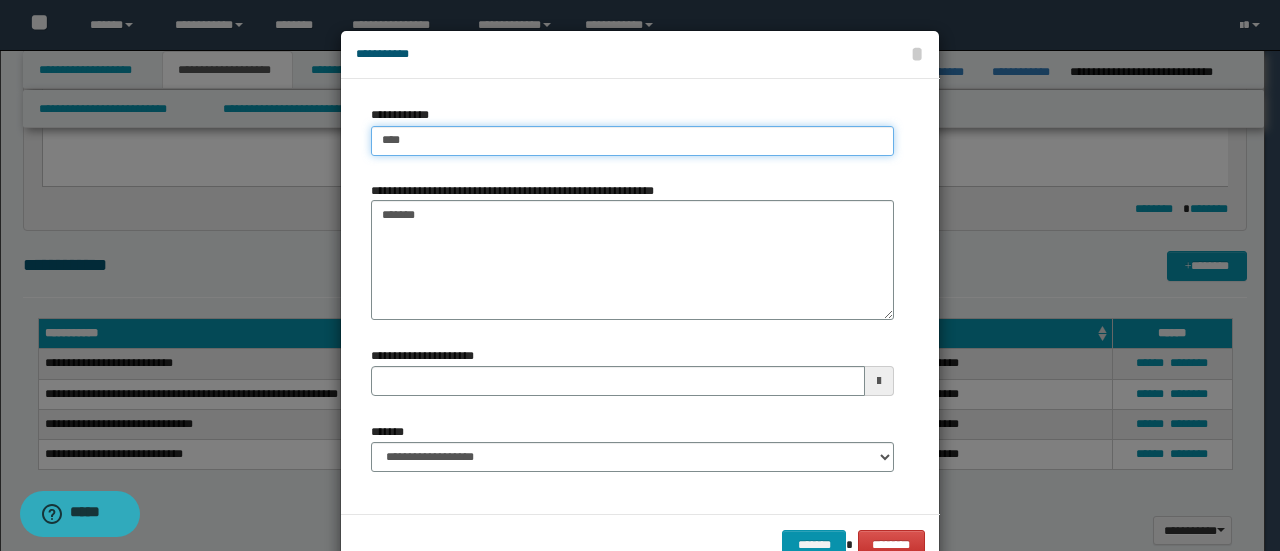 type on "*****" 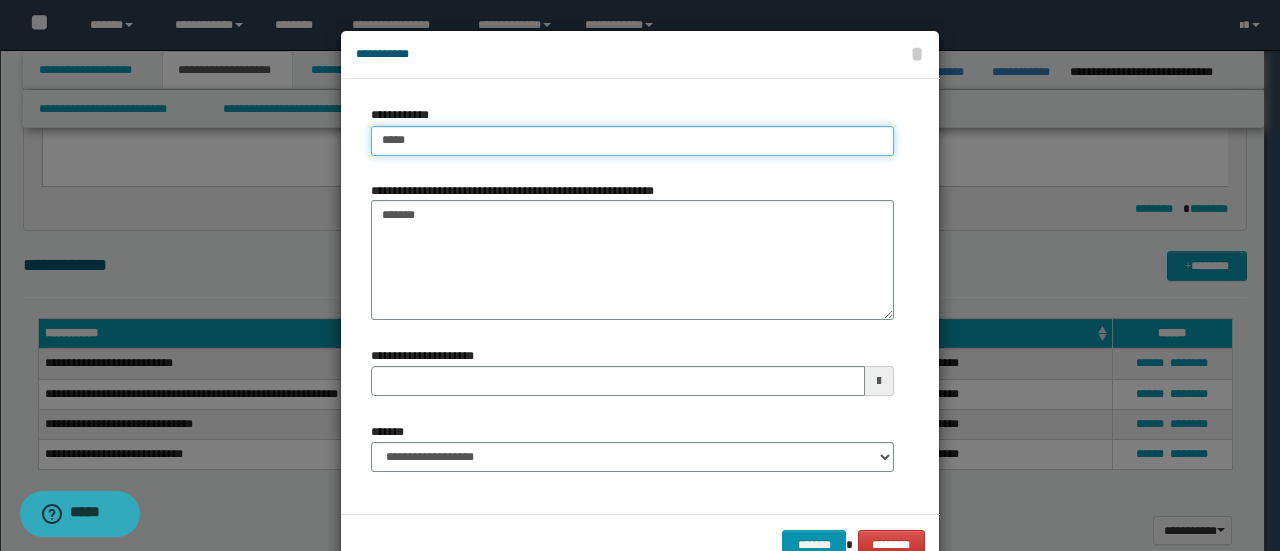 type on "*****" 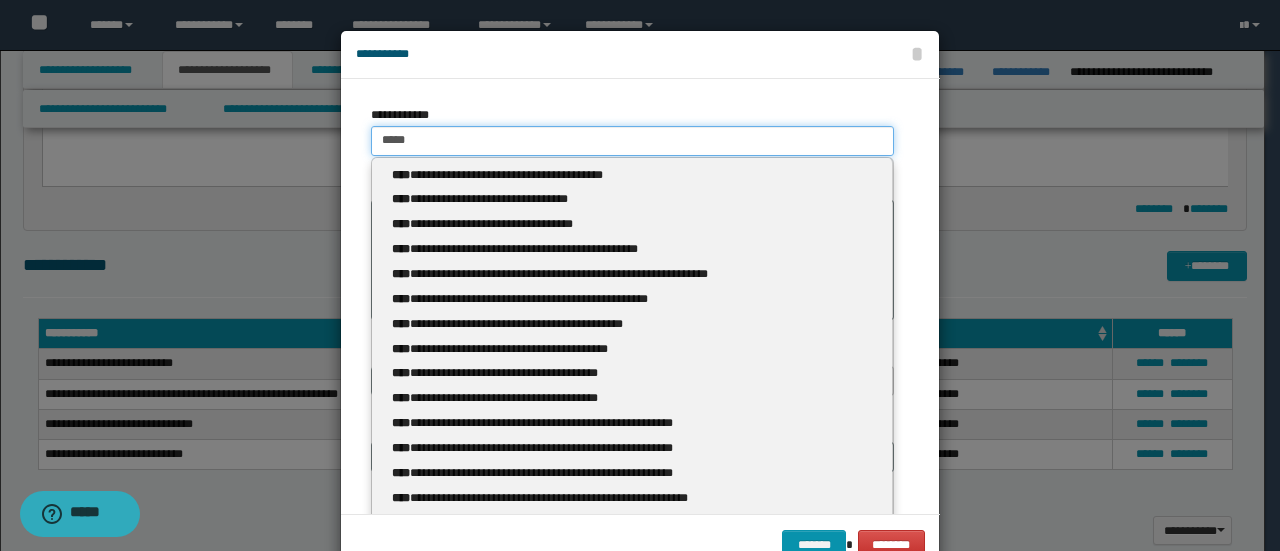 type 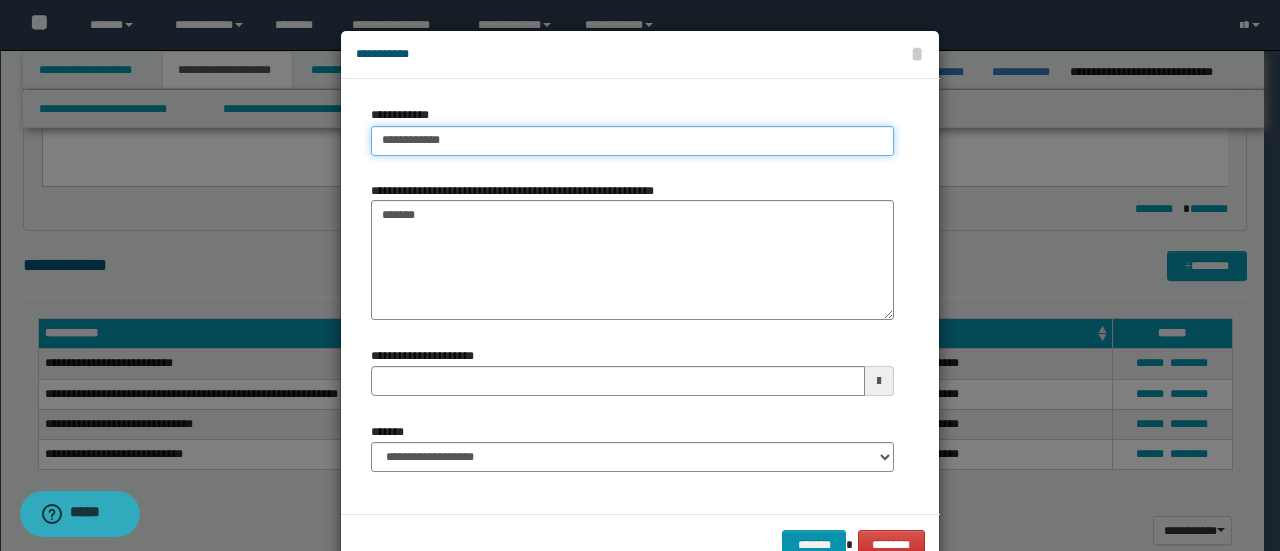 type on "**********" 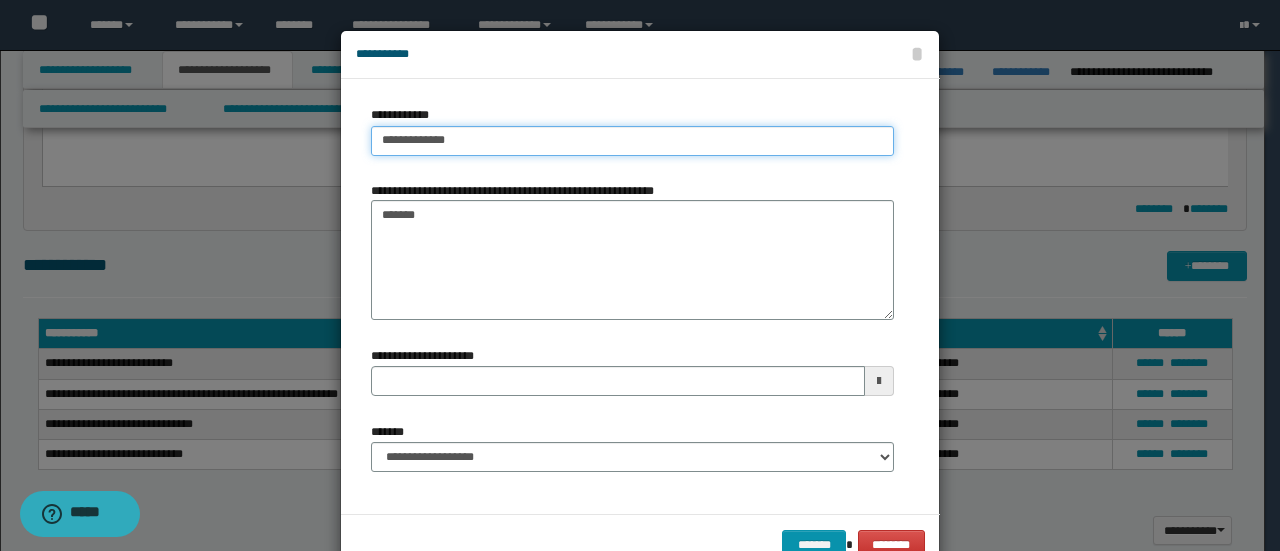 type on "**********" 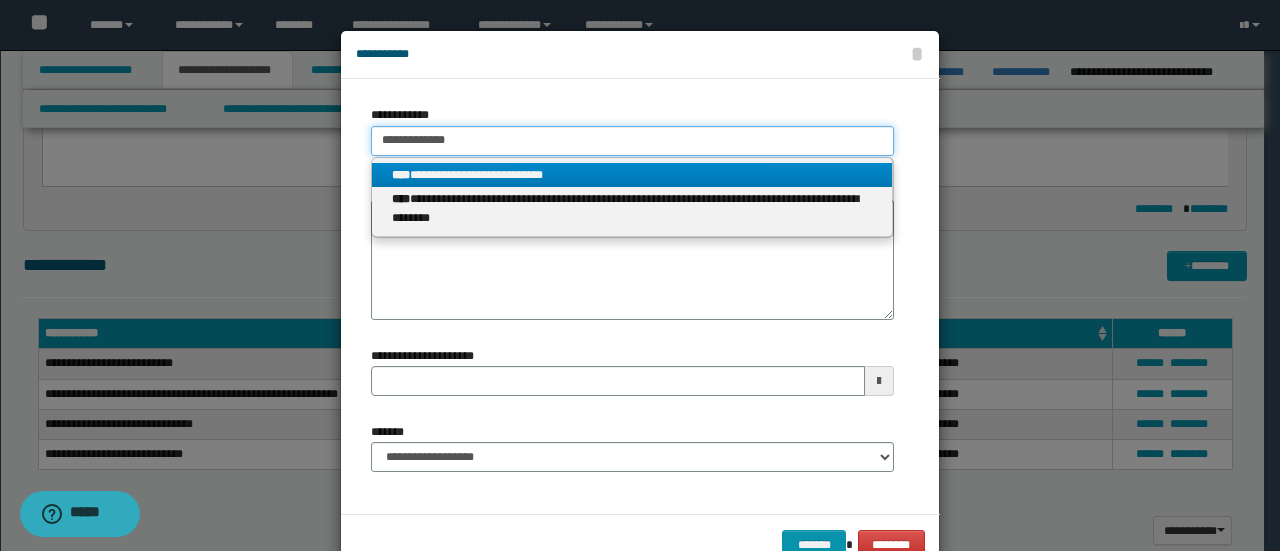 type on "**********" 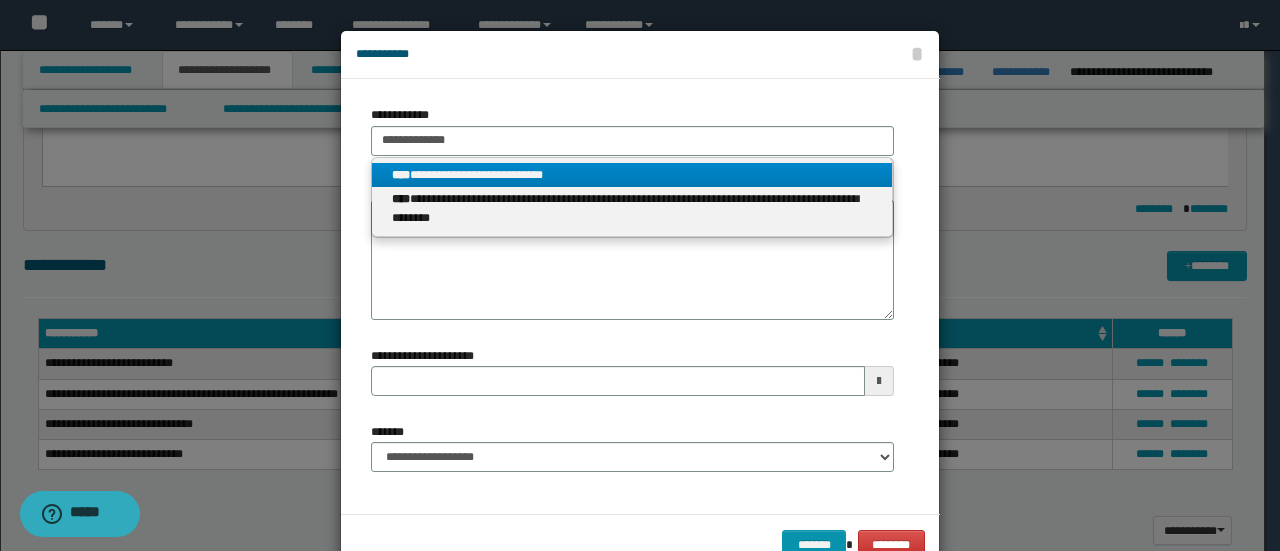 click on "**********" at bounding box center (632, 175) 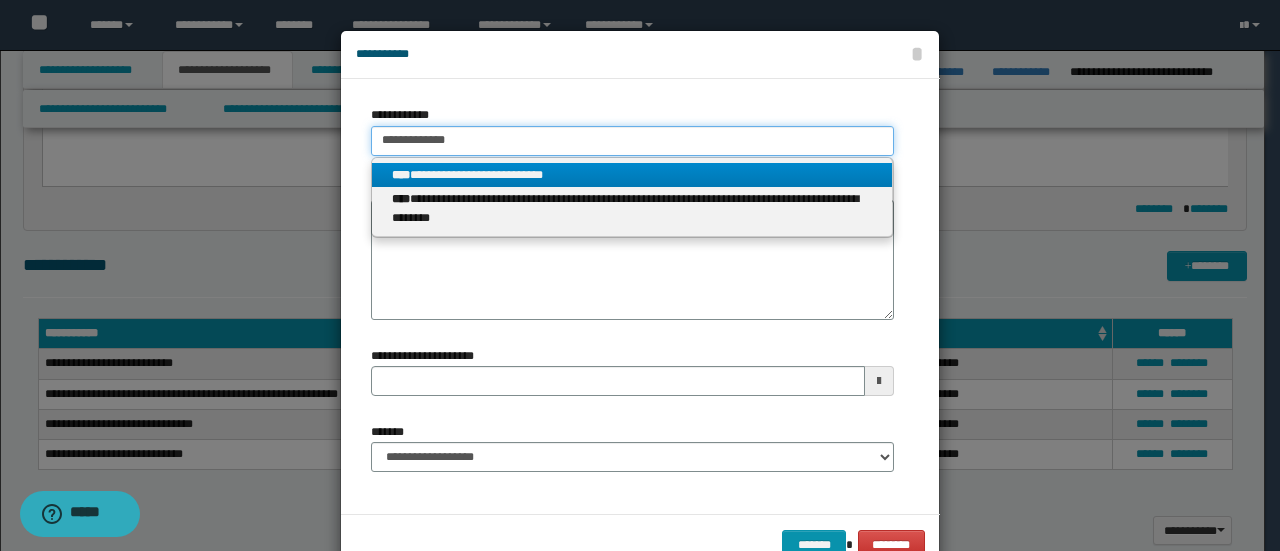 type 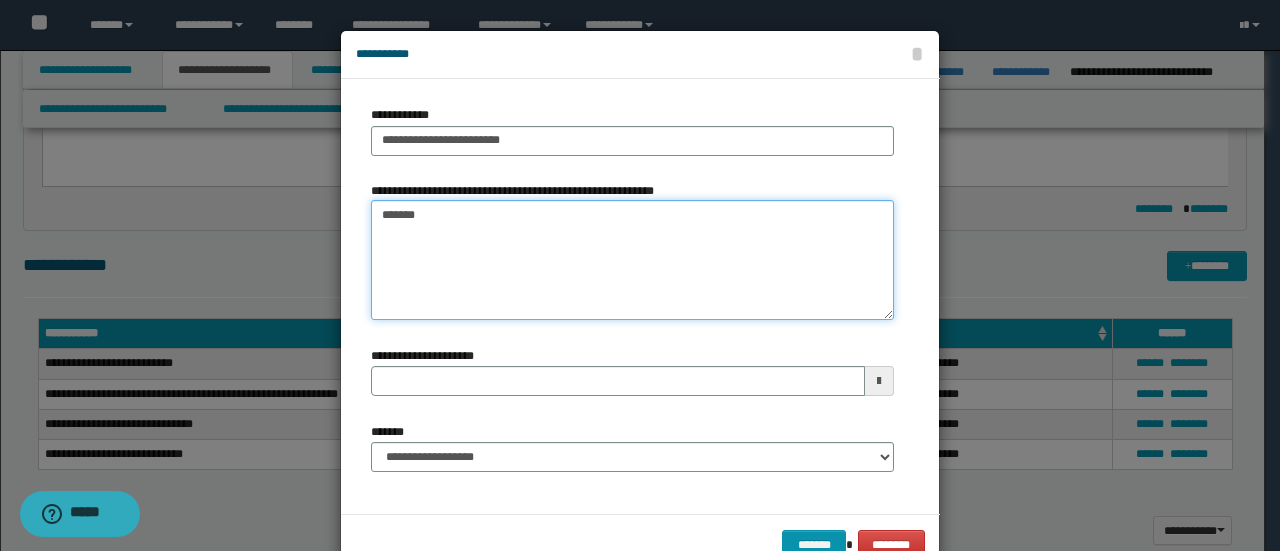 drag, startPoint x: 470, startPoint y: 235, endPoint x: 20, endPoint y: 257, distance: 450.53745 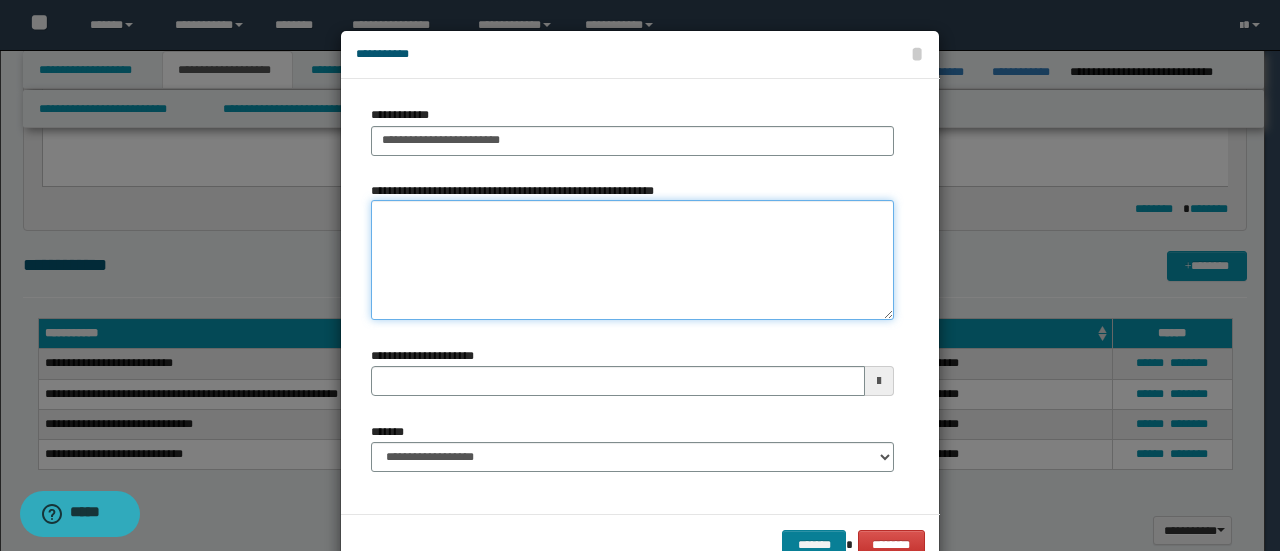type 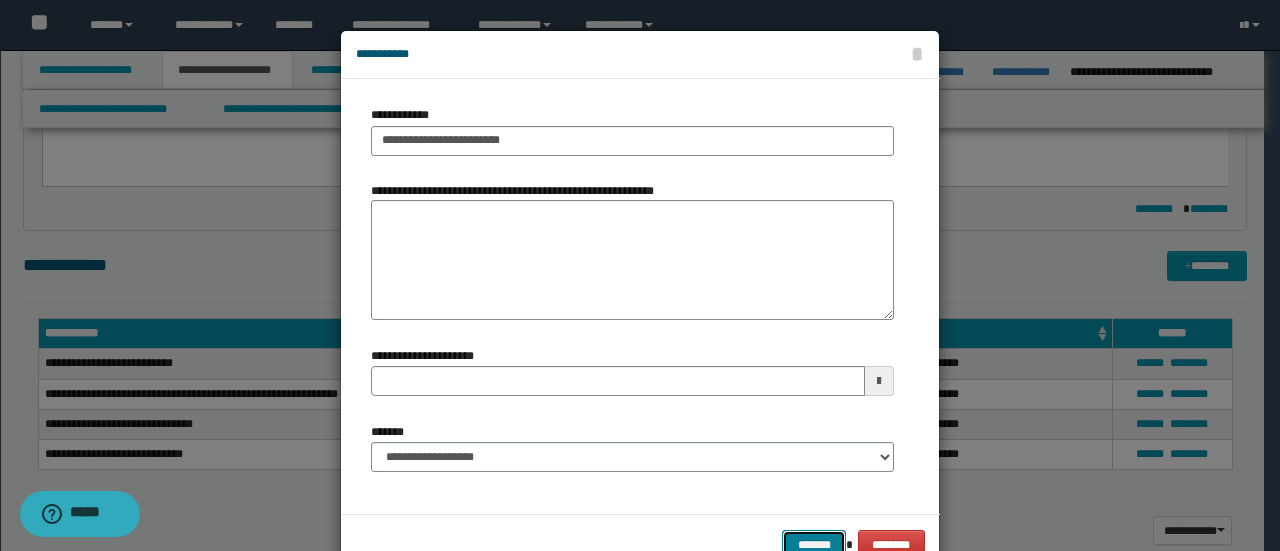 click on "*******" at bounding box center [814, 544] 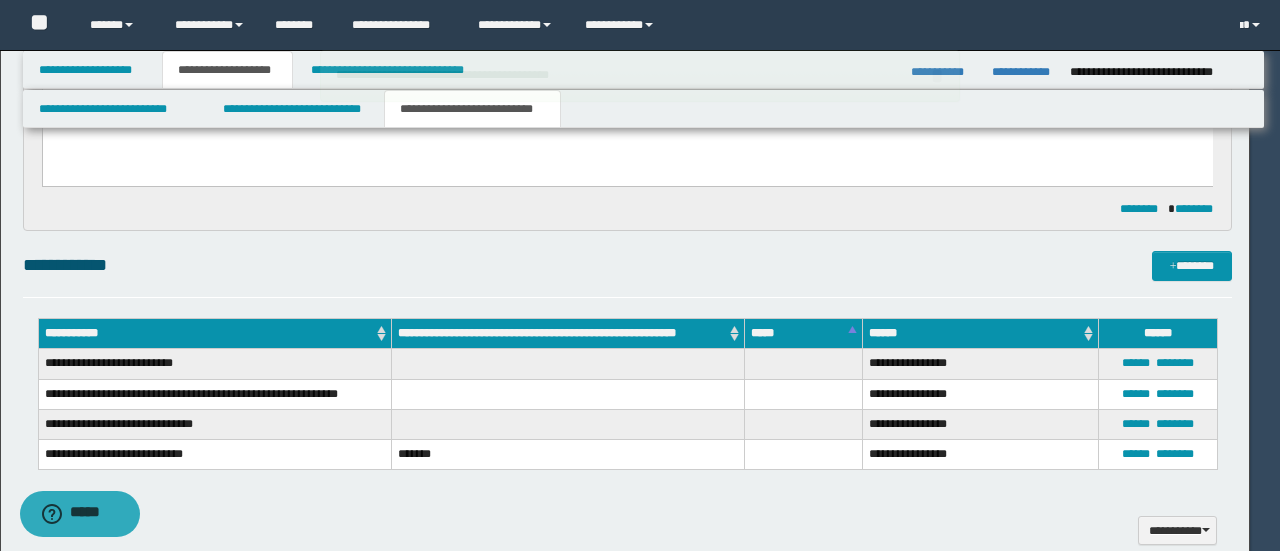 type 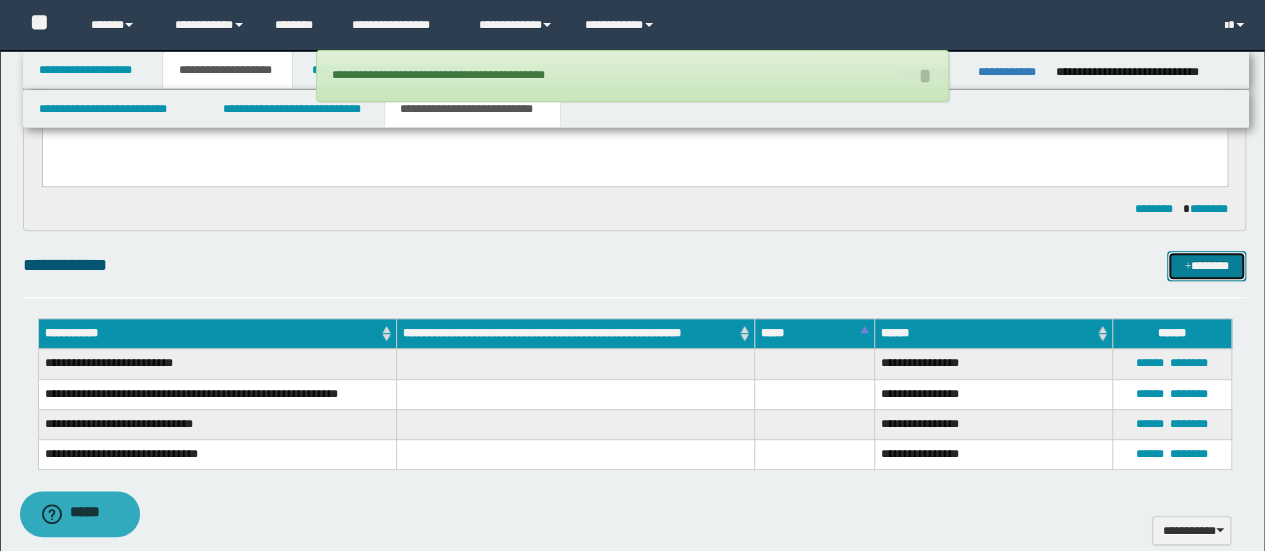 click on "*******" at bounding box center [1206, 265] 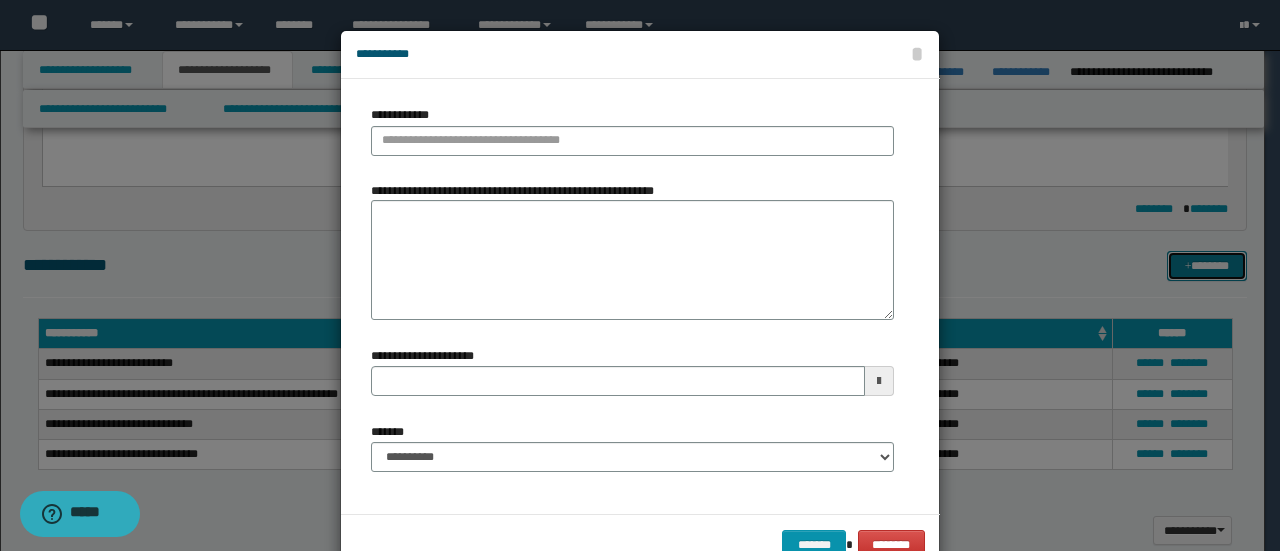 type 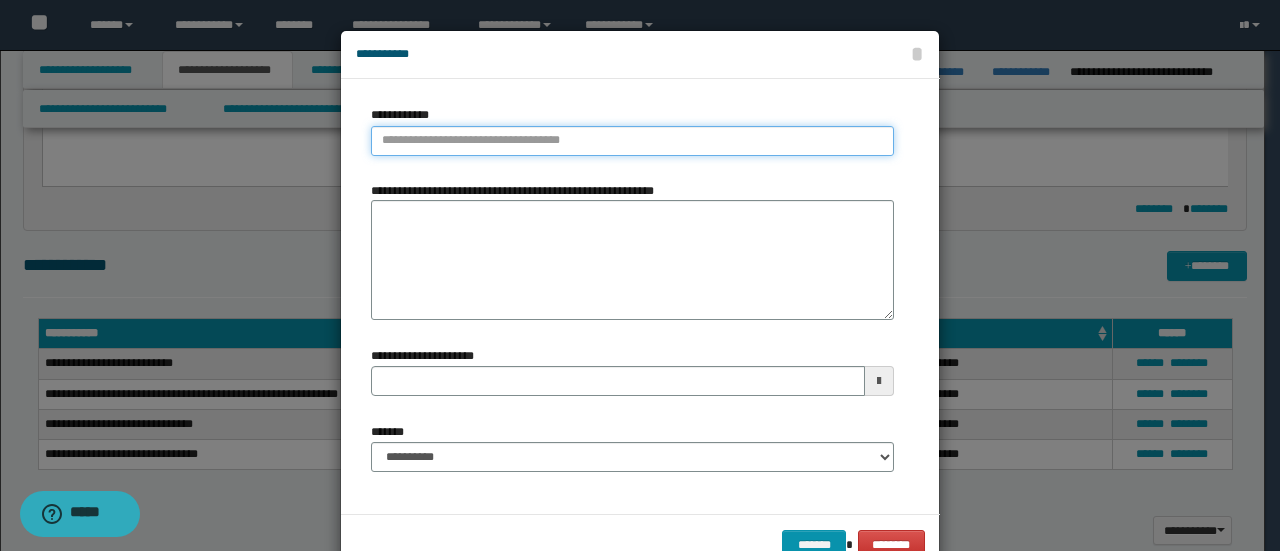 type on "**********" 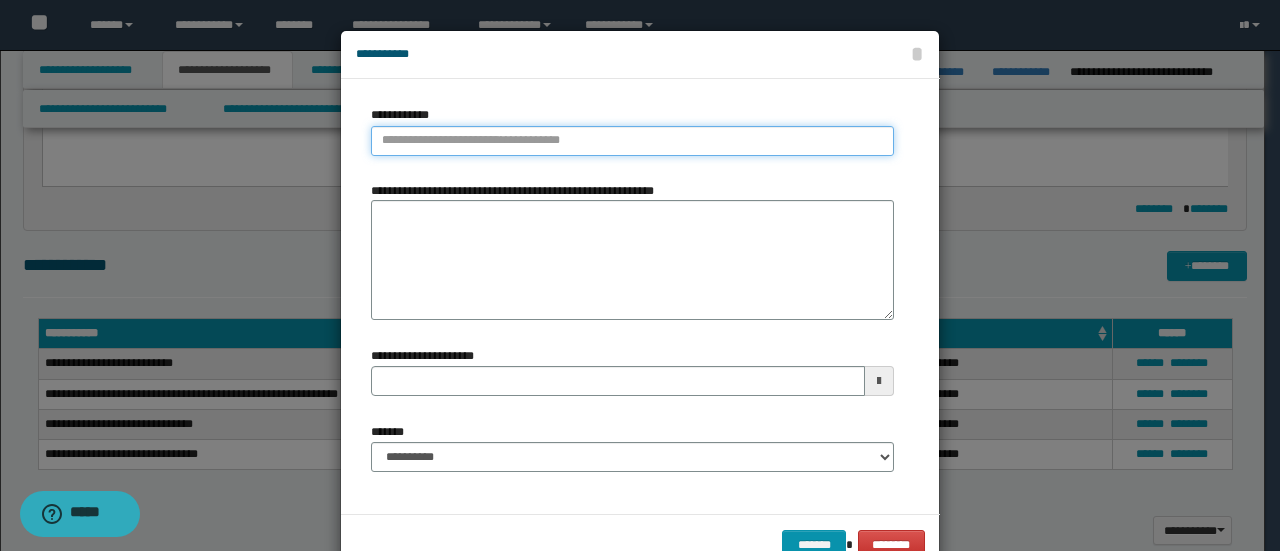 click on "**********" at bounding box center (632, 141) 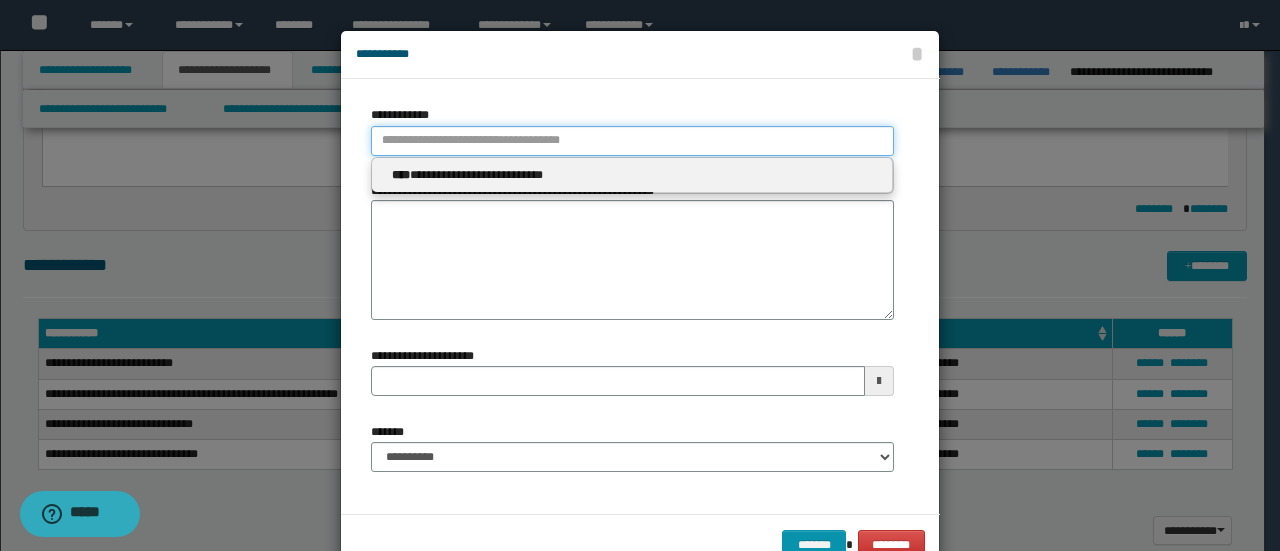 type 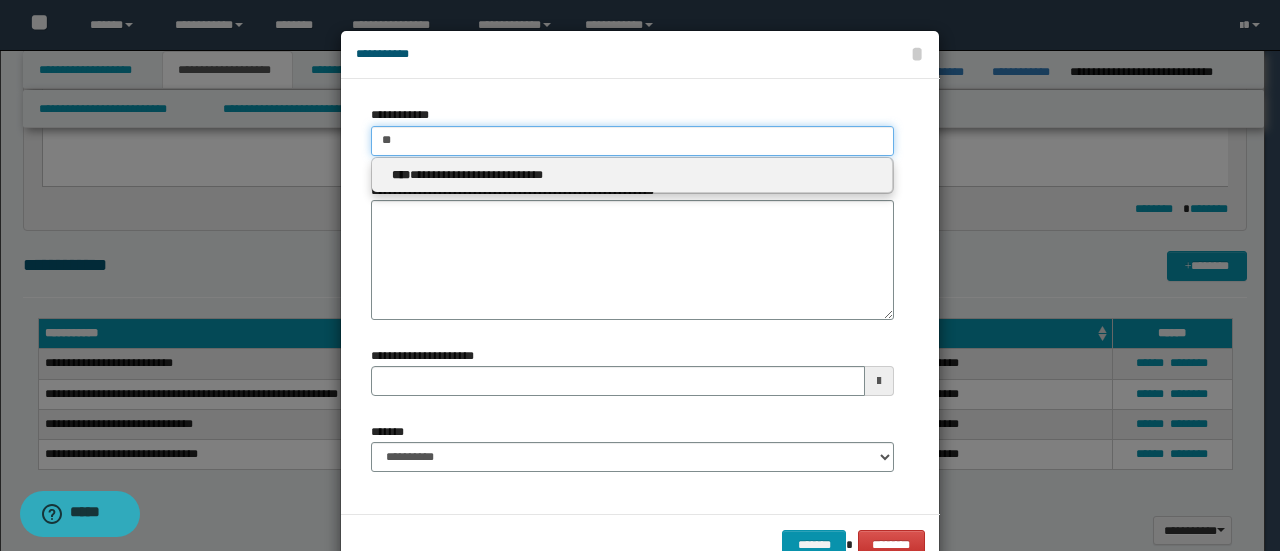 type on "***" 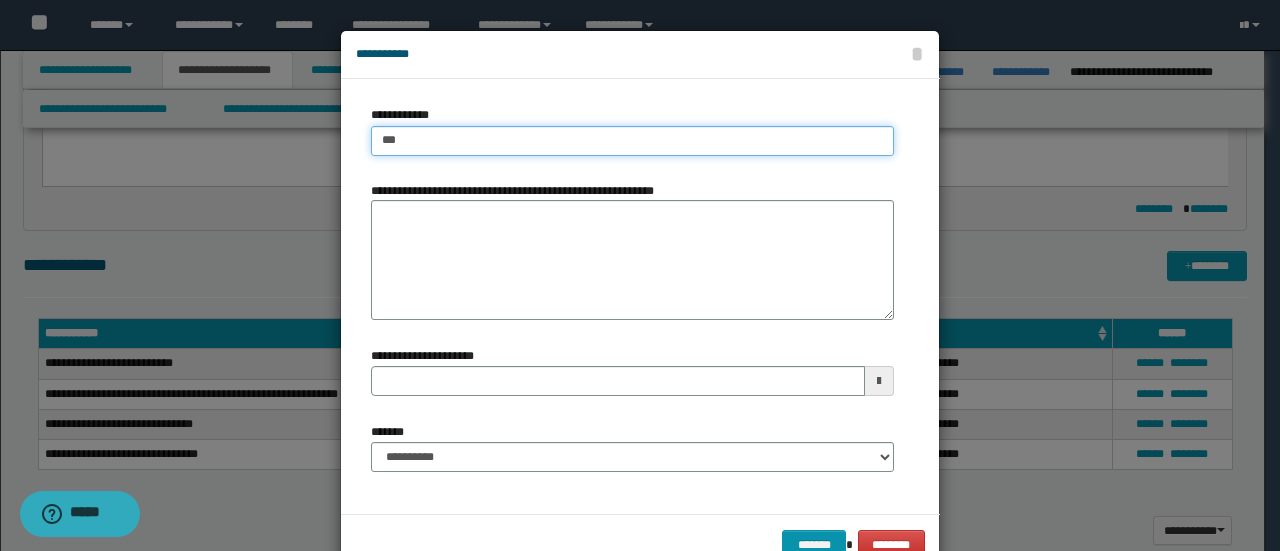 type on "***" 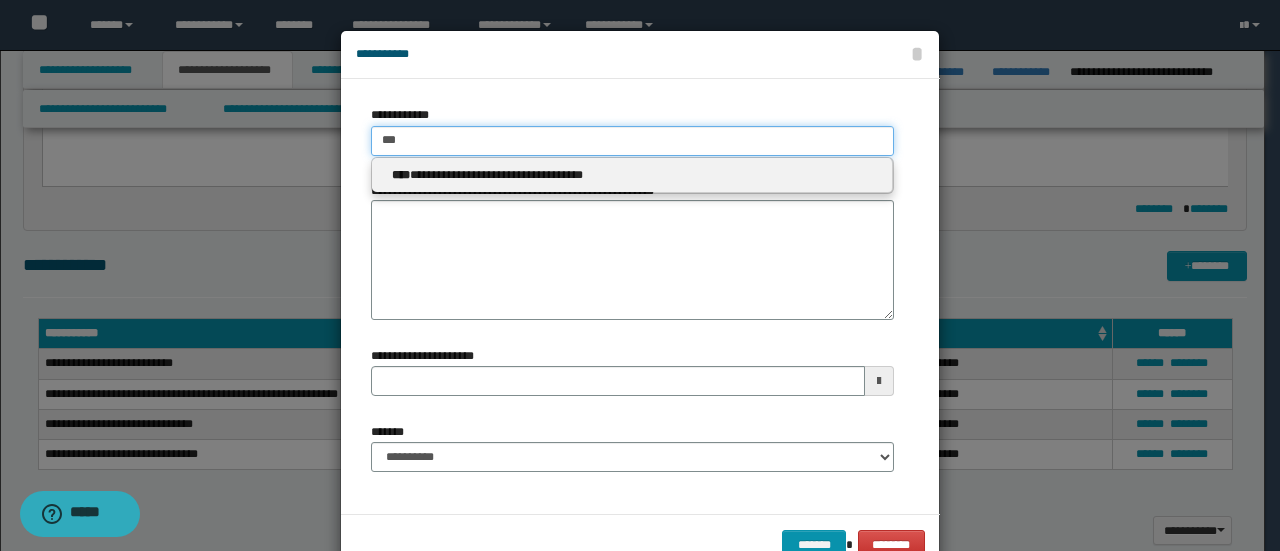 type 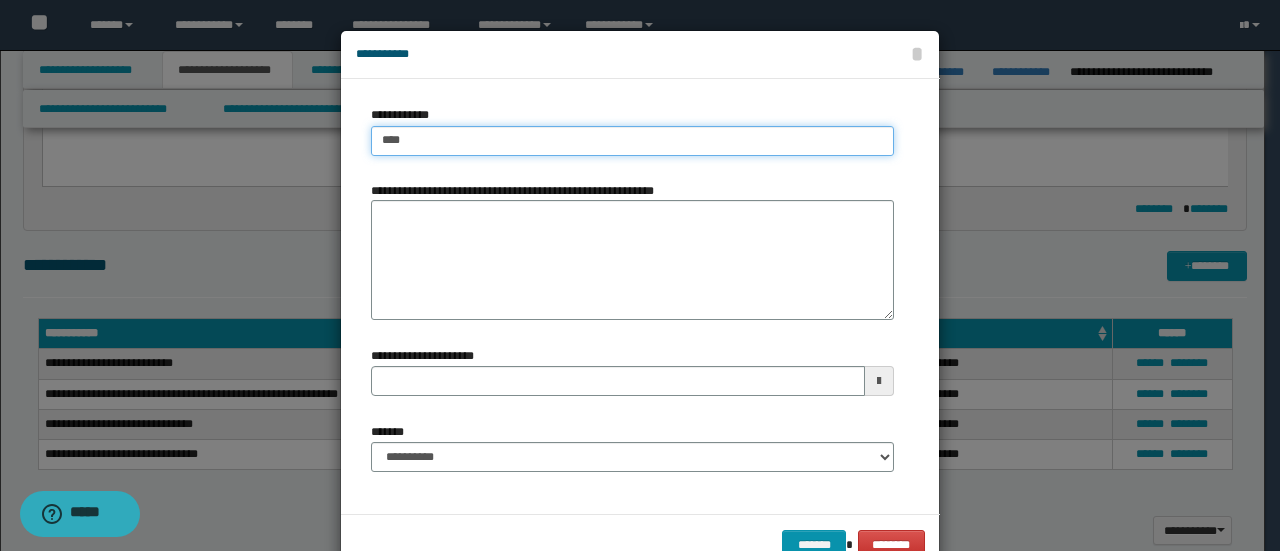 type on "****" 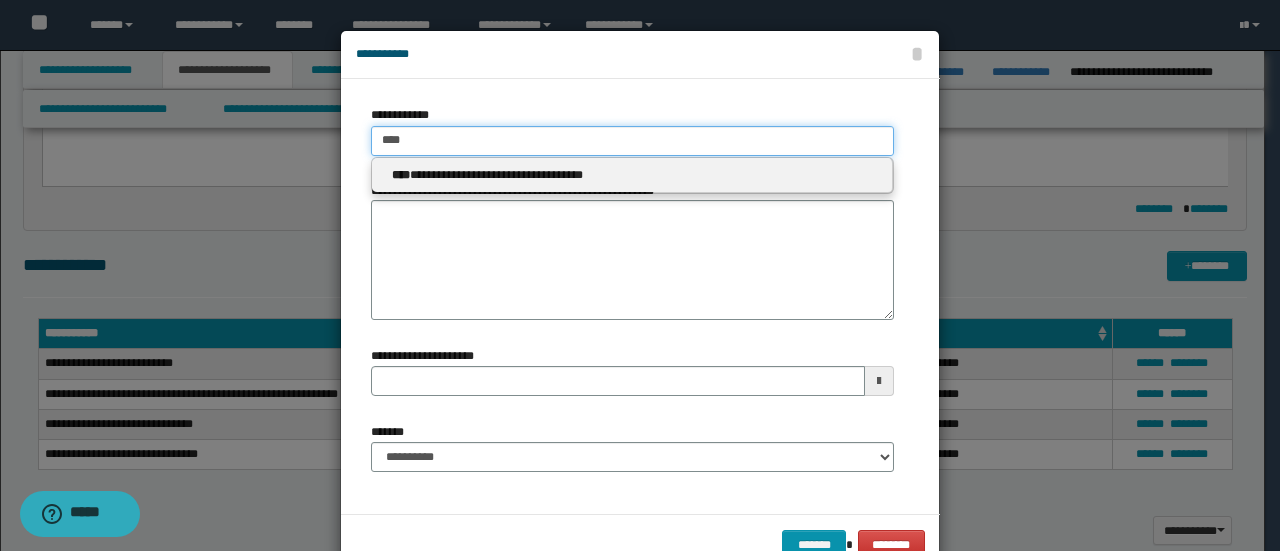 type on "****" 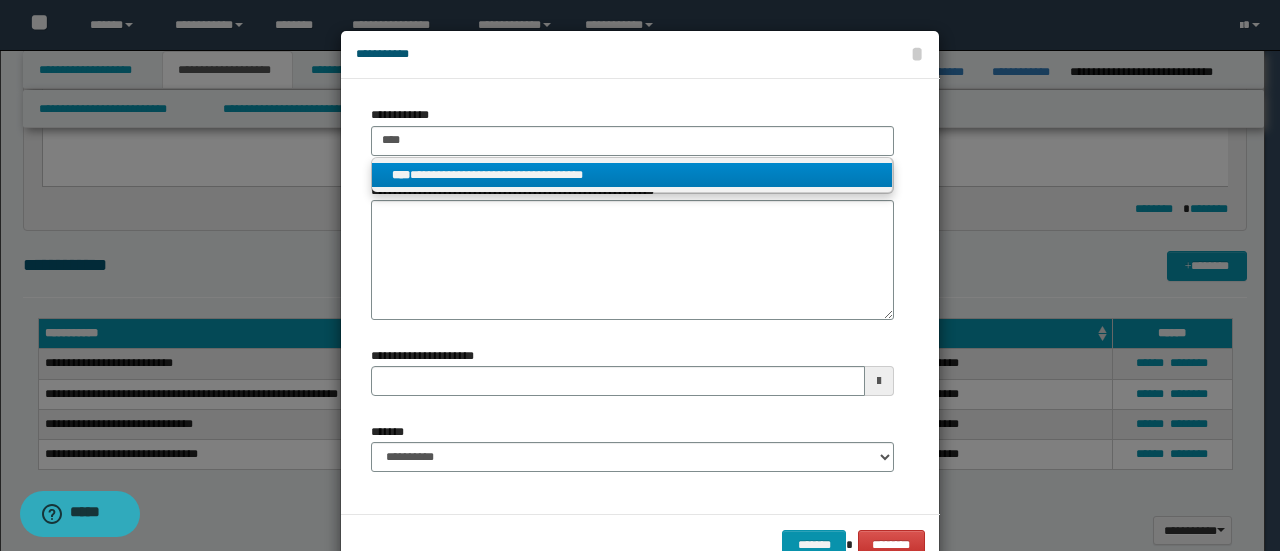 click on "**********" at bounding box center [632, 175] 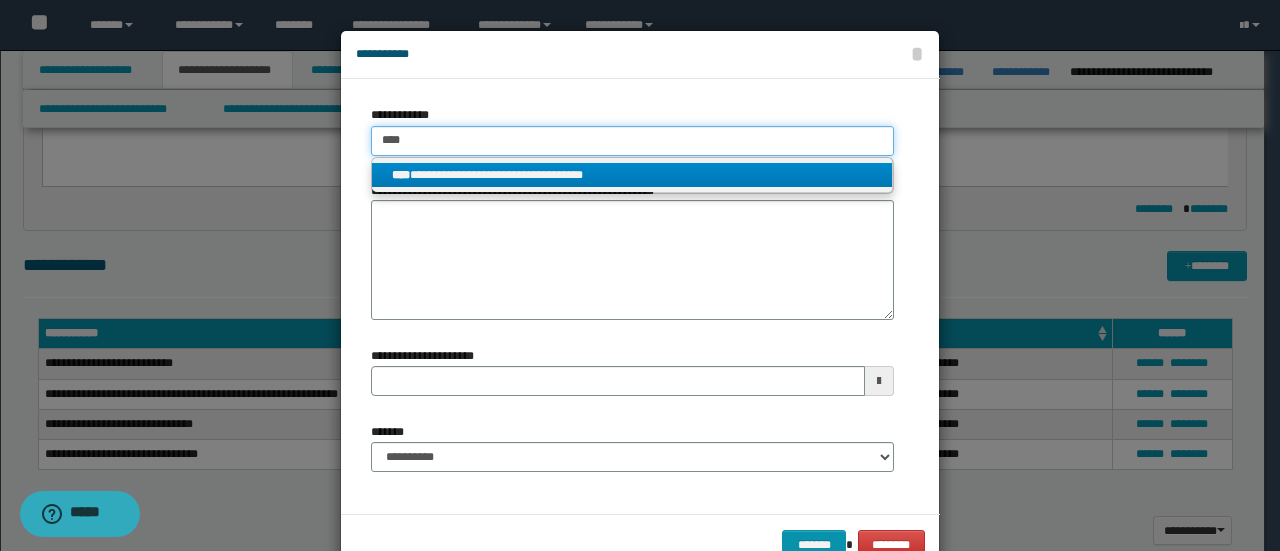 type 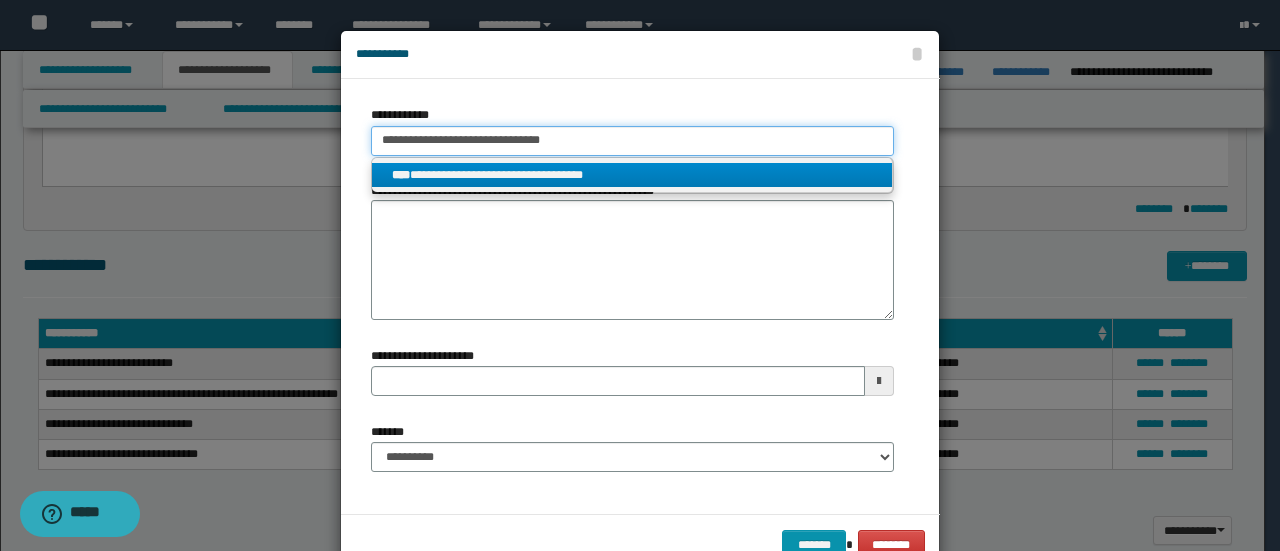 type 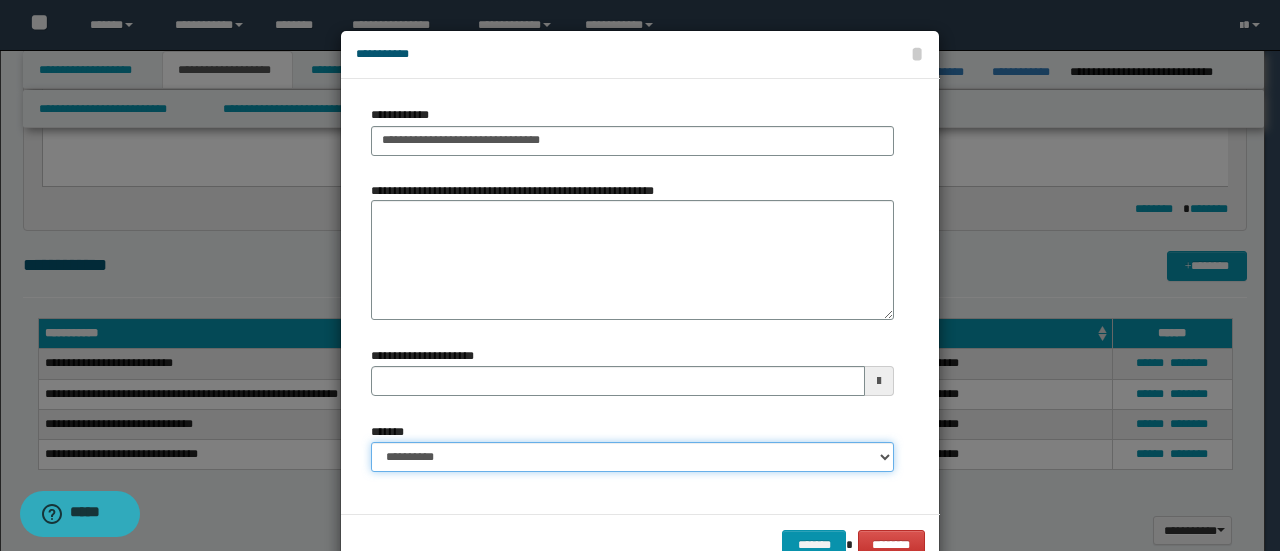 click on "**********" at bounding box center [632, 457] 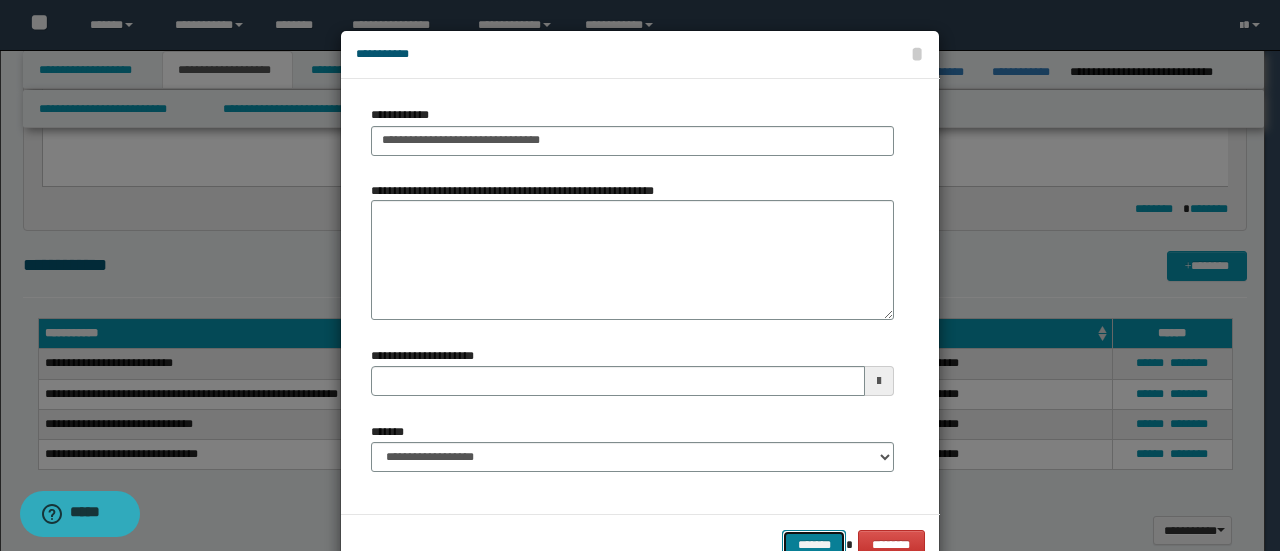 click on "*******" at bounding box center [814, 544] 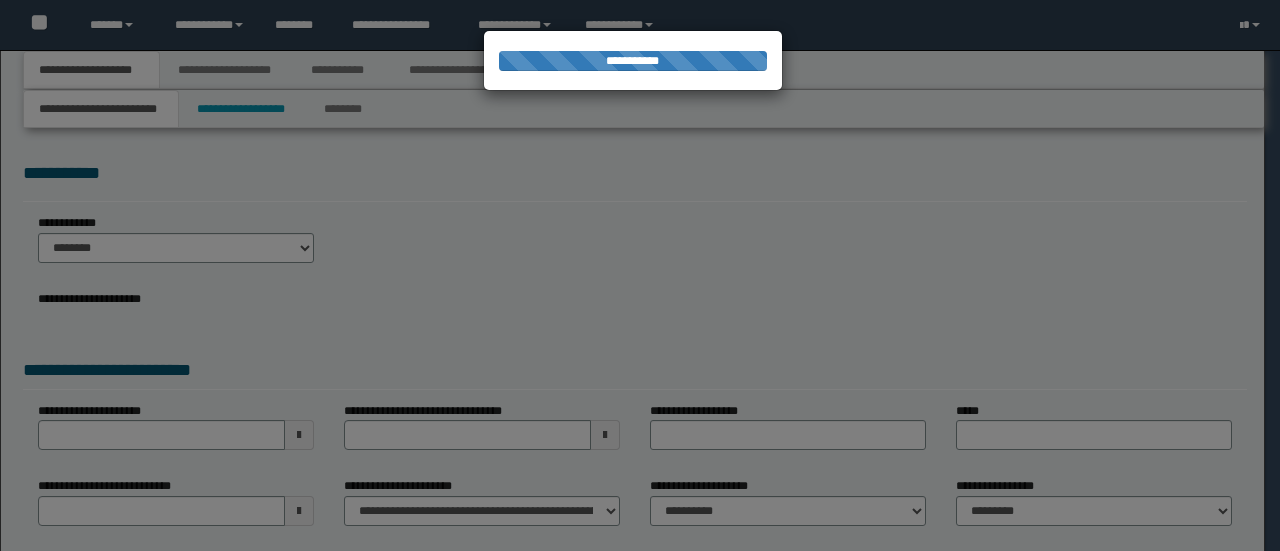scroll, scrollTop: 0, scrollLeft: 0, axis: both 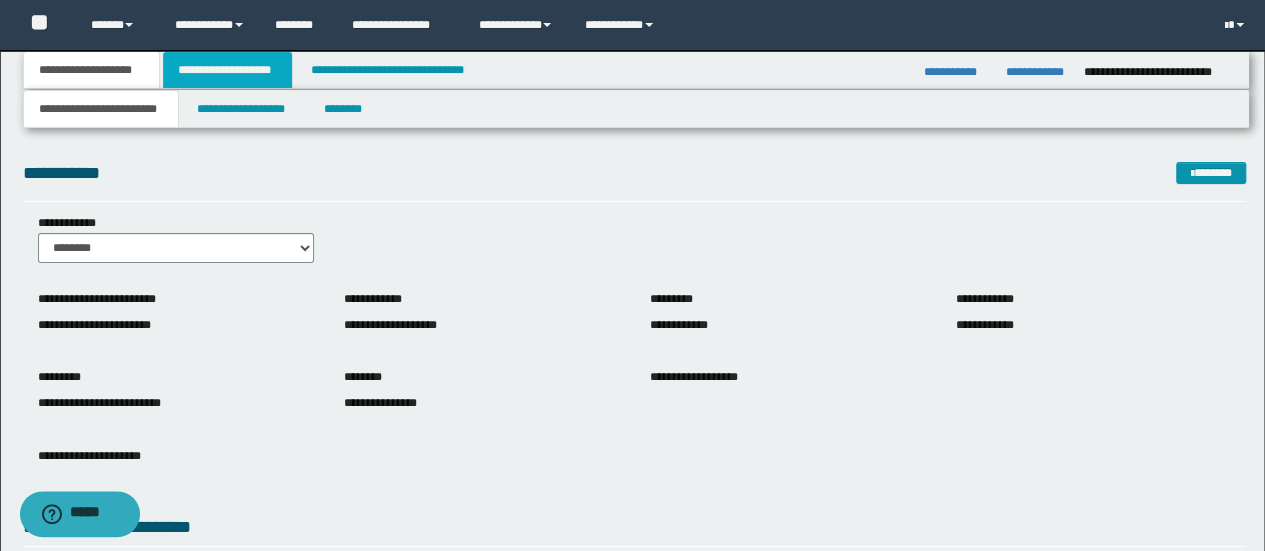 click on "**********" at bounding box center [227, 70] 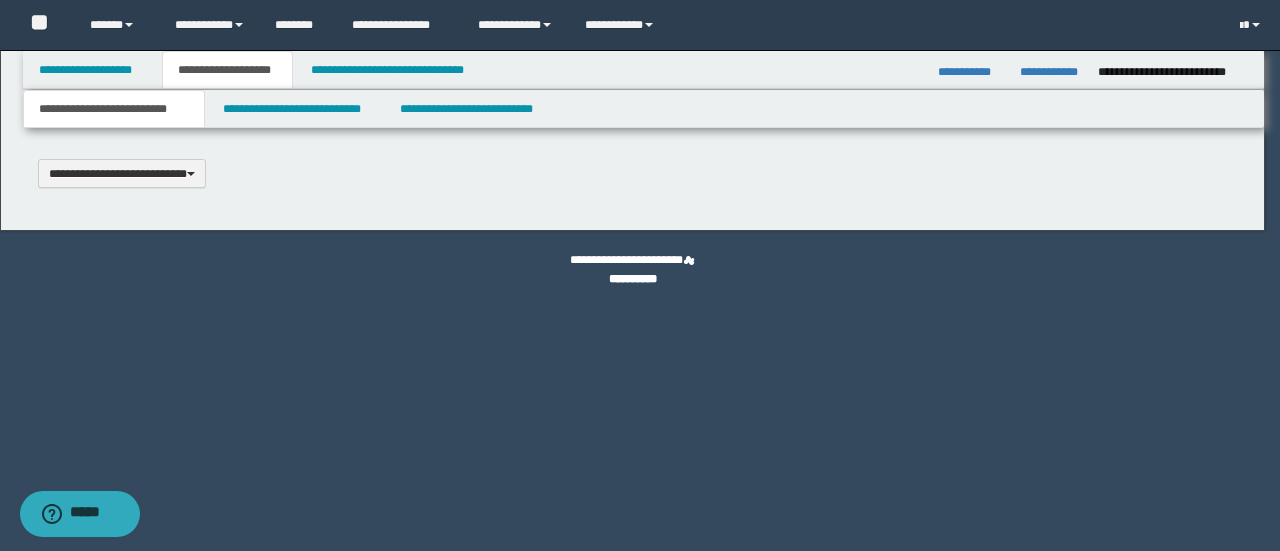 scroll, scrollTop: 0, scrollLeft: 0, axis: both 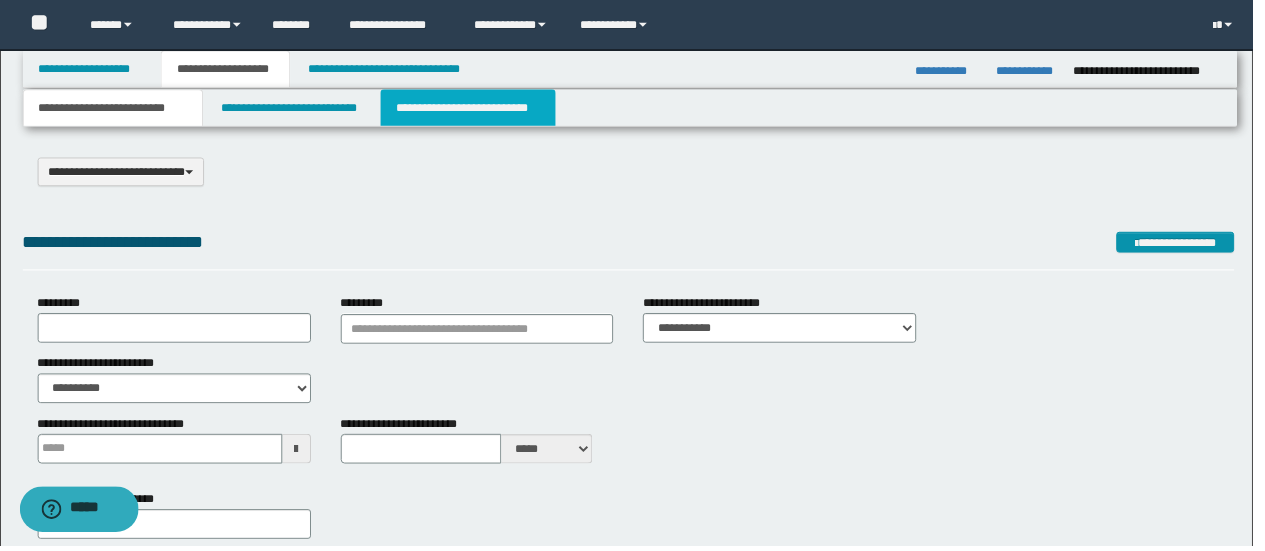 click on "**********" at bounding box center [472, 109] 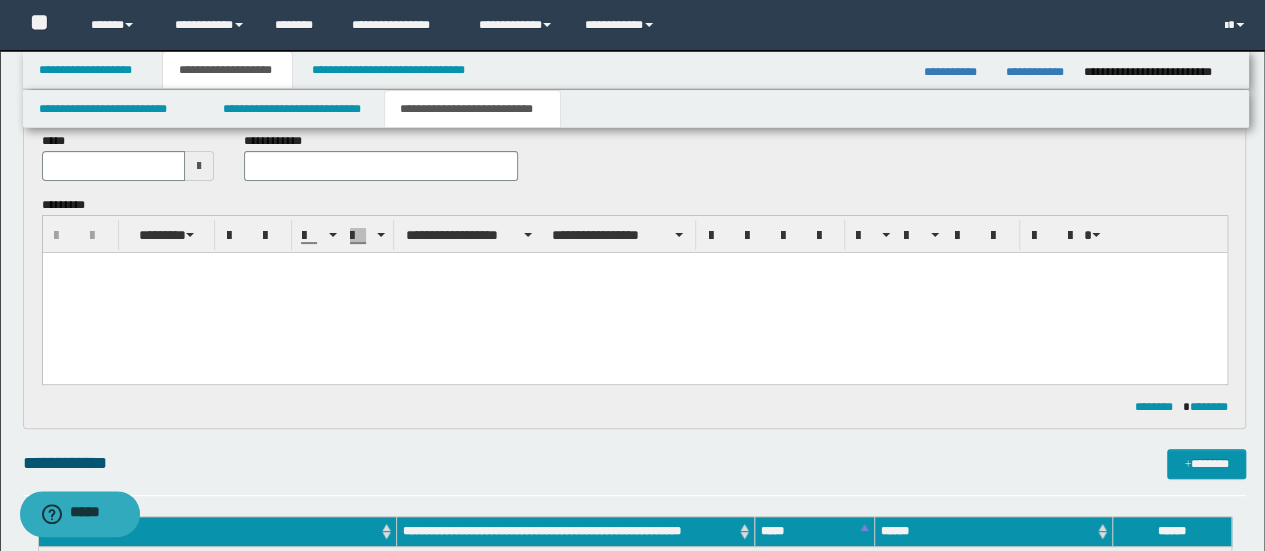 scroll, scrollTop: 200, scrollLeft: 0, axis: vertical 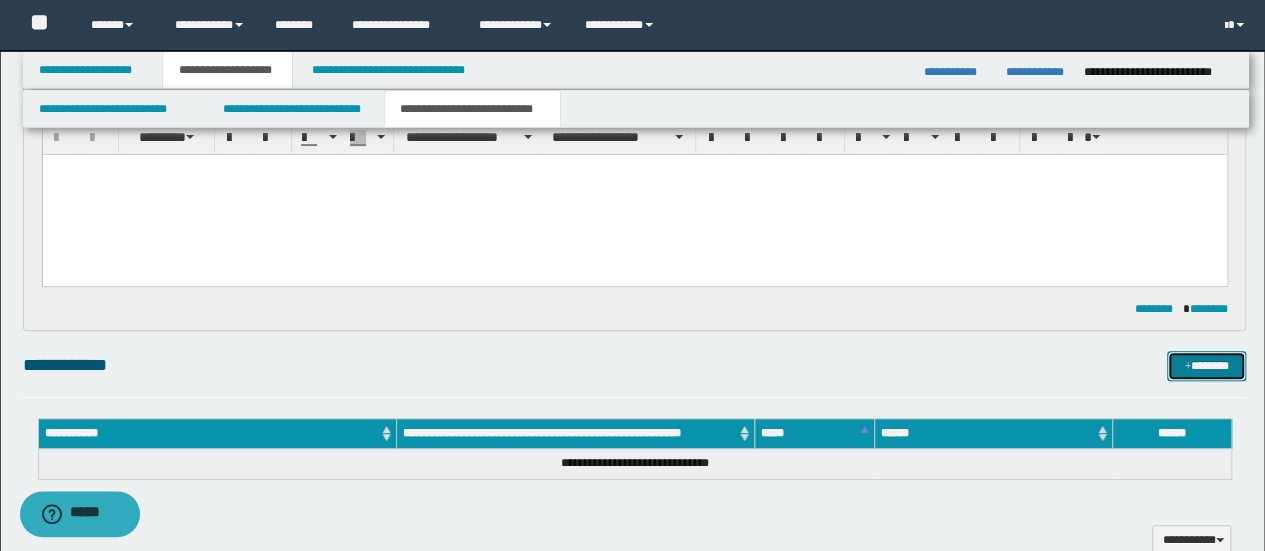 click on "*******" at bounding box center (1206, 365) 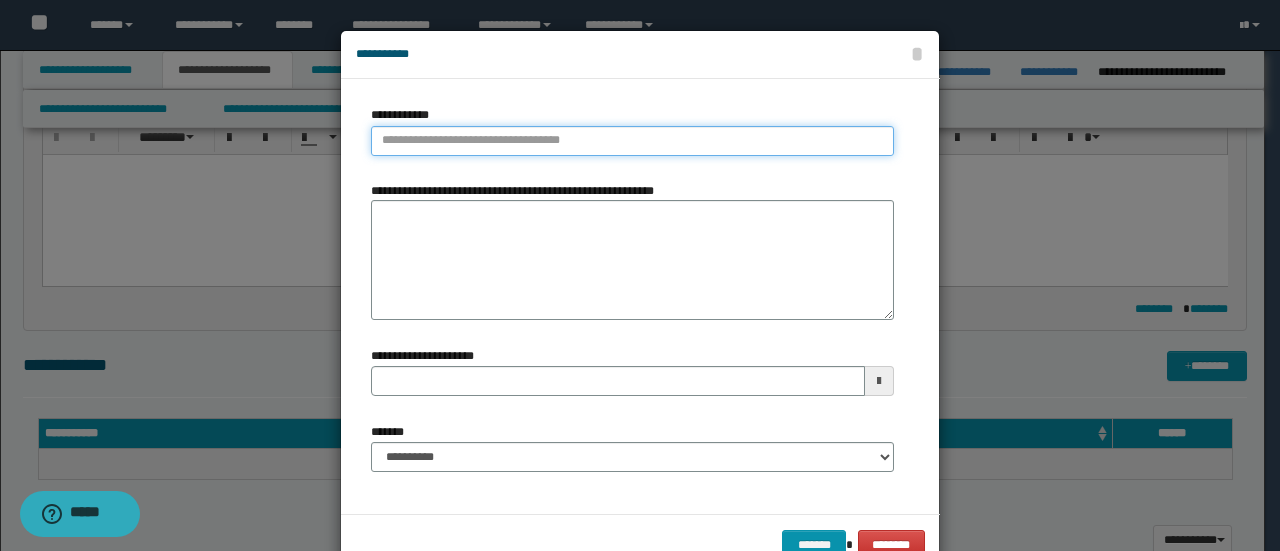 click on "**********" at bounding box center [632, 141] 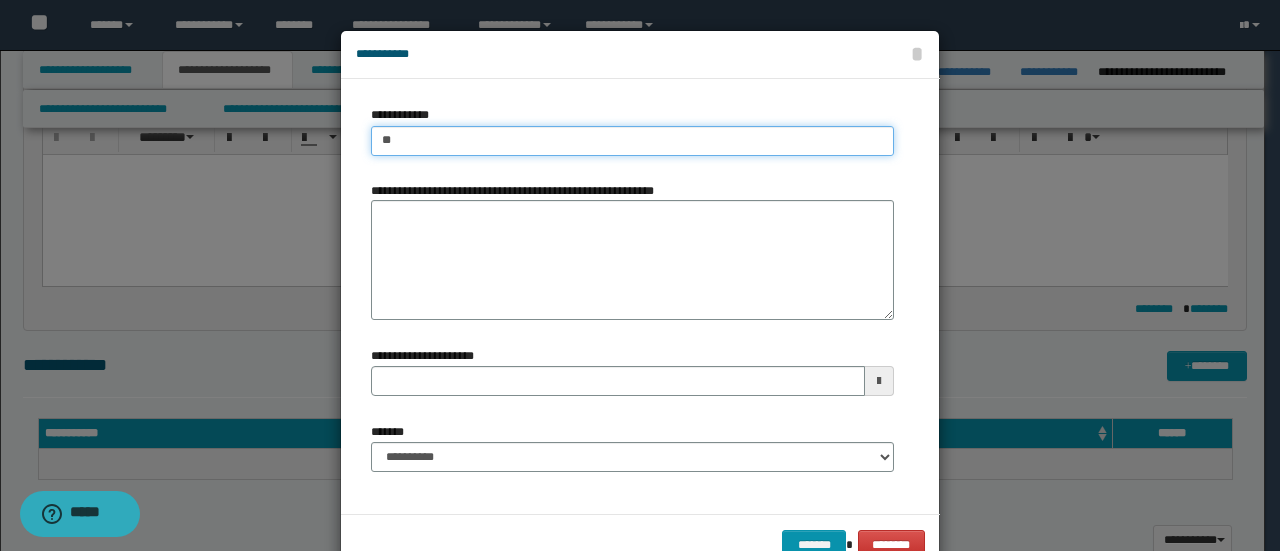 type on "***" 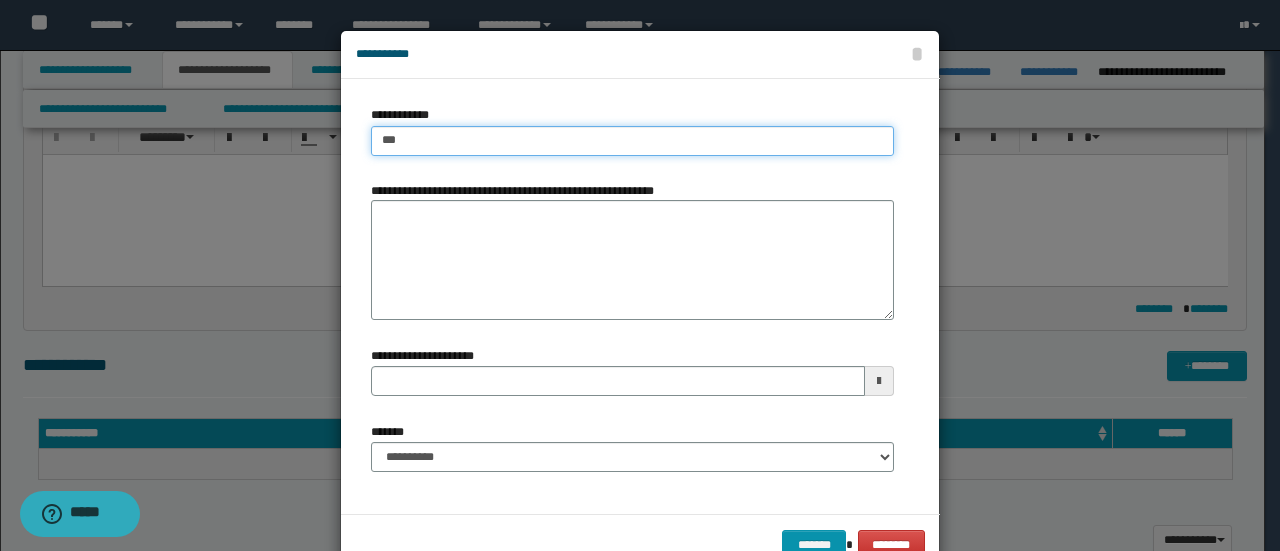 type on "***" 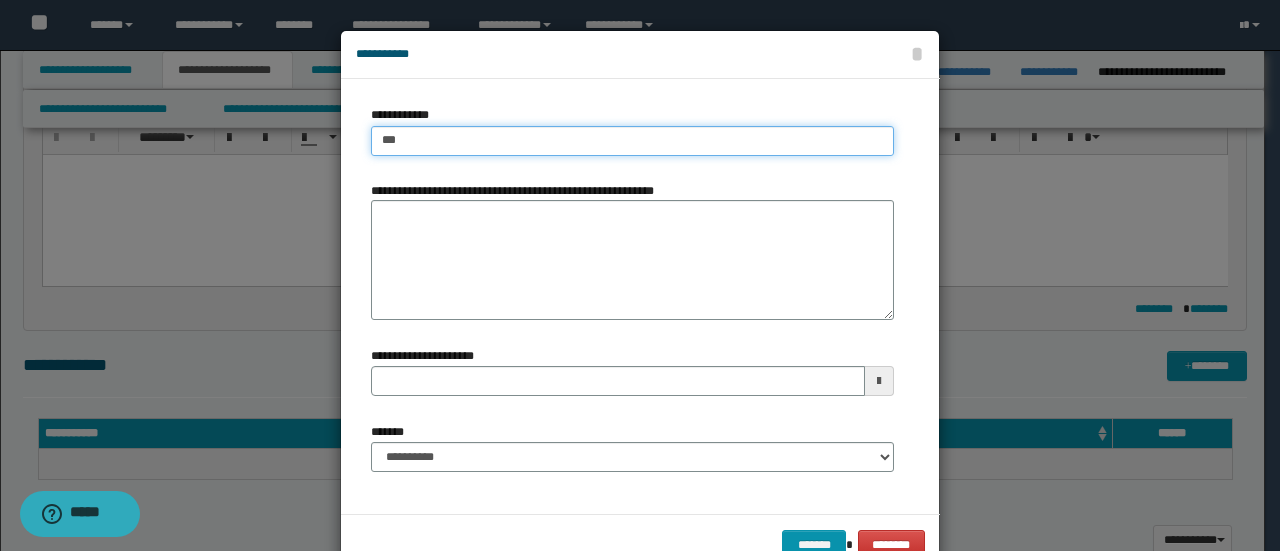 type 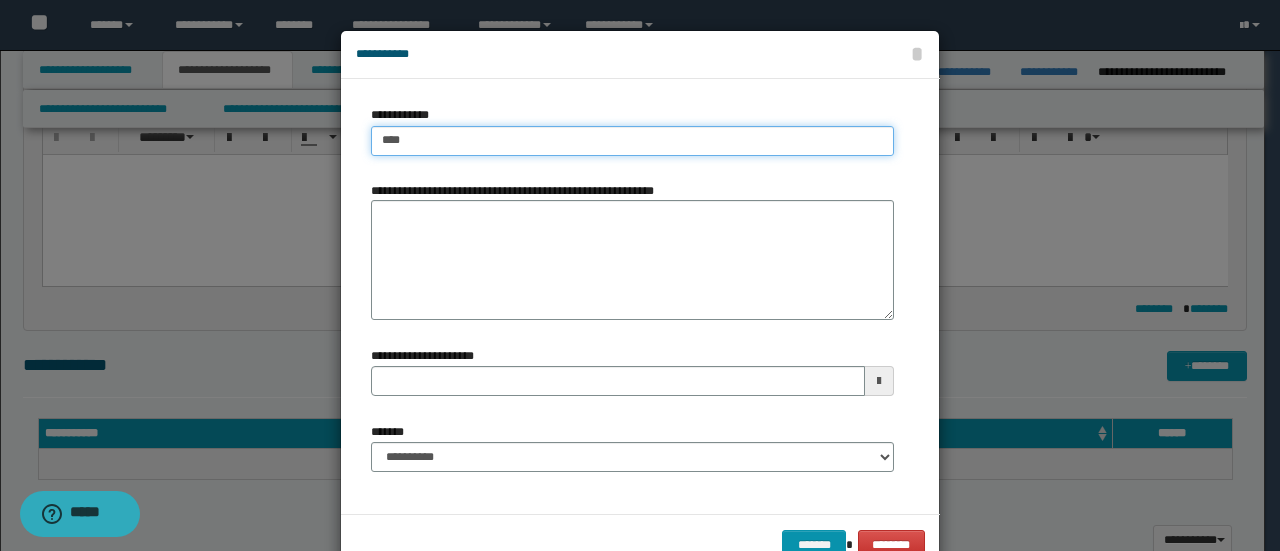 type on "***" 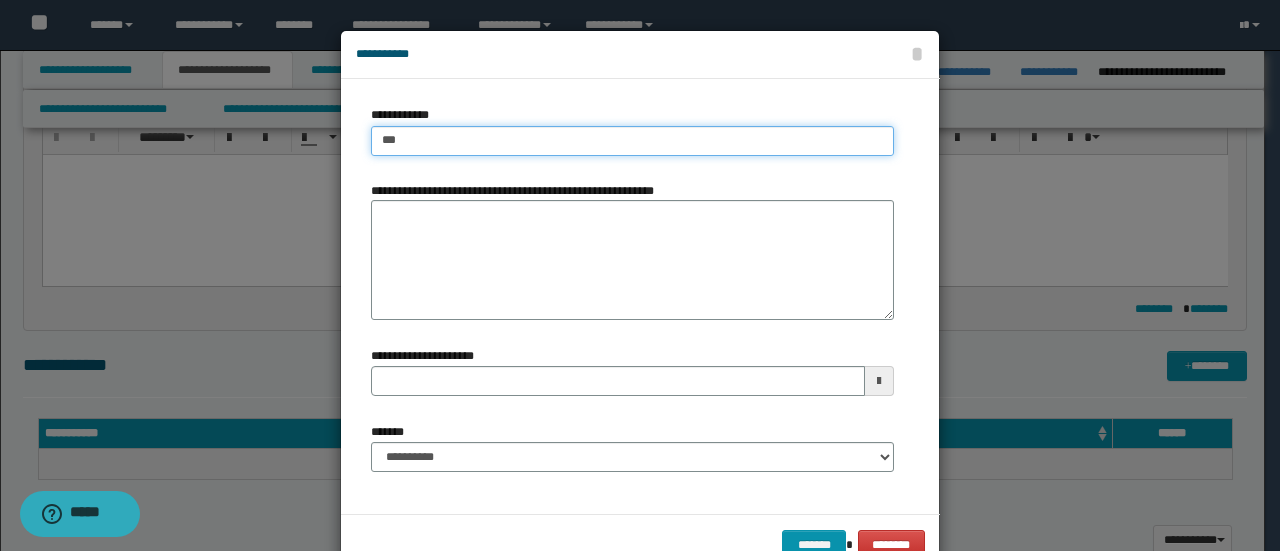 type on "***" 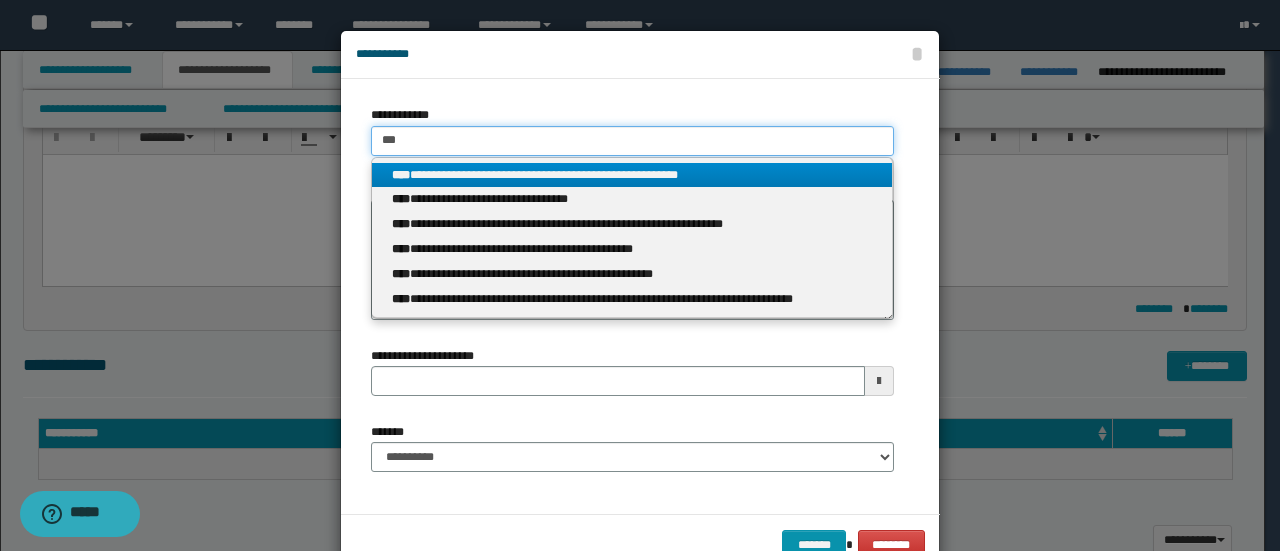 type 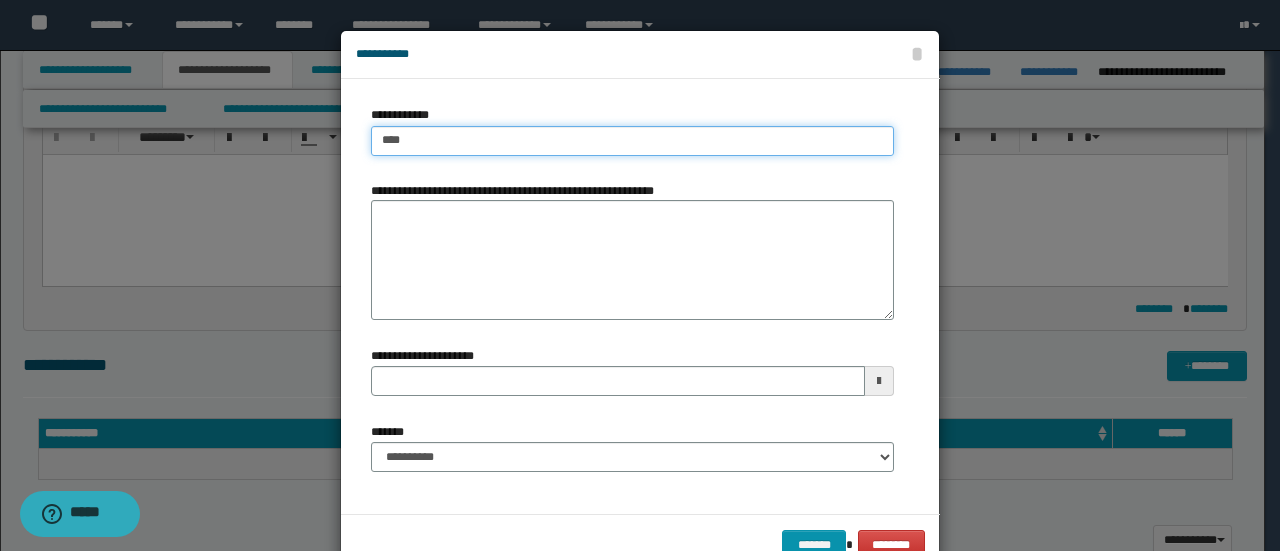 type on "****" 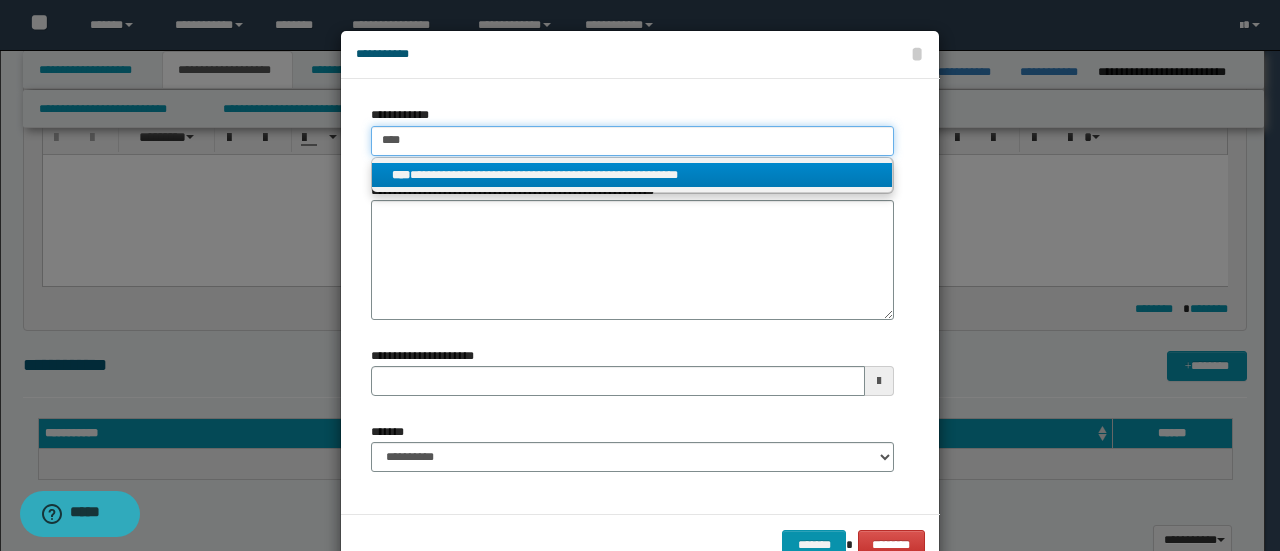 type on "****" 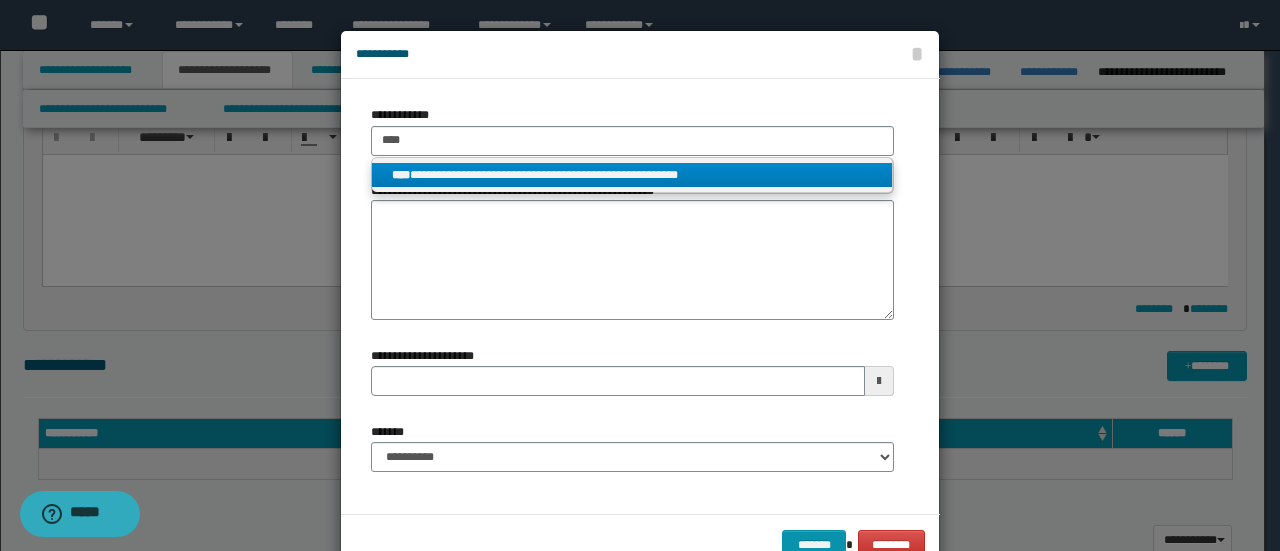 drag, startPoint x: 514, startPoint y: 177, endPoint x: 518, endPoint y: 188, distance: 11.7046995 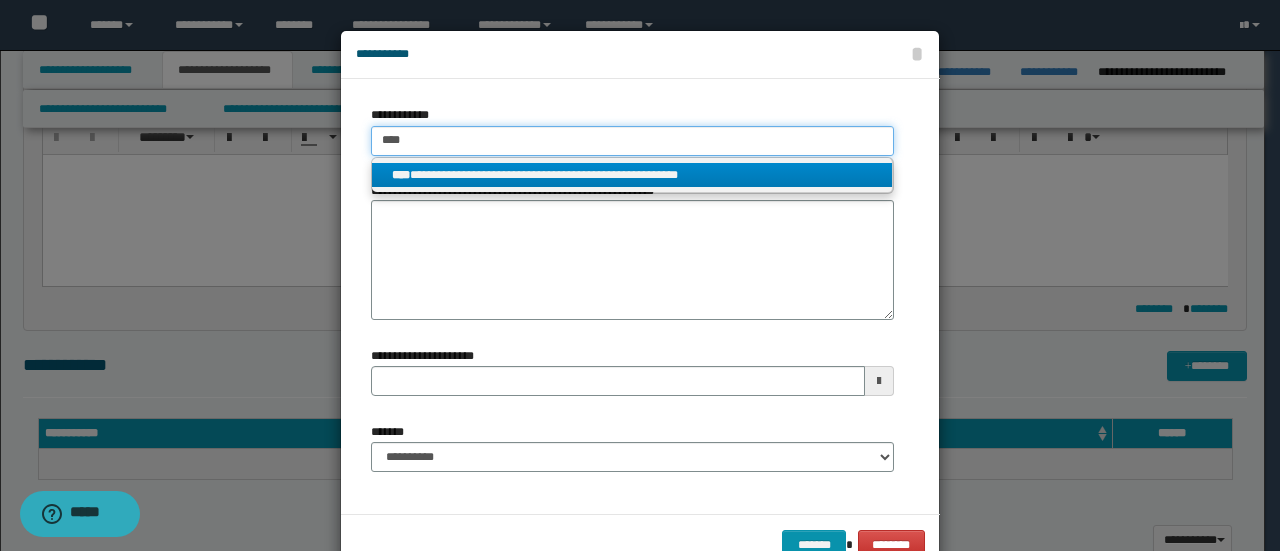 type 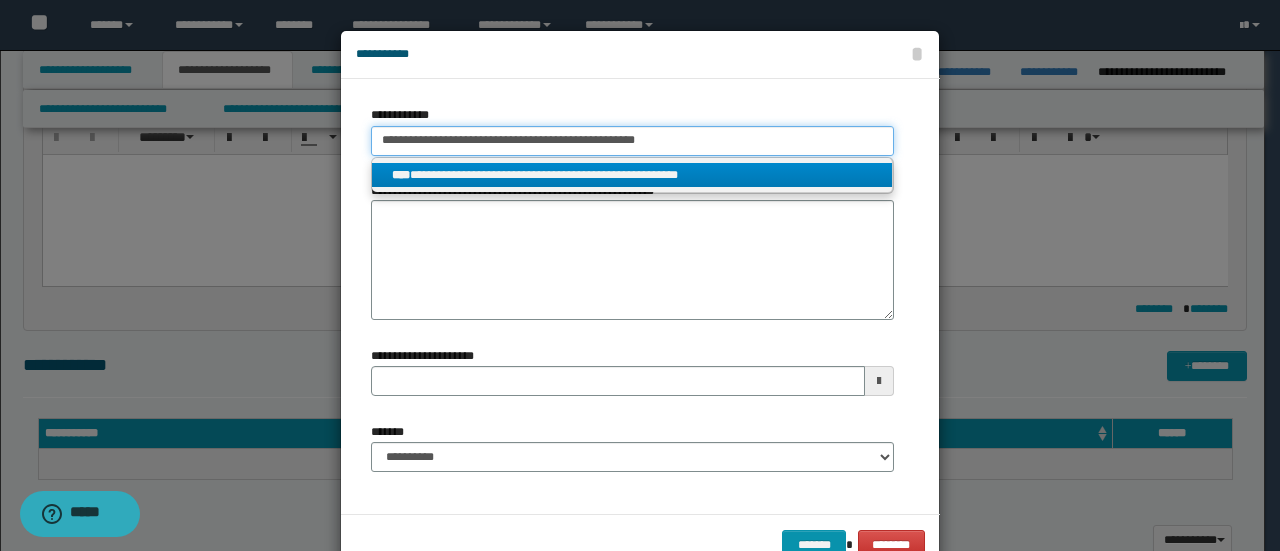 type 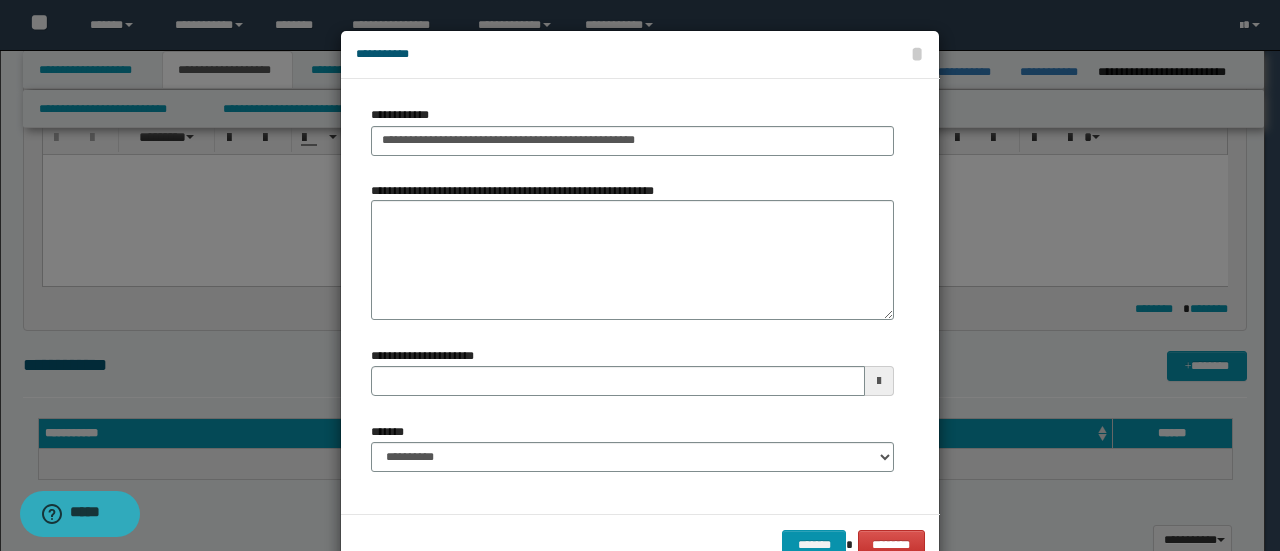 click on "**********" at bounding box center [632, 455] 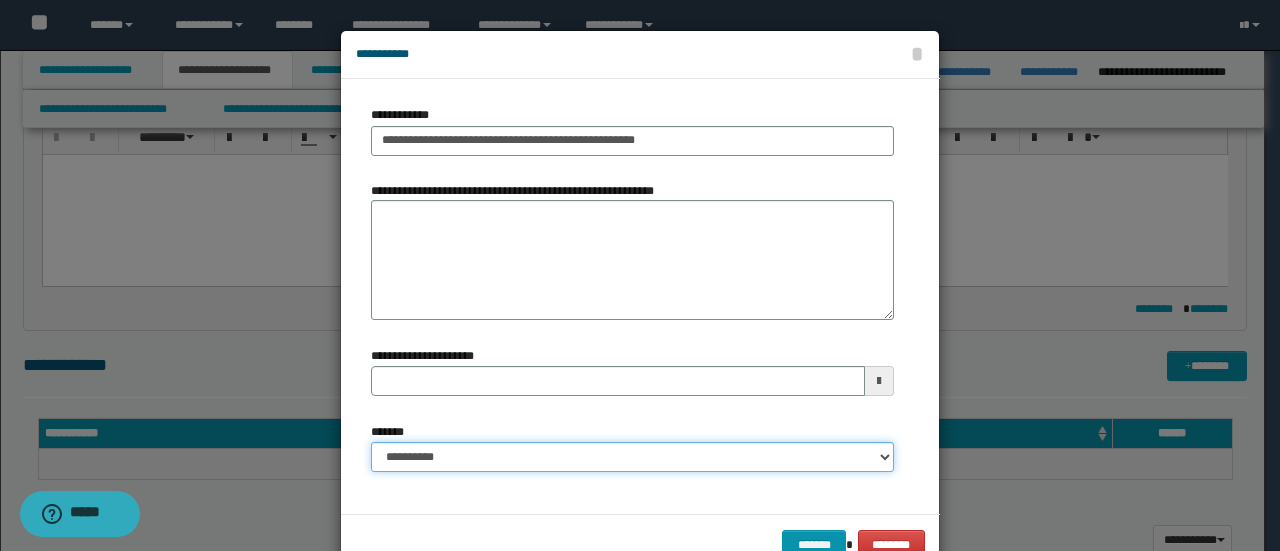 click on "**********" at bounding box center (632, 457) 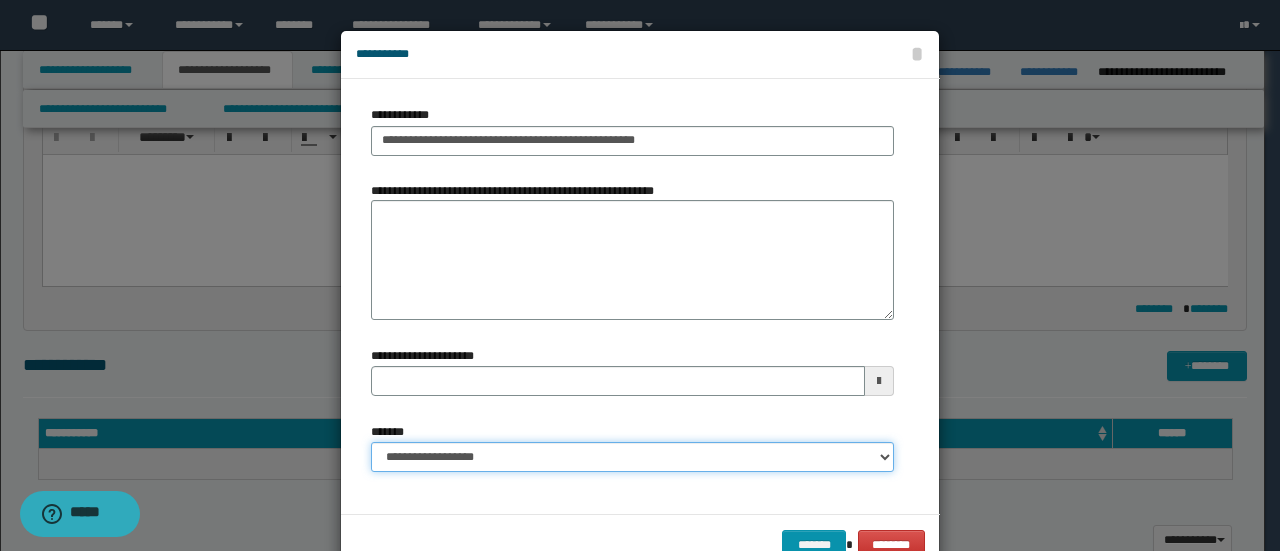 type 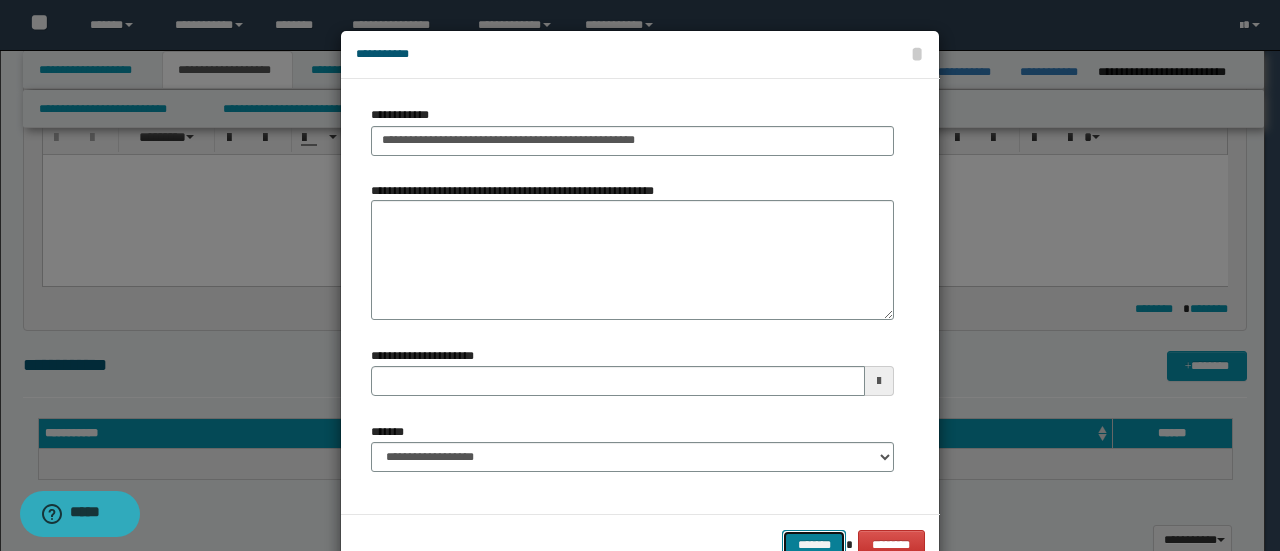 click on "*******" at bounding box center [814, 544] 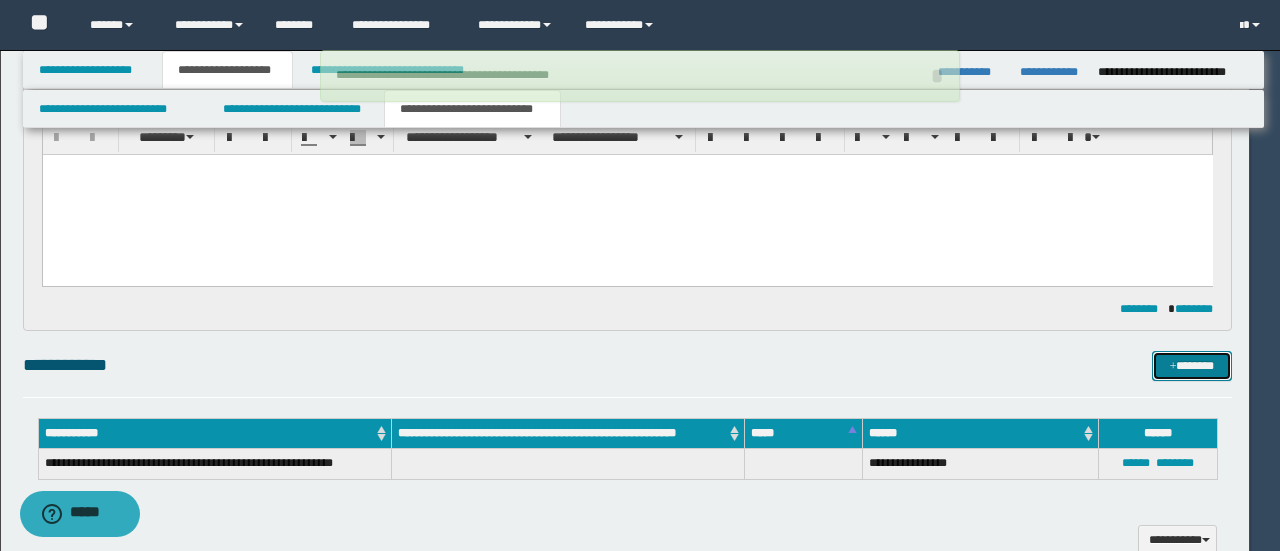 type 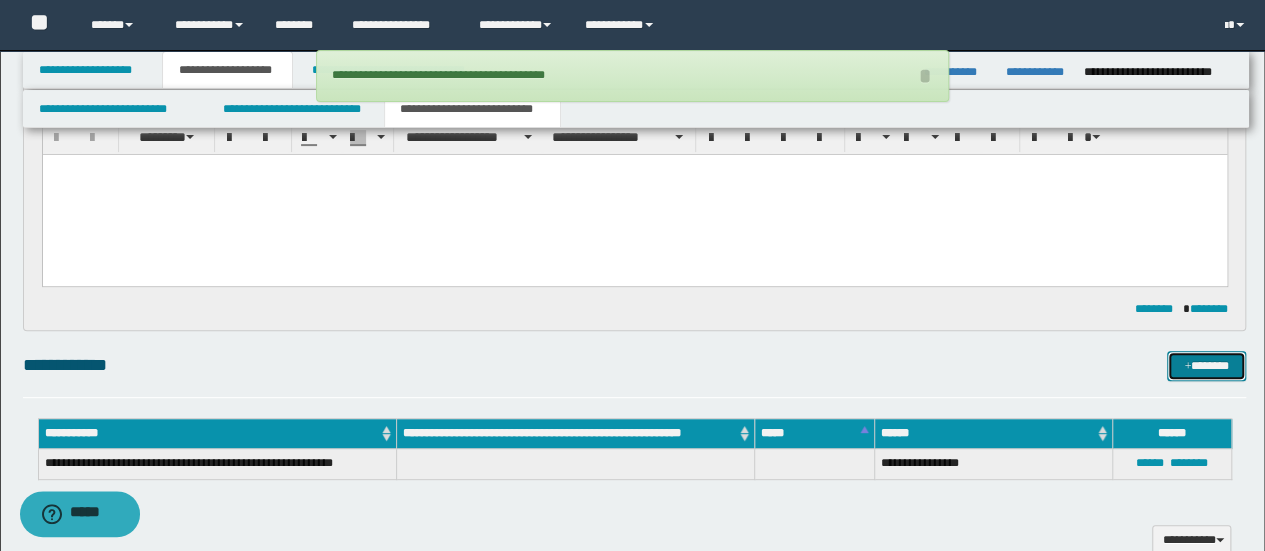 click on "*******" at bounding box center [1206, 365] 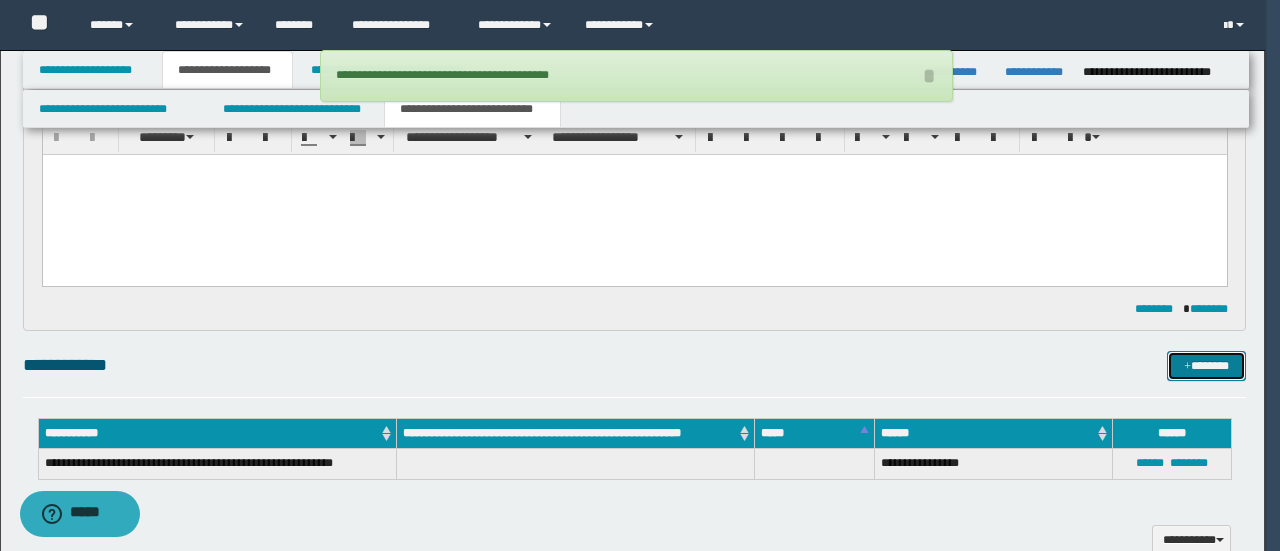 type 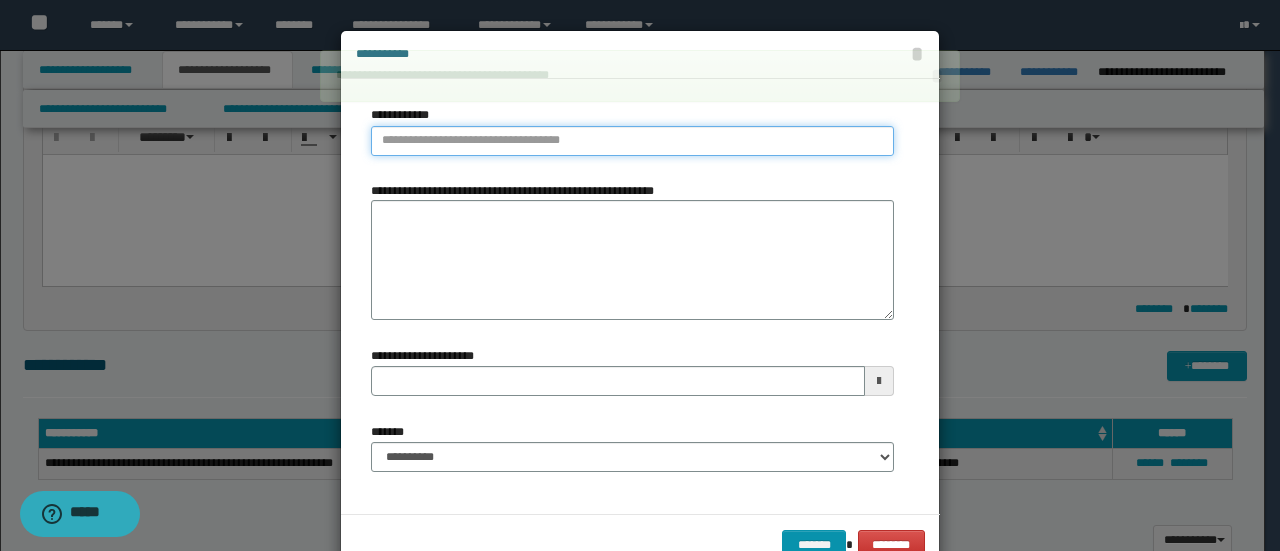 type on "**********" 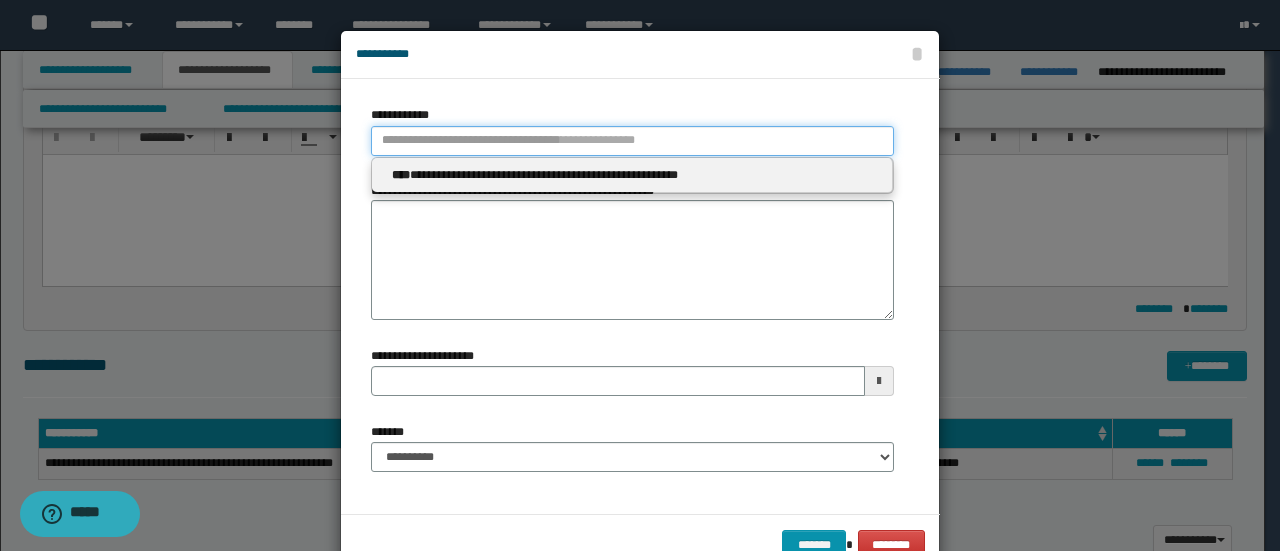 click on "**********" at bounding box center (632, 141) 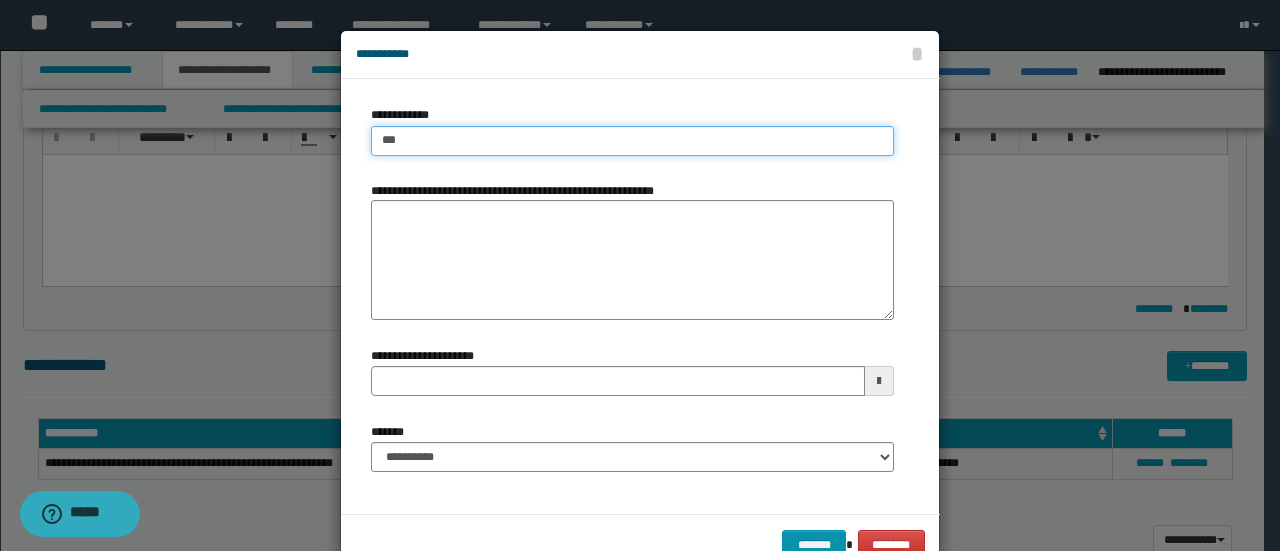 type on "****" 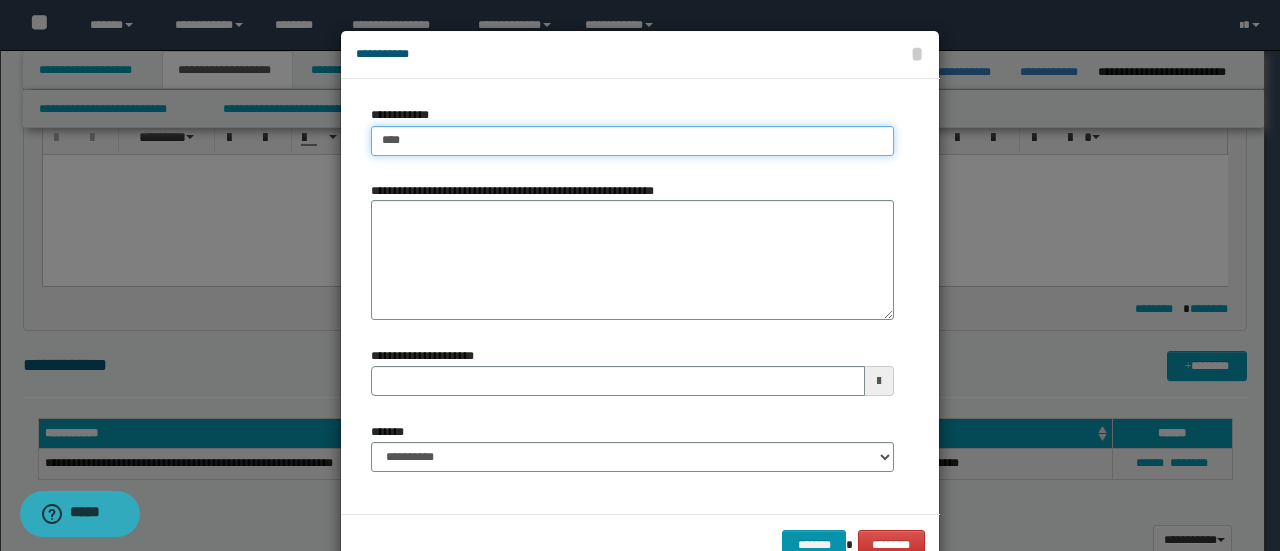 type on "****" 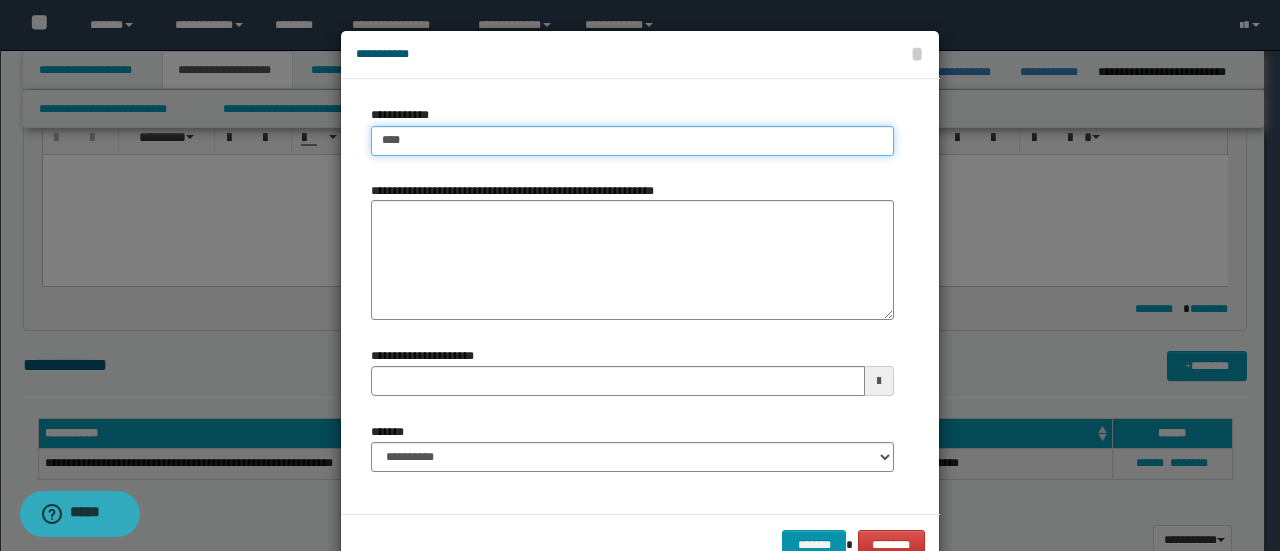 type on "****" 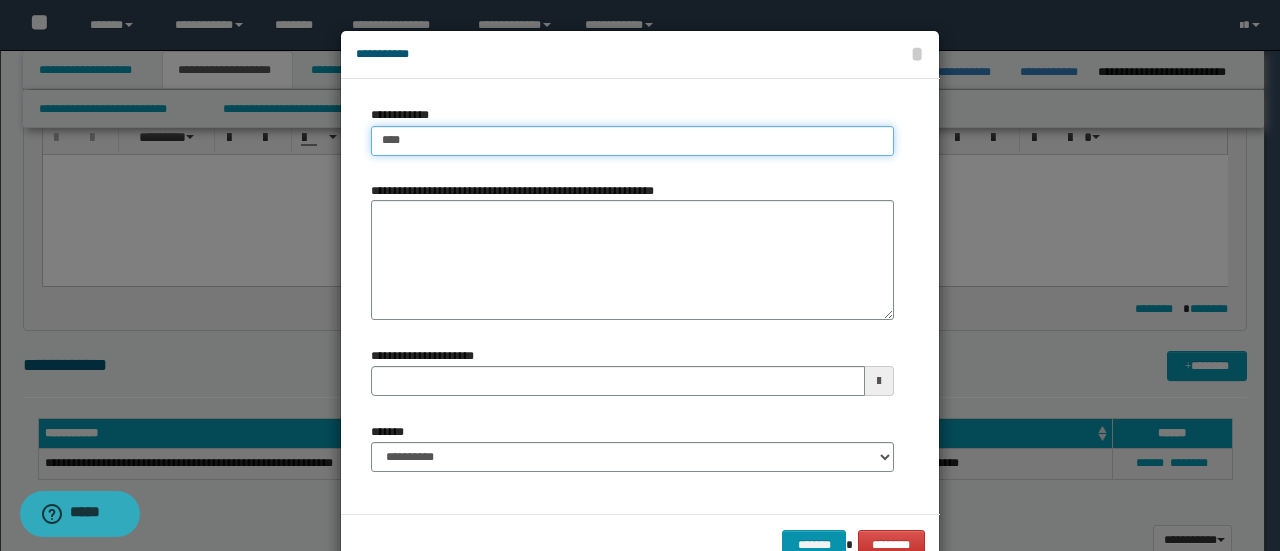 type 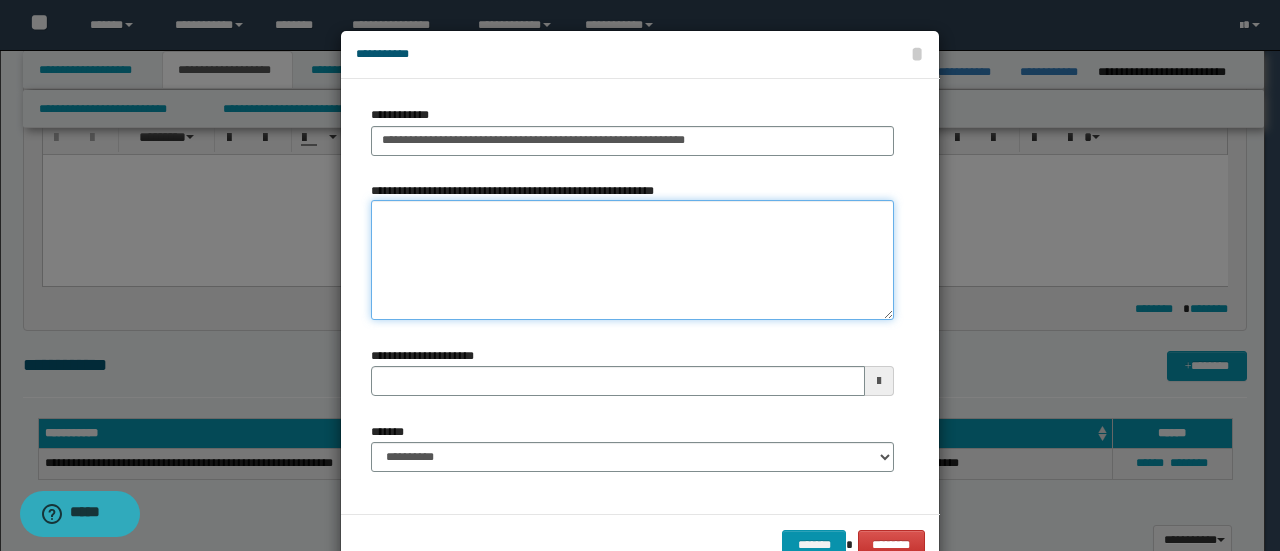 click on "**********" at bounding box center (632, 260) 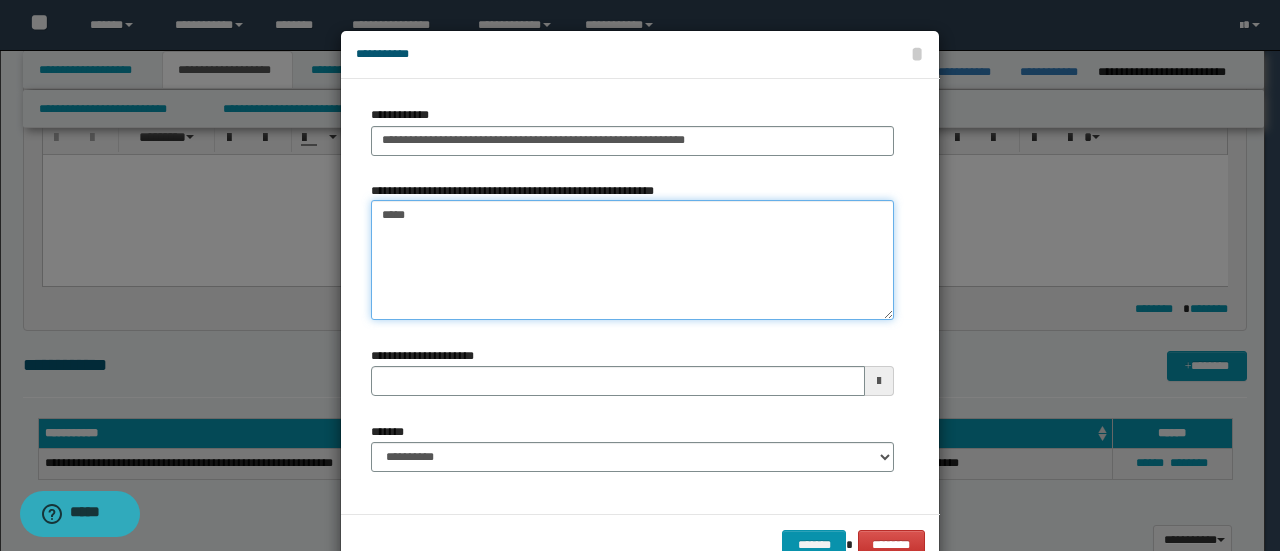 type on "******" 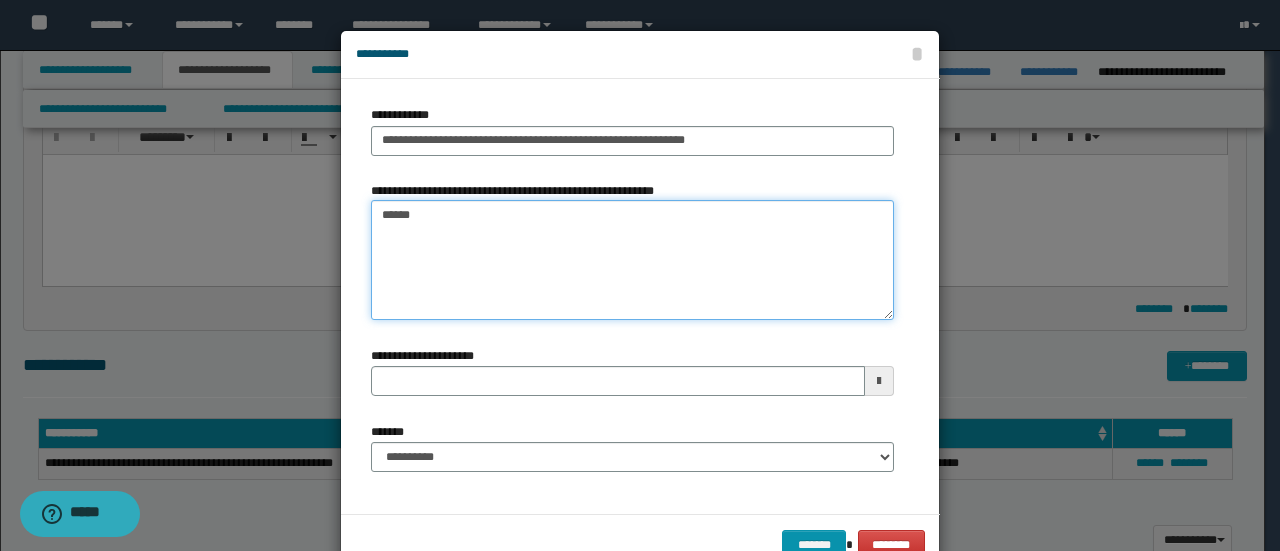 type 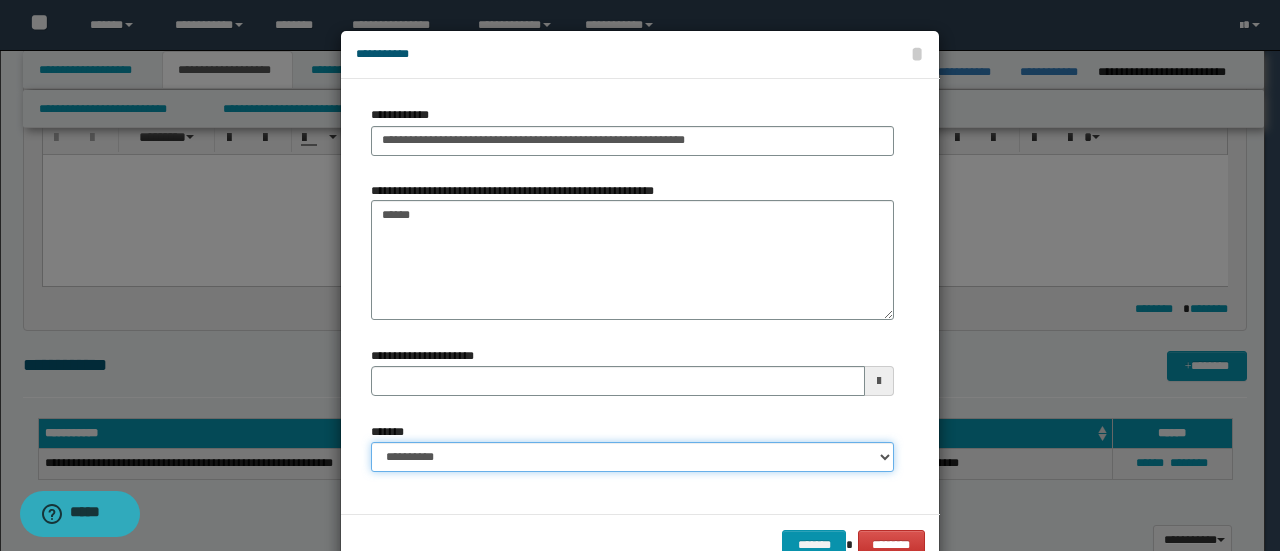 drag, startPoint x: 492, startPoint y: 464, endPoint x: 482, endPoint y: 443, distance: 23.259407 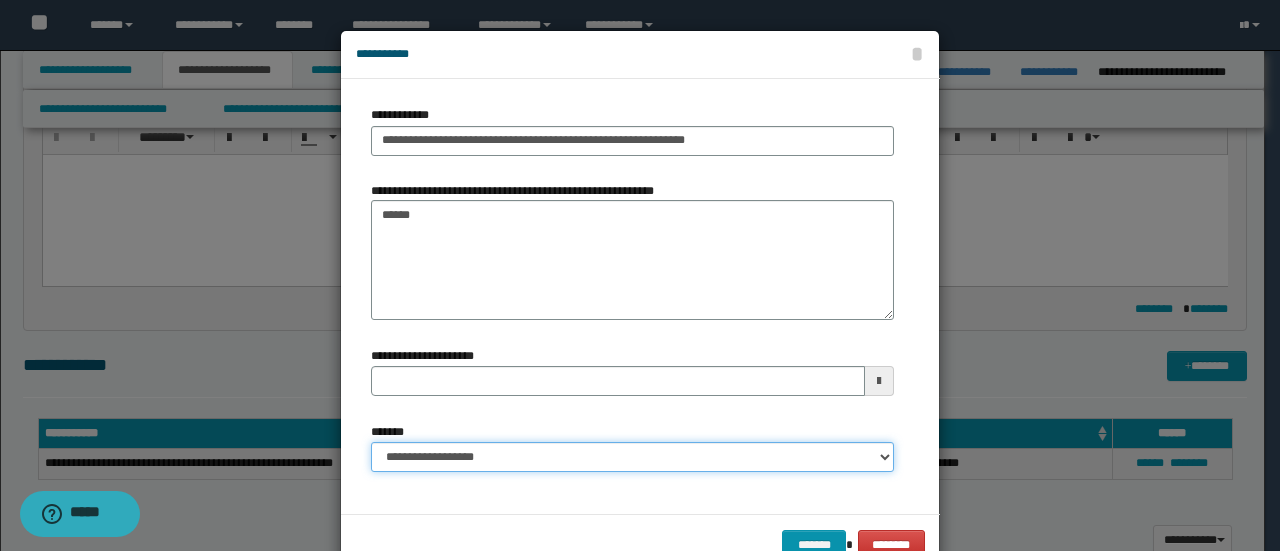 type 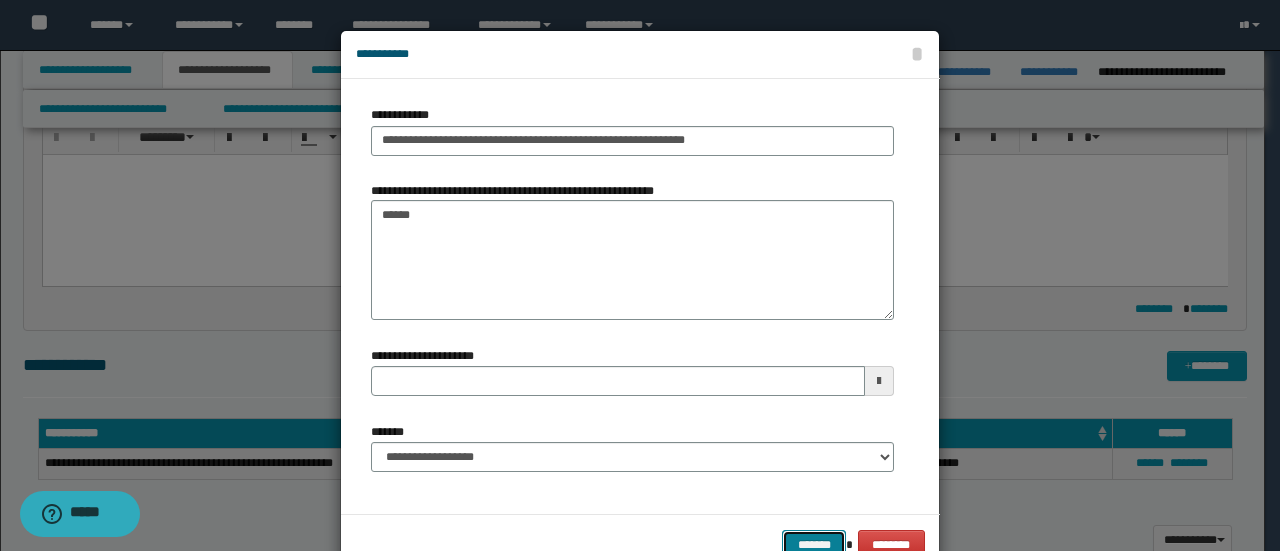 click on "*******" at bounding box center [814, 544] 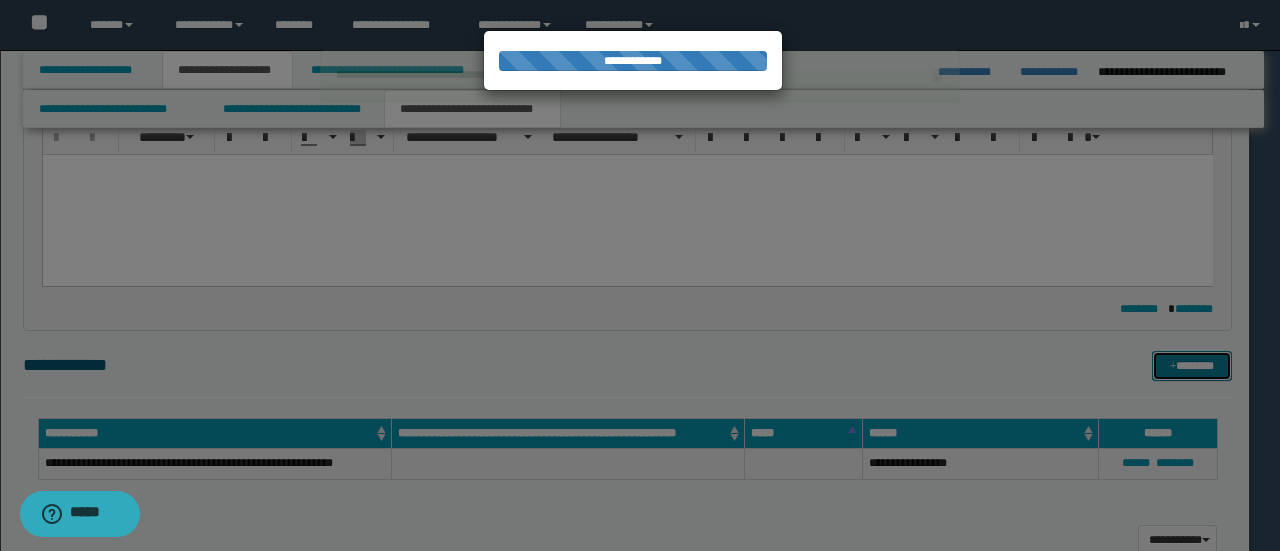 type 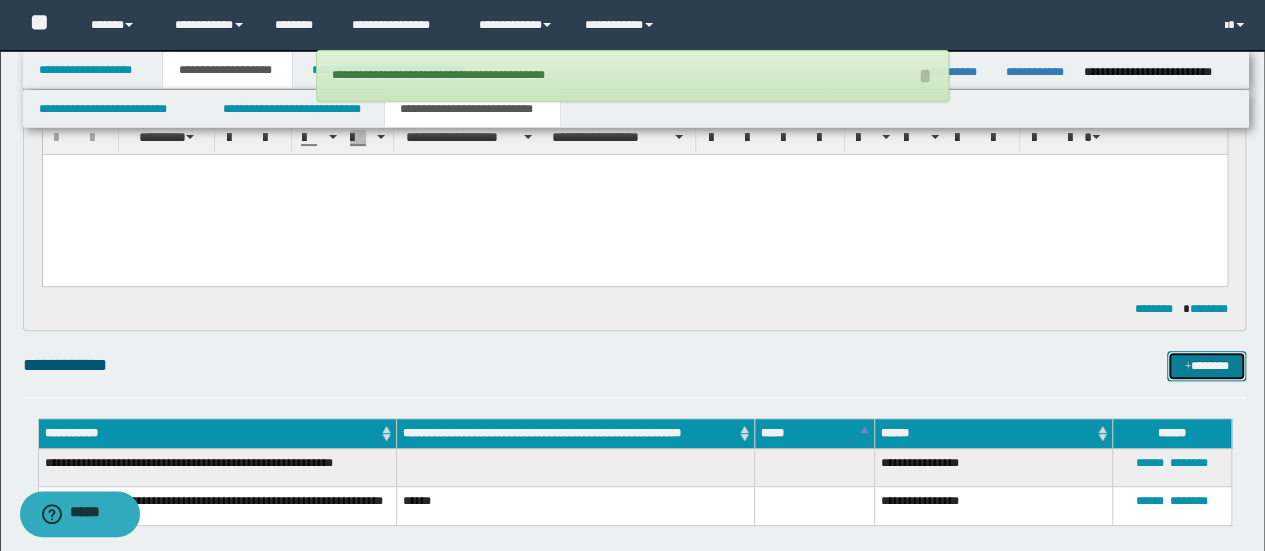 click on "*******" at bounding box center (1206, 365) 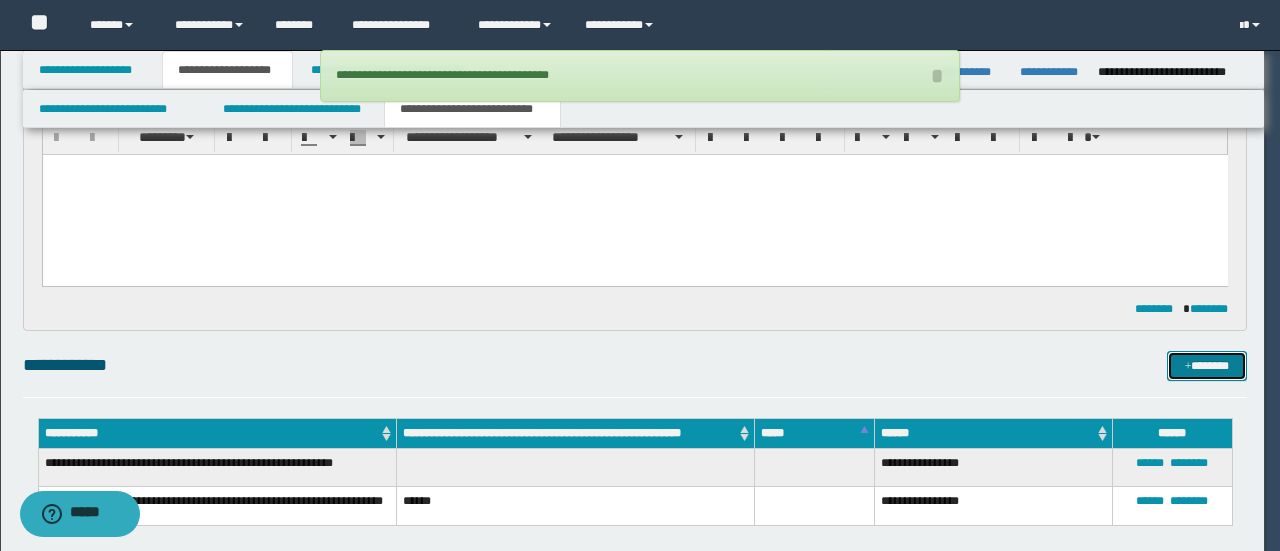 type 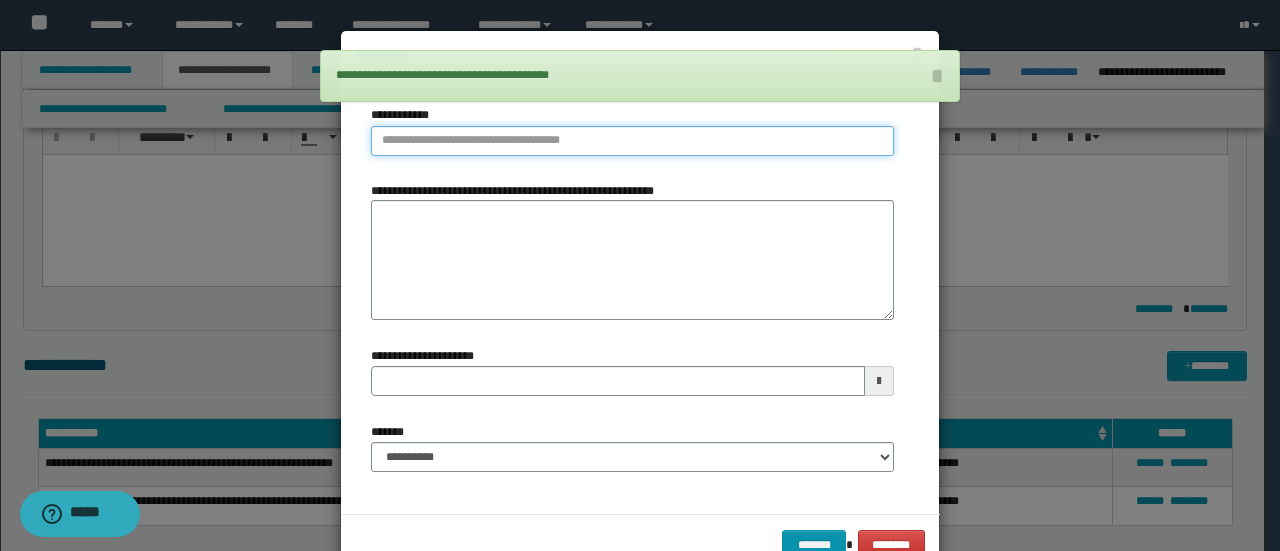 type on "**********" 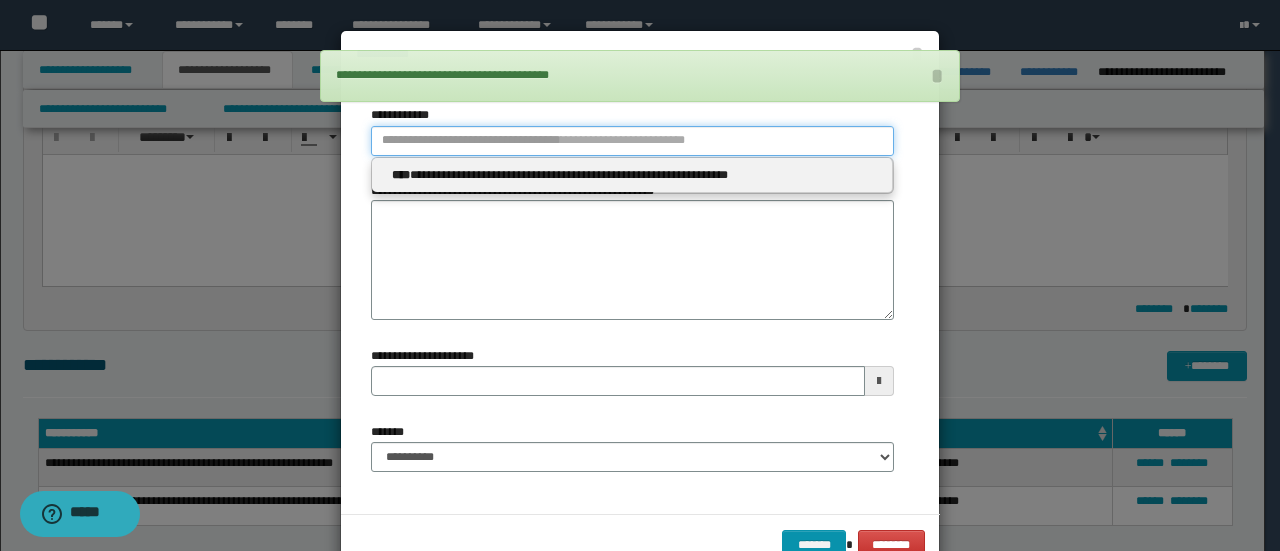 click on "**********" at bounding box center [632, 141] 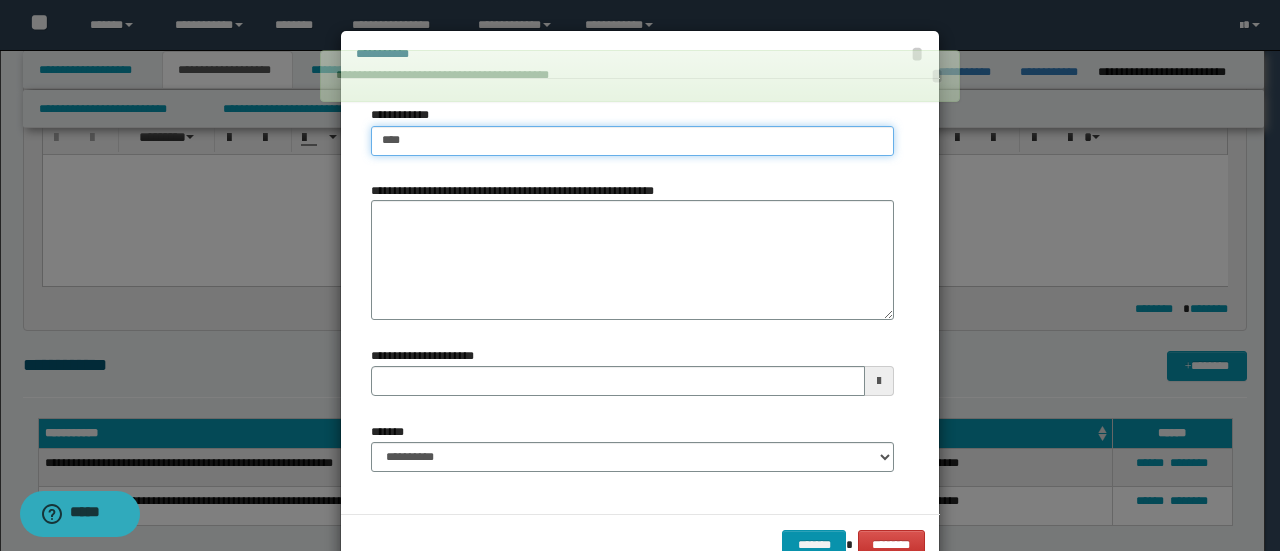 type on "****" 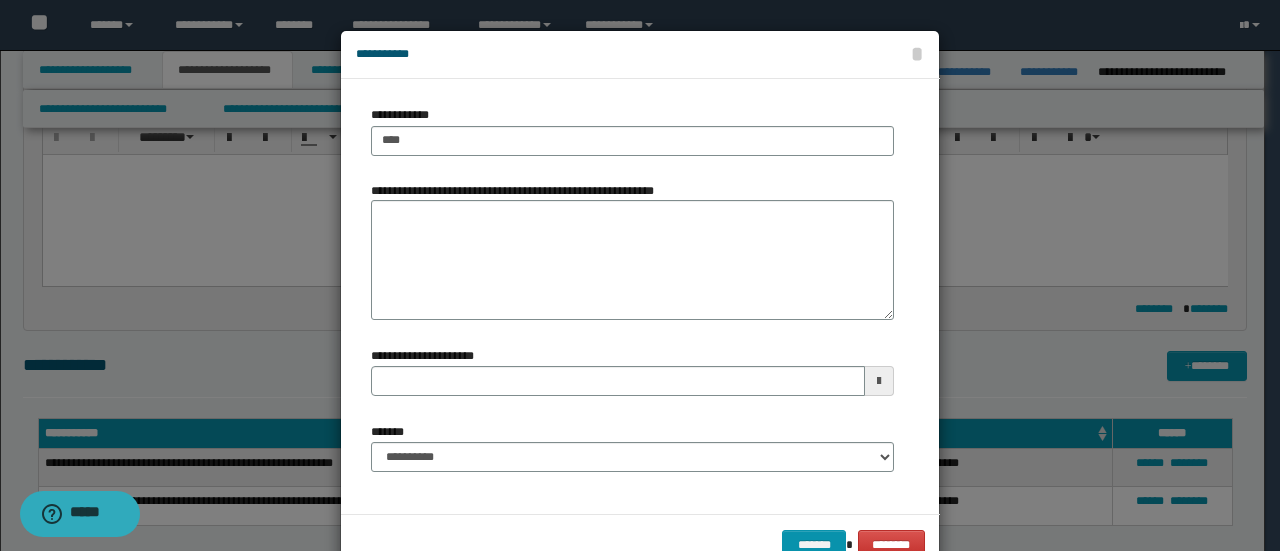 click on "**********" at bounding box center (632, 296) 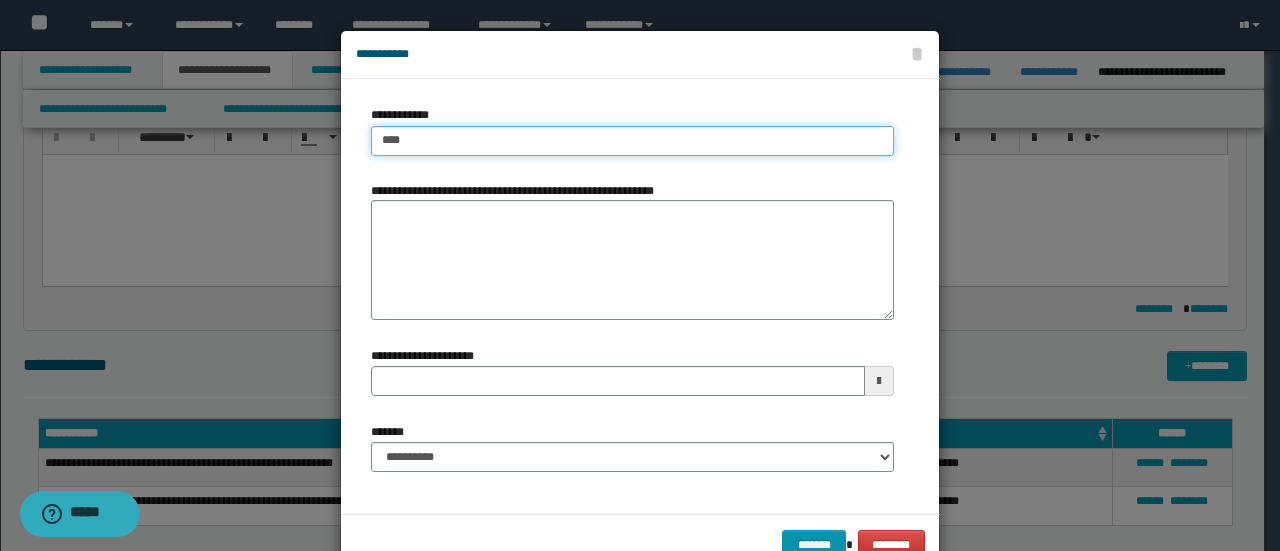 type on "****" 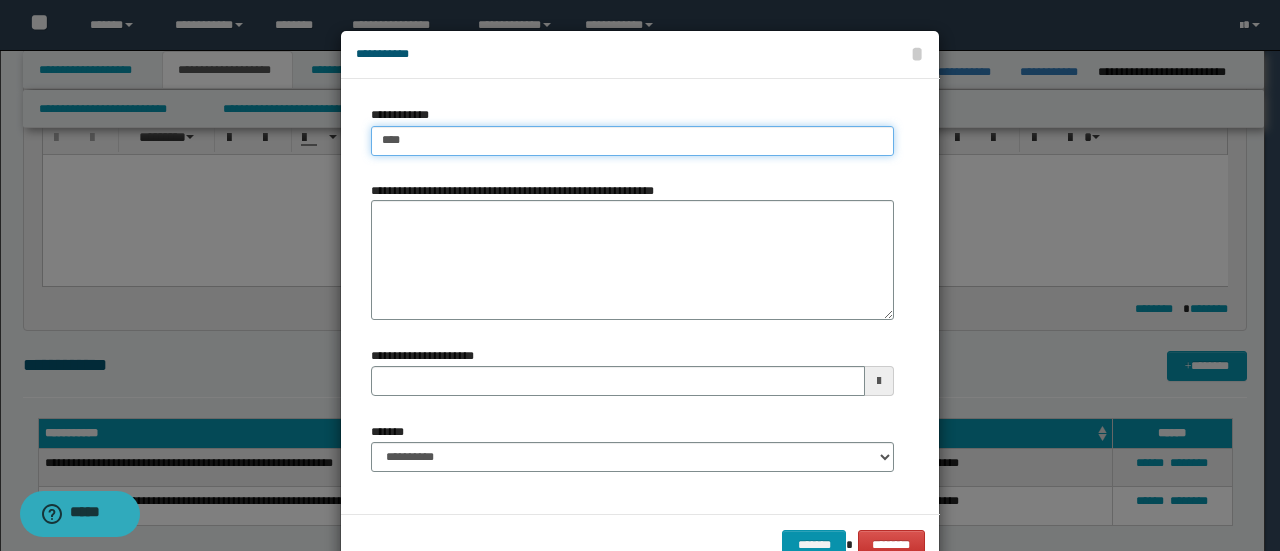 drag, startPoint x: 482, startPoint y: 148, endPoint x: 482, endPoint y: 159, distance: 11 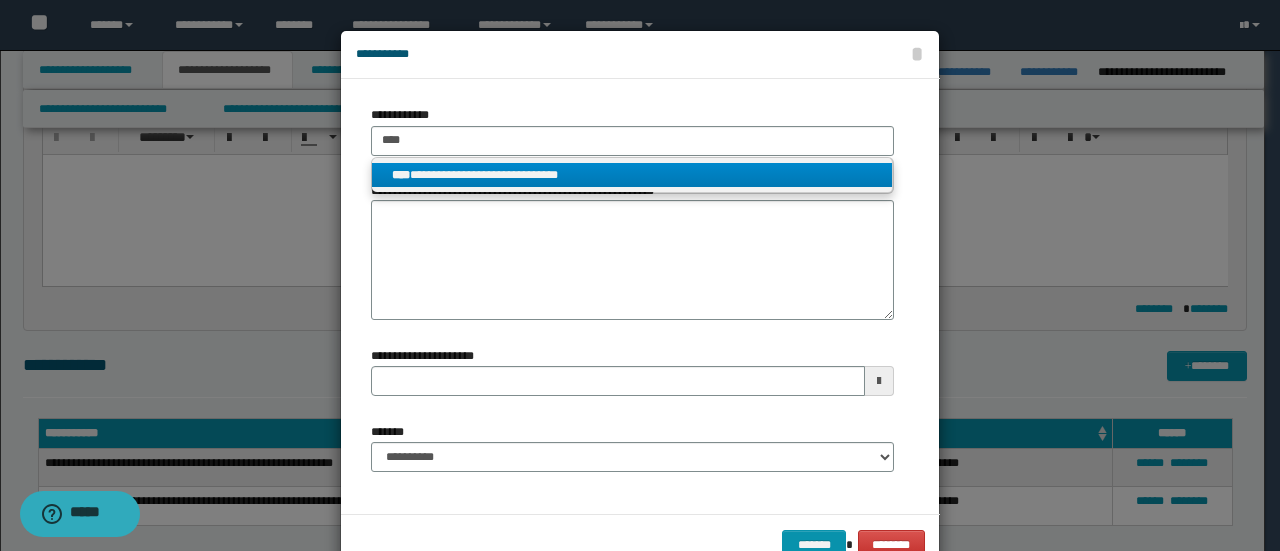 drag, startPoint x: 484, startPoint y: 171, endPoint x: 486, endPoint y: 191, distance: 20.09975 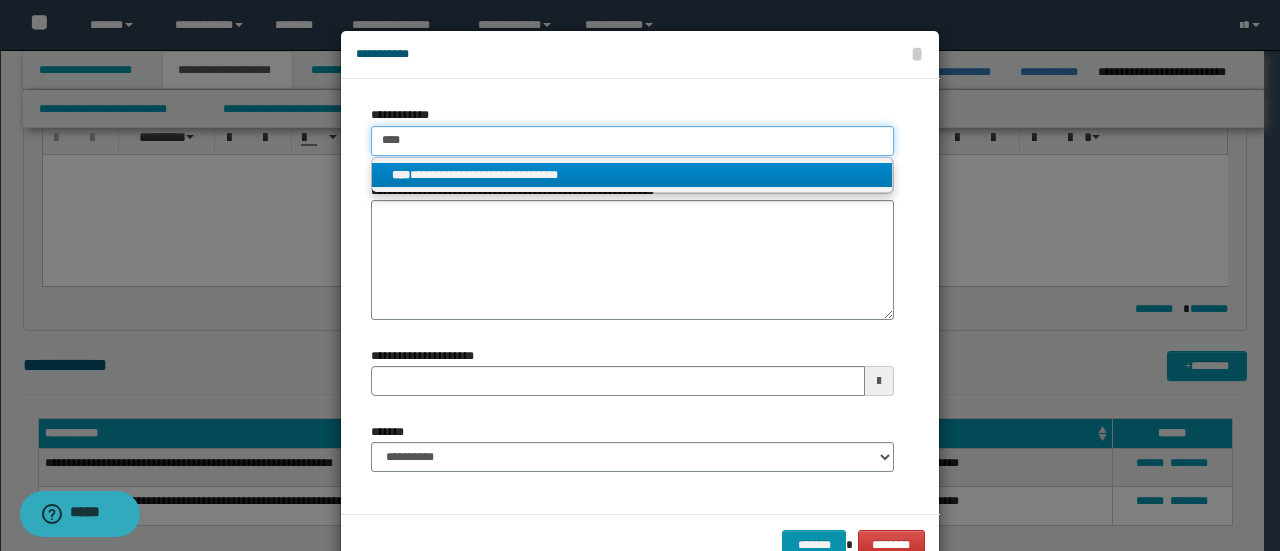 type 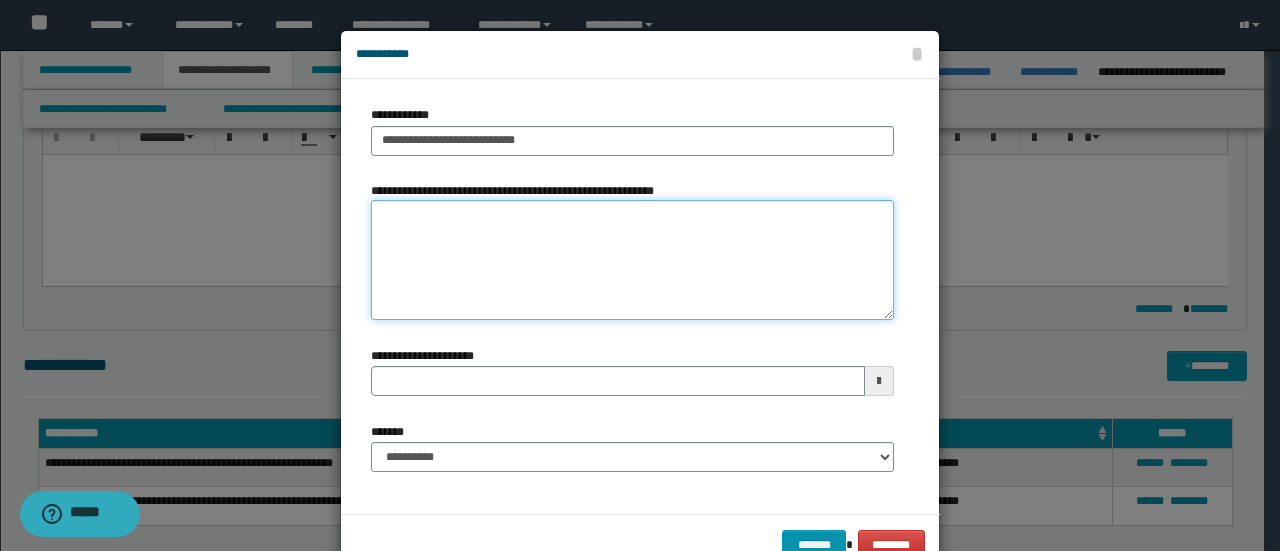 click on "**********" at bounding box center (632, 260) 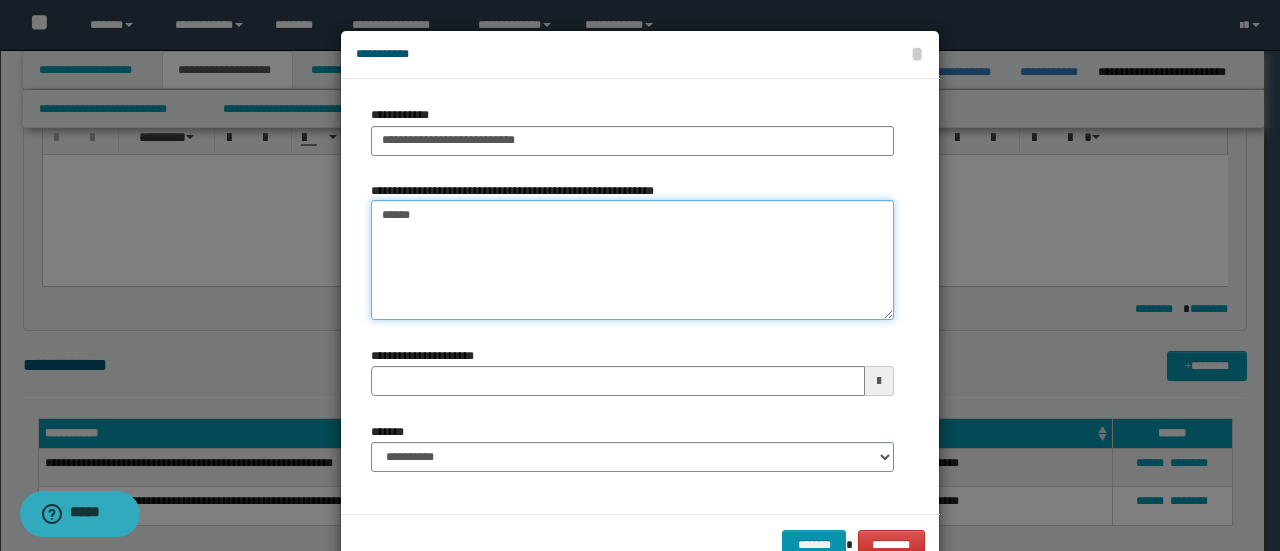 type on "*******" 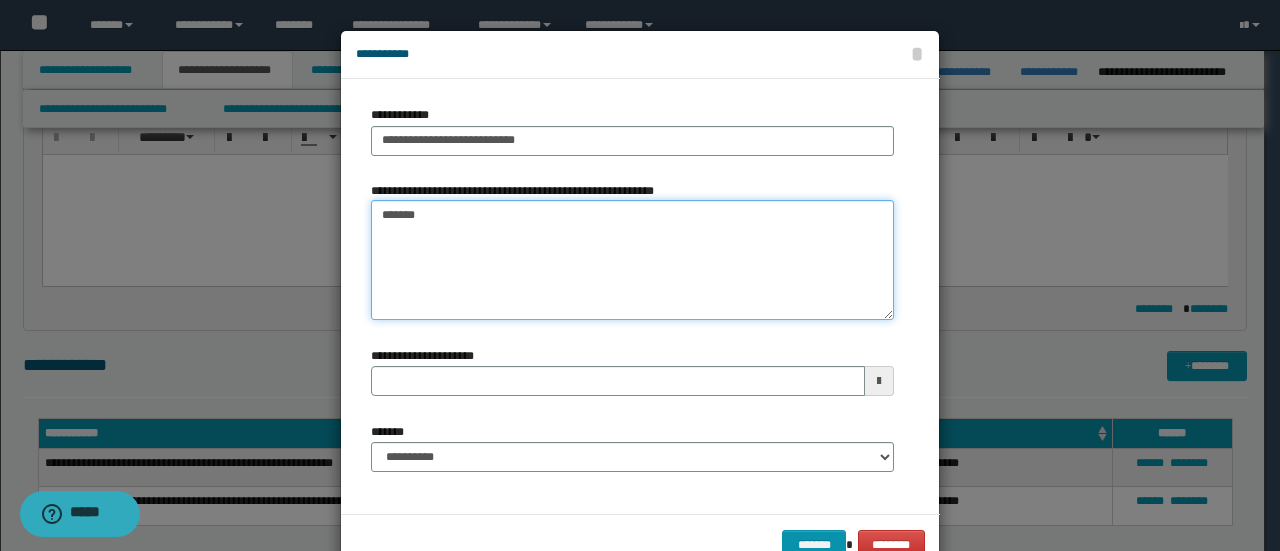 type 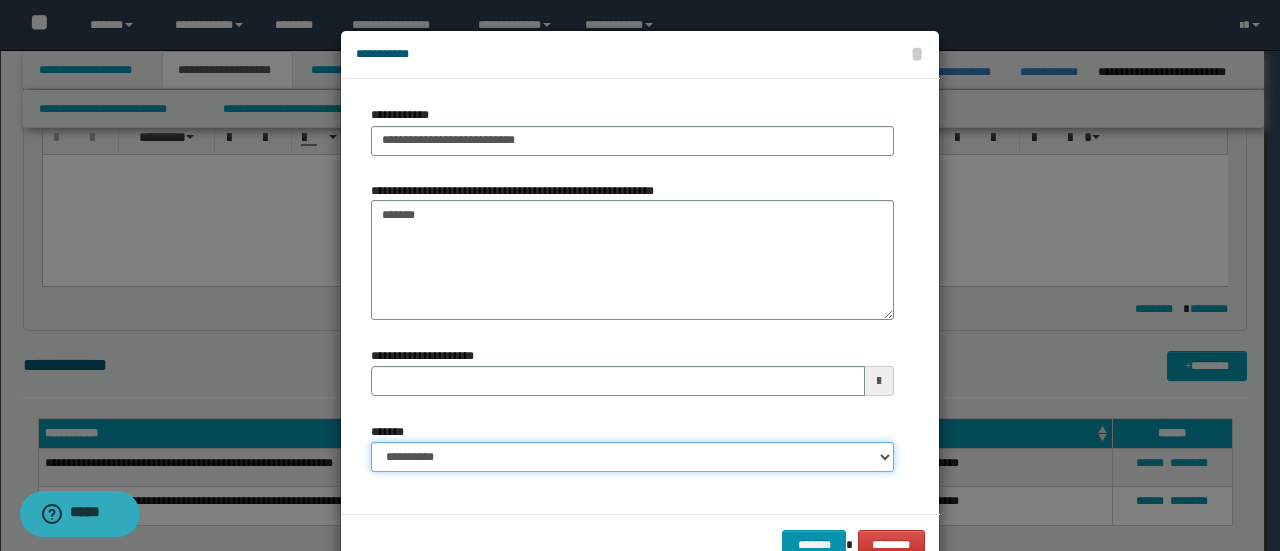 click on "**********" at bounding box center [632, 457] 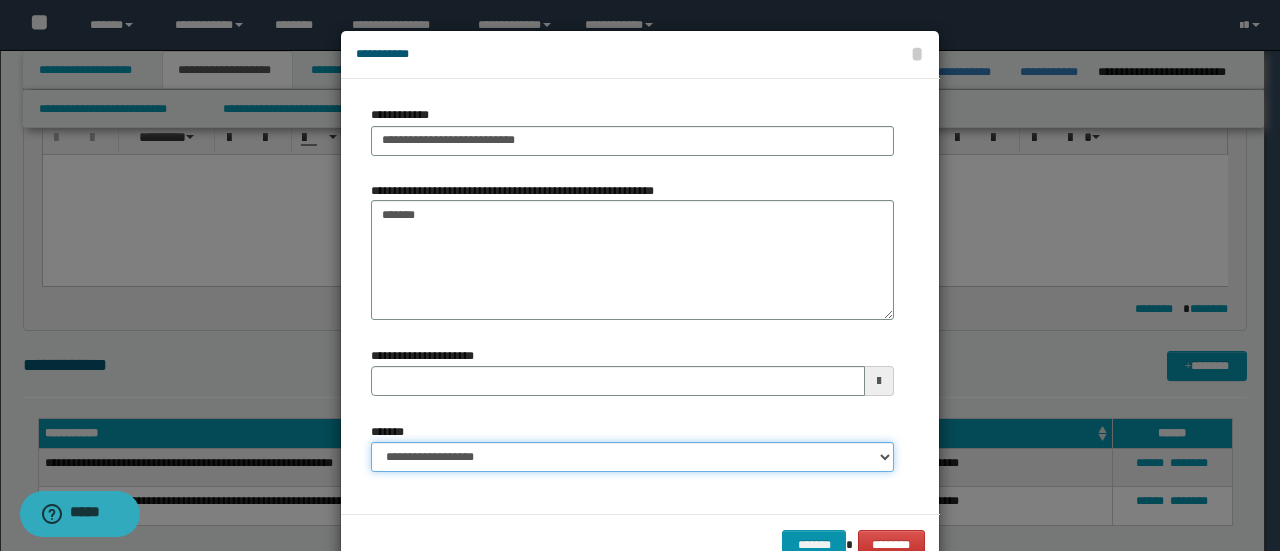 type 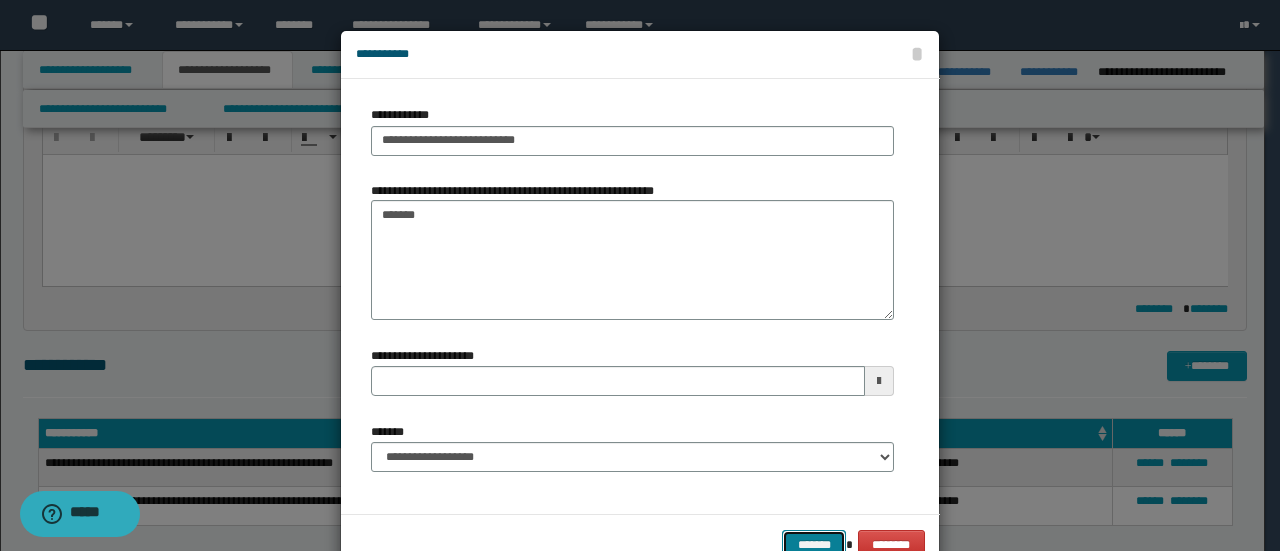 click on "*******" at bounding box center [814, 544] 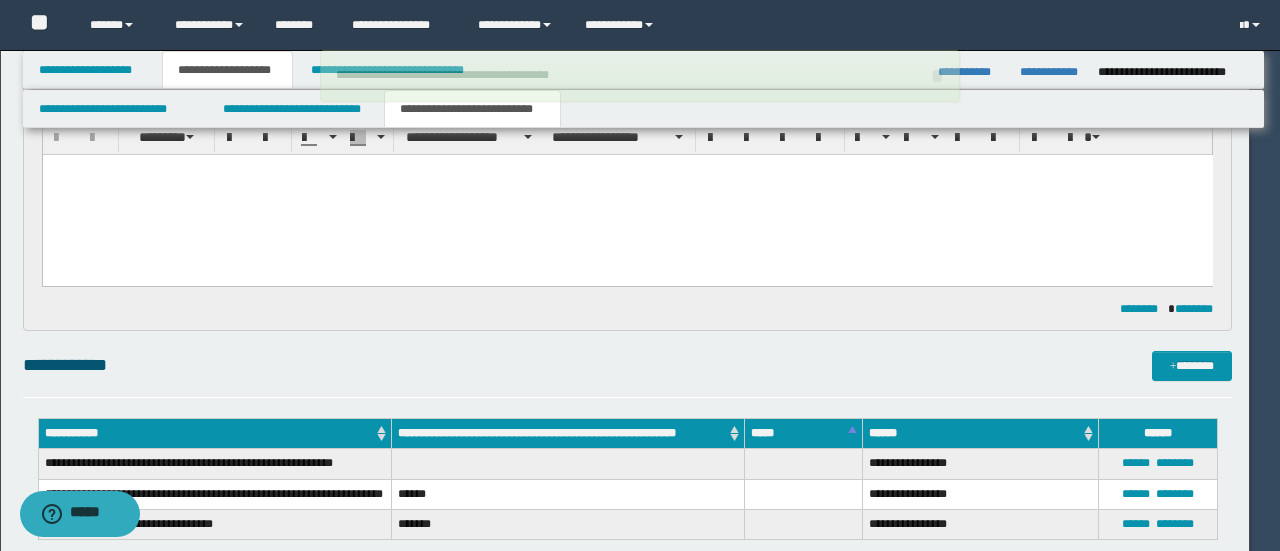 type 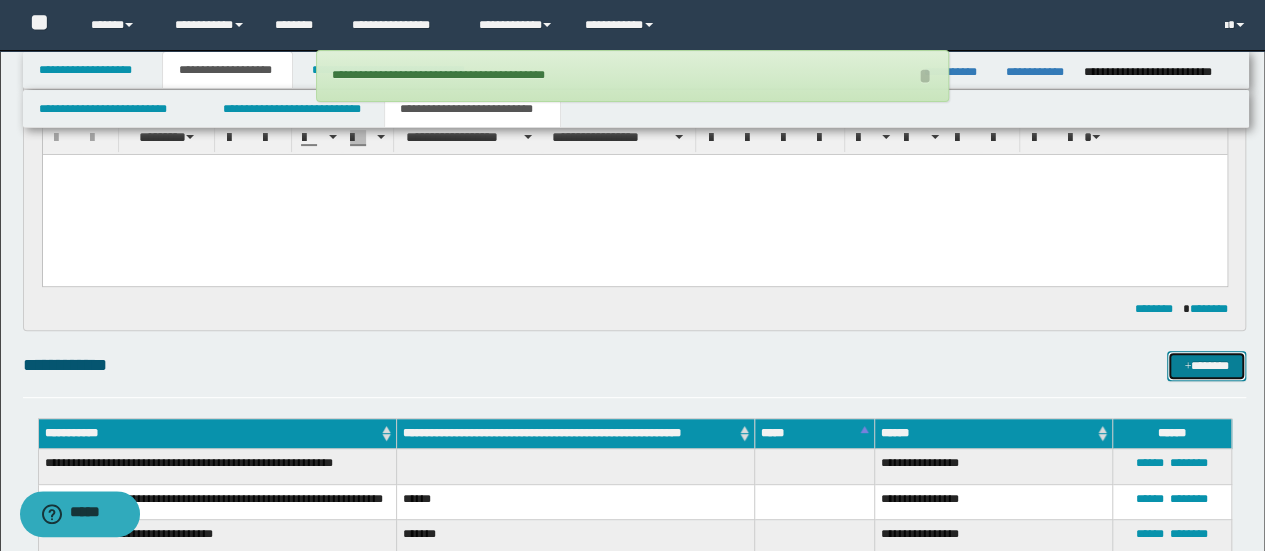 click on "*******" at bounding box center (1206, 365) 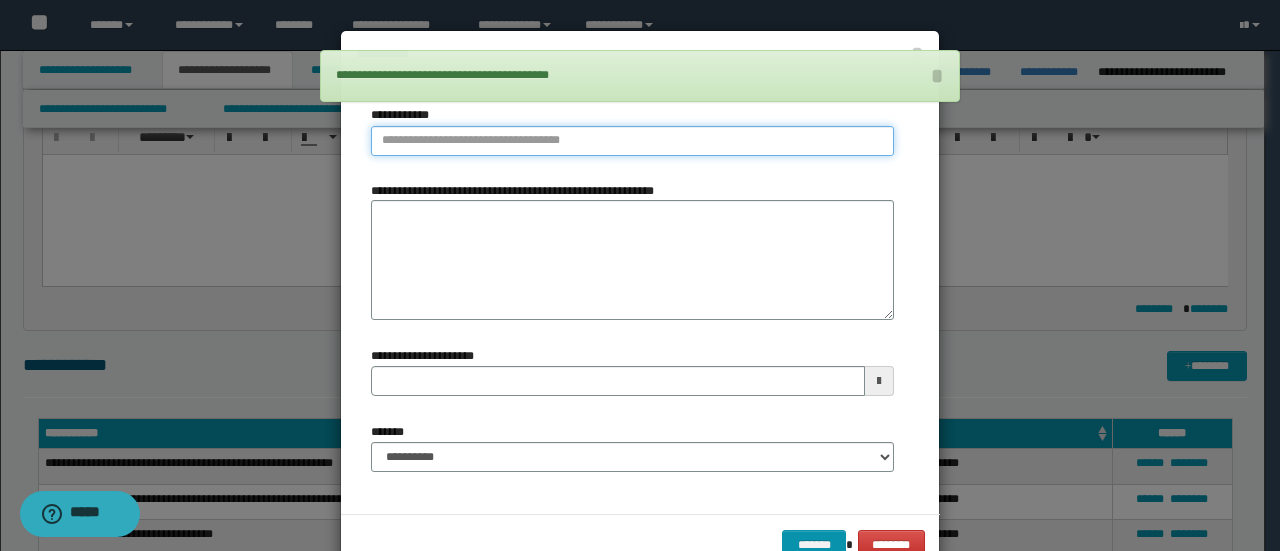 type on "**********" 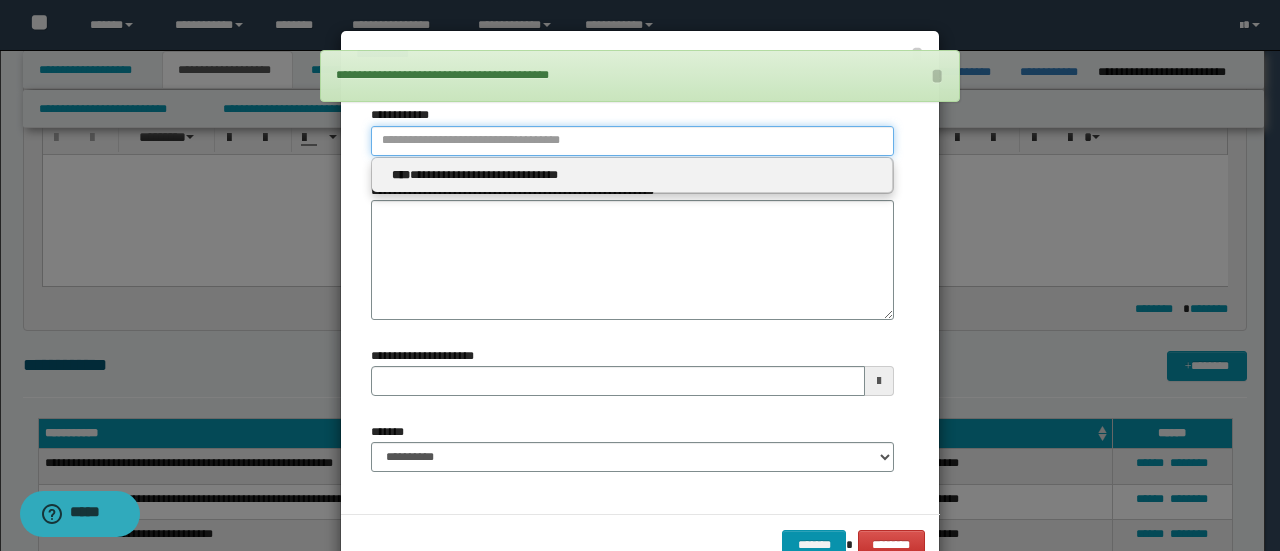 click on "**********" at bounding box center [632, 141] 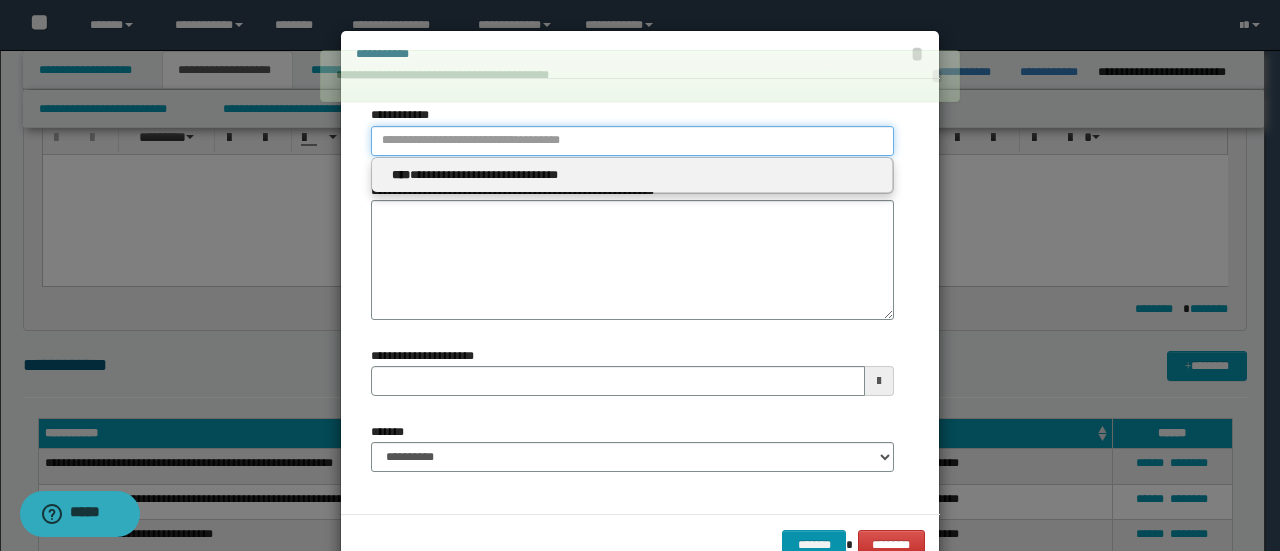 type 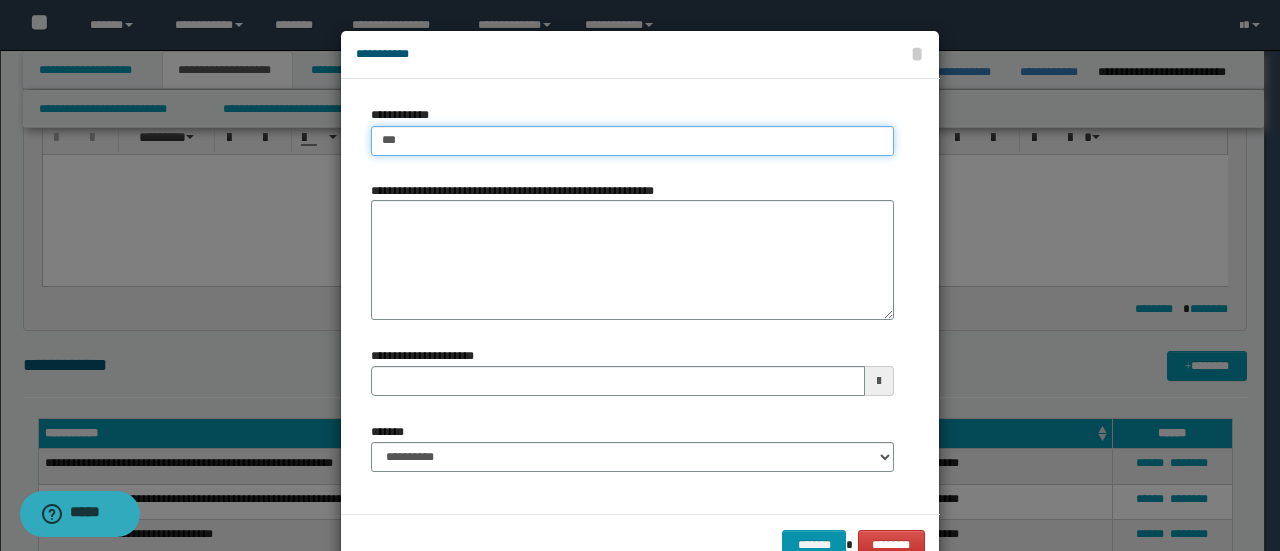 type on "****" 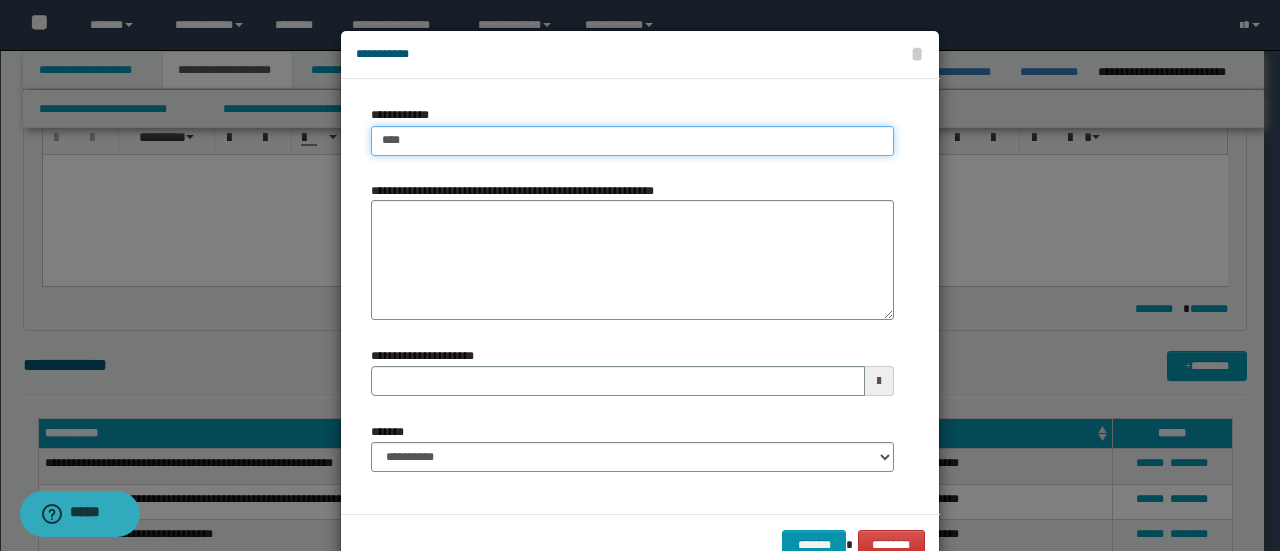 type on "****" 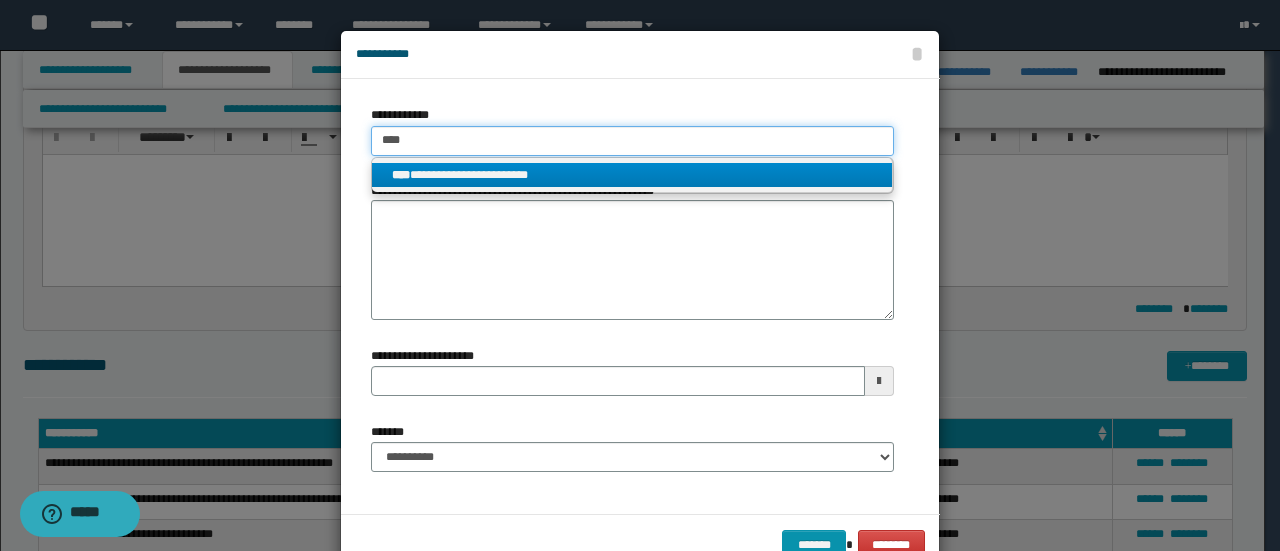type on "****" 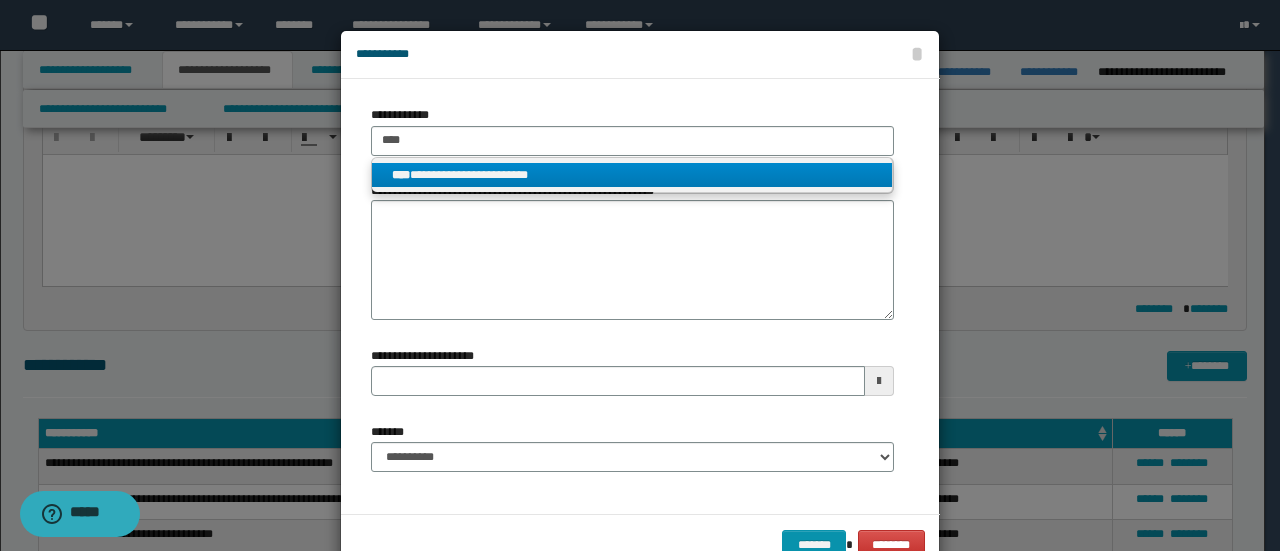 click on "**********" at bounding box center [632, 175] 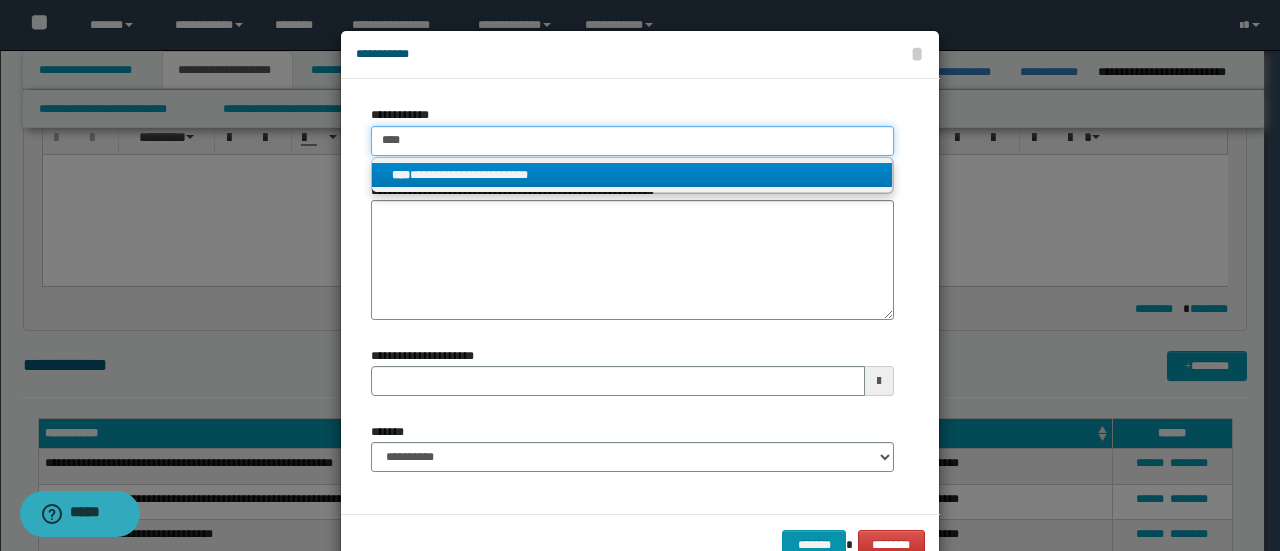 type 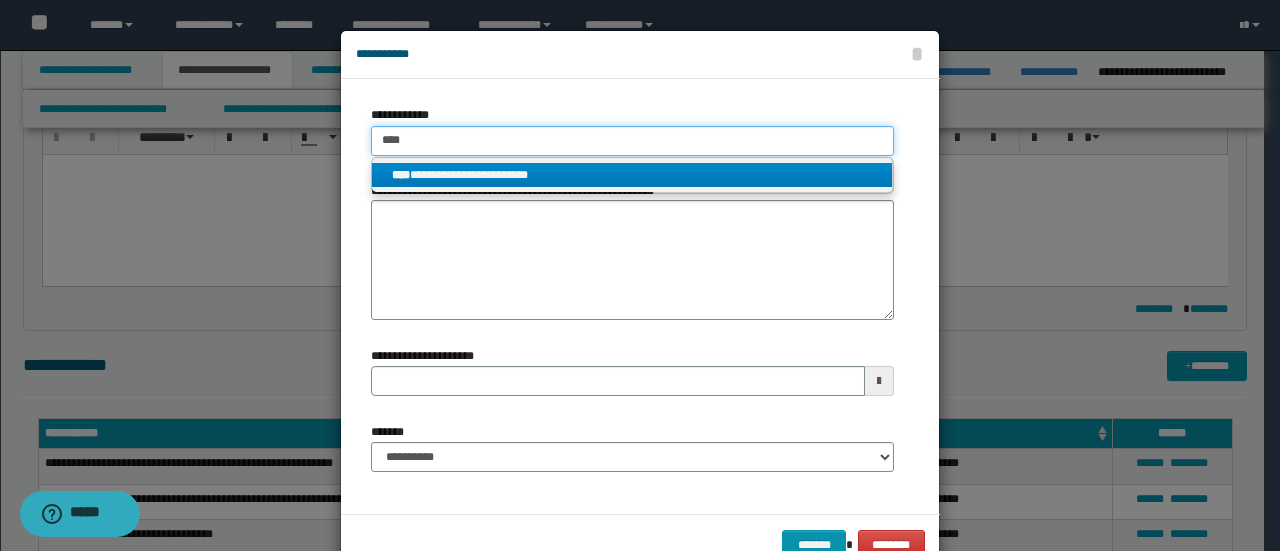 type on "**********" 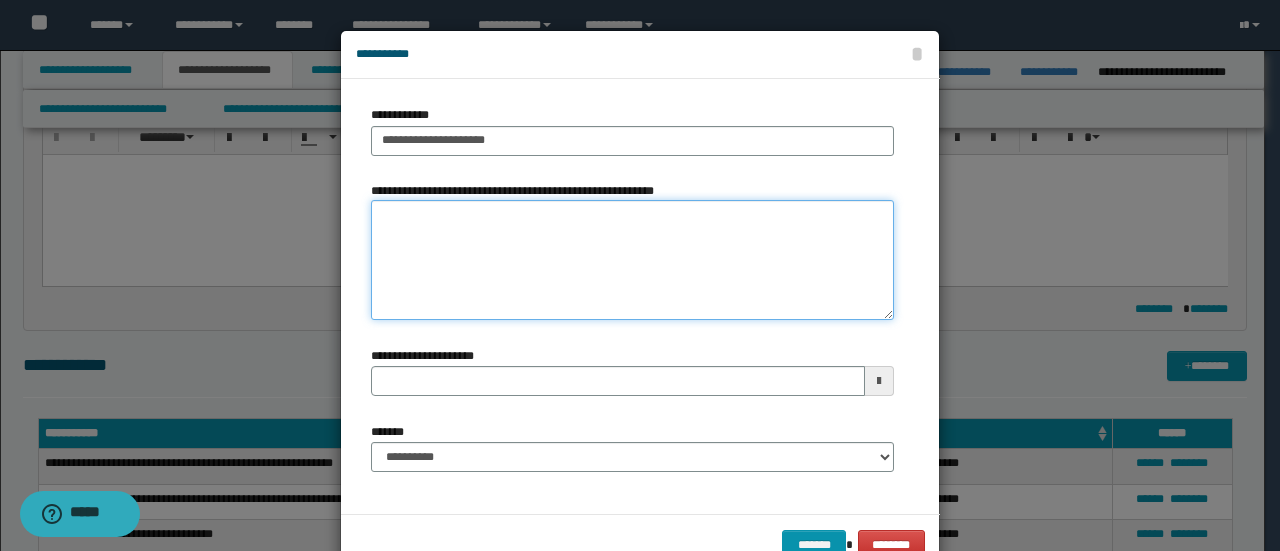 click on "**********" at bounding box center [632, 260] 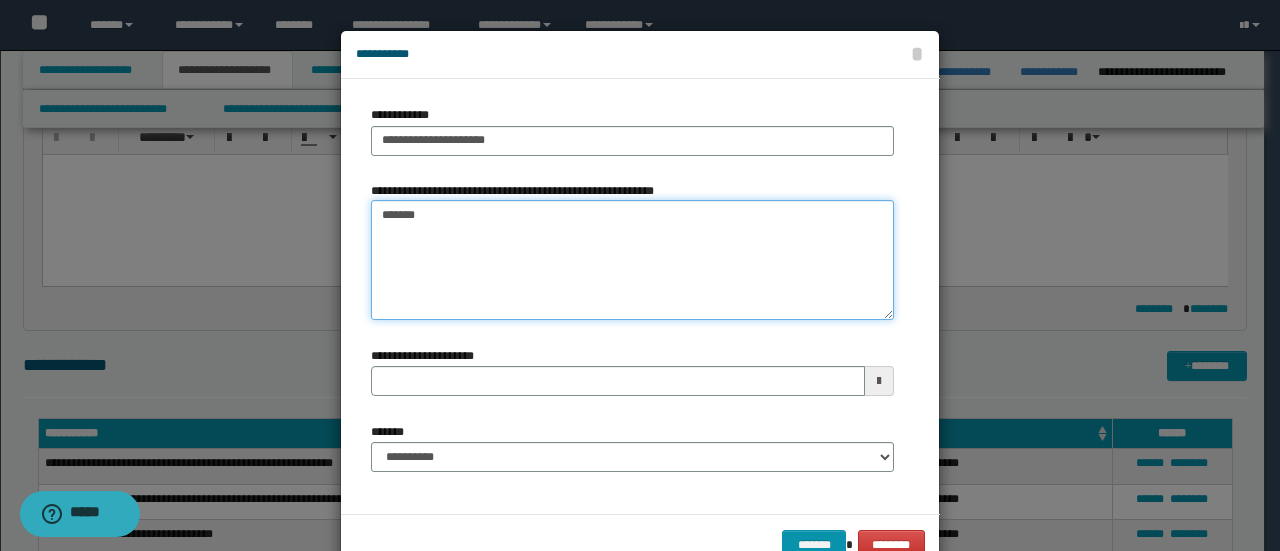 drag, startPoint x: 683, startPoint y: 232, endPoint x: 383, endPoint y: 222, distance: 300.16663 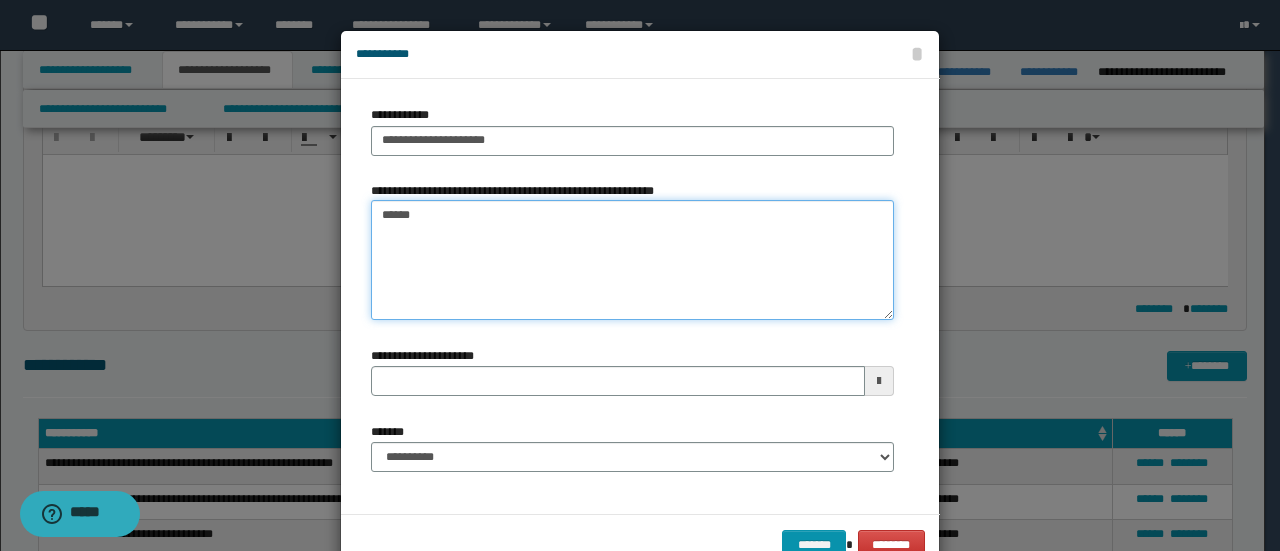 type on "*******" 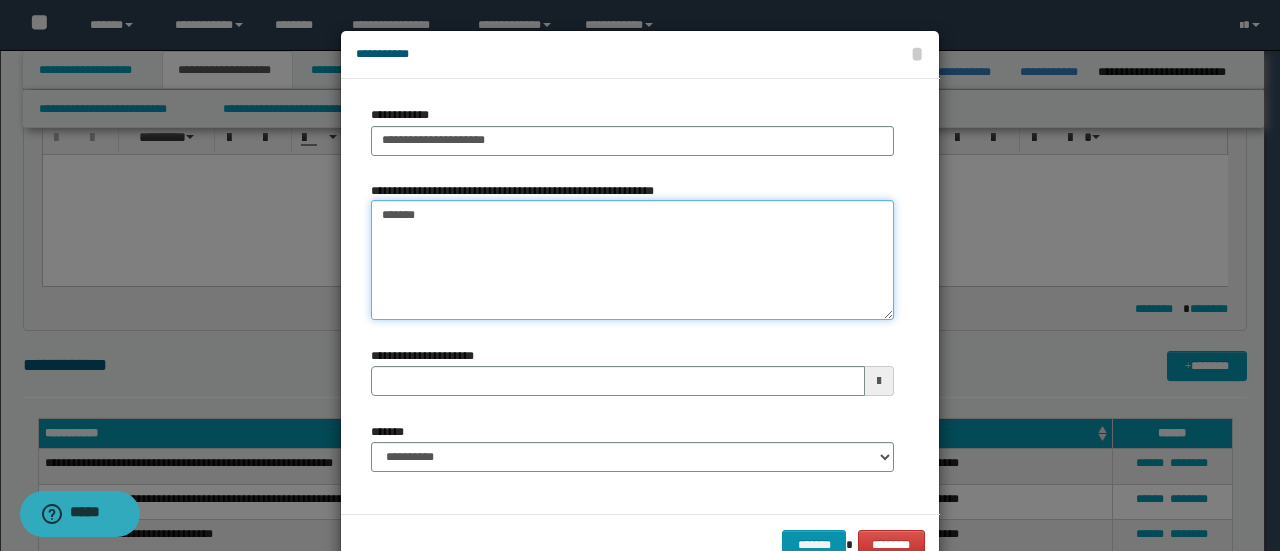 type 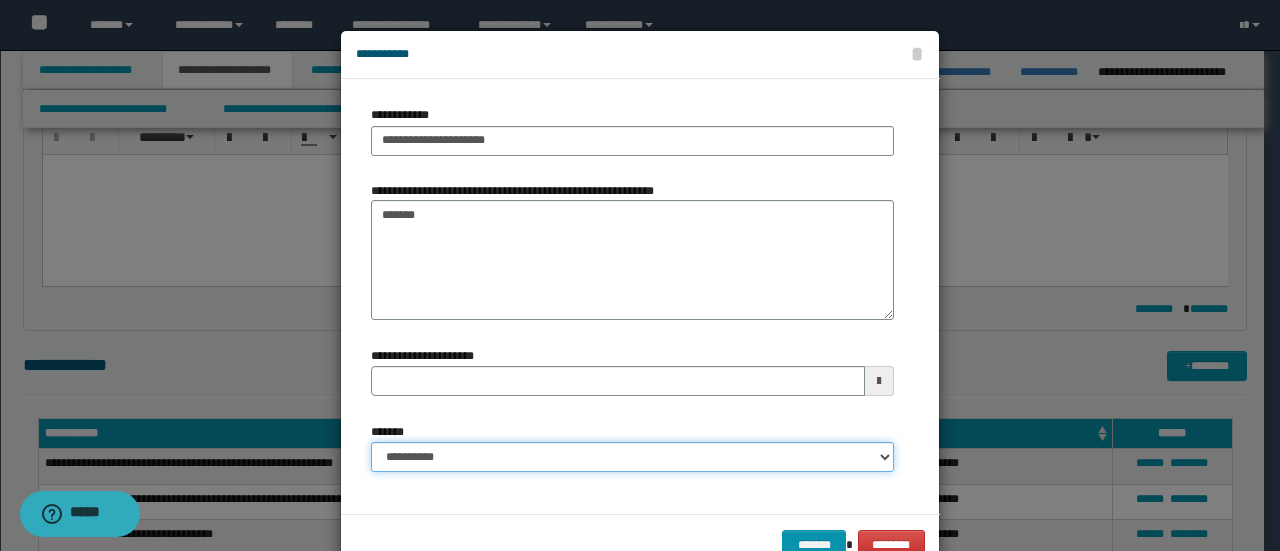 click on "**********" at bounding box center (632, 457) 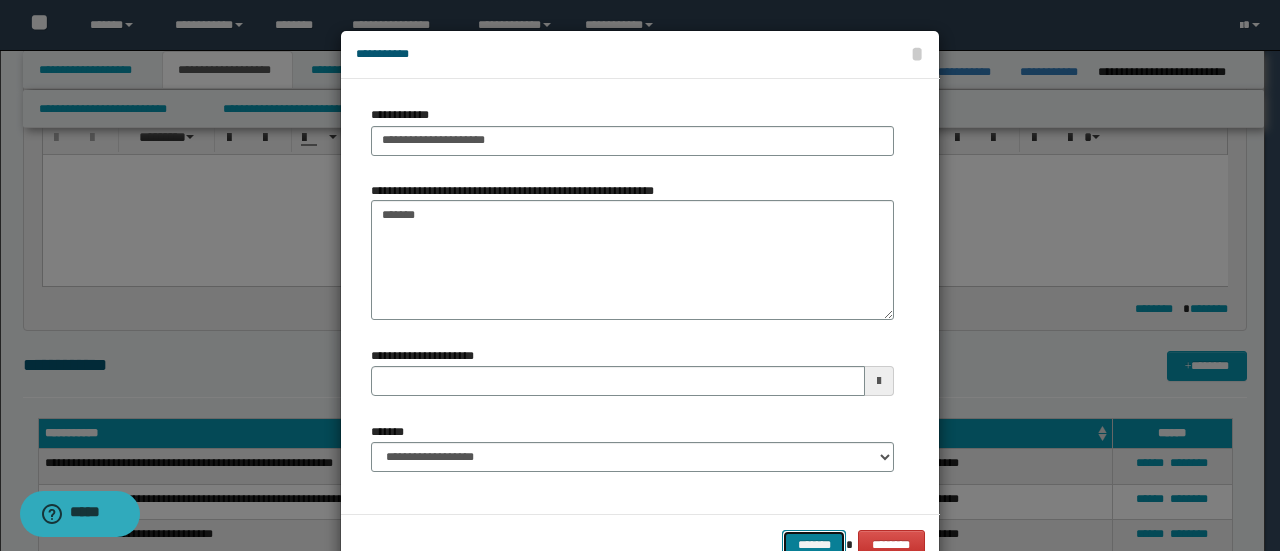 click on "*******" at bounding box center (814, 544) 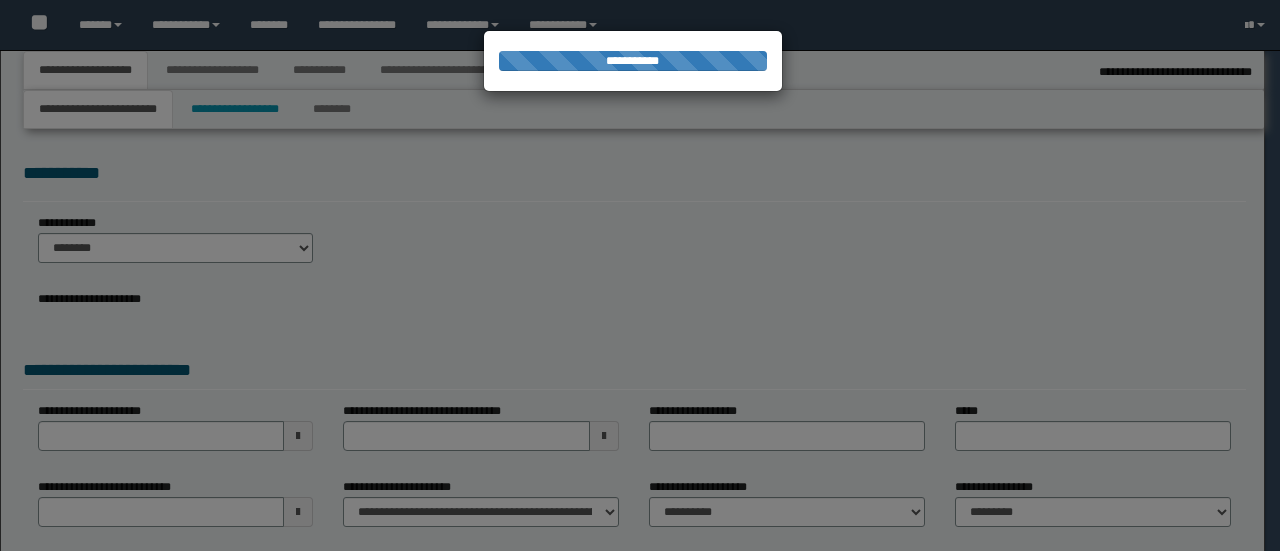 select on "*" 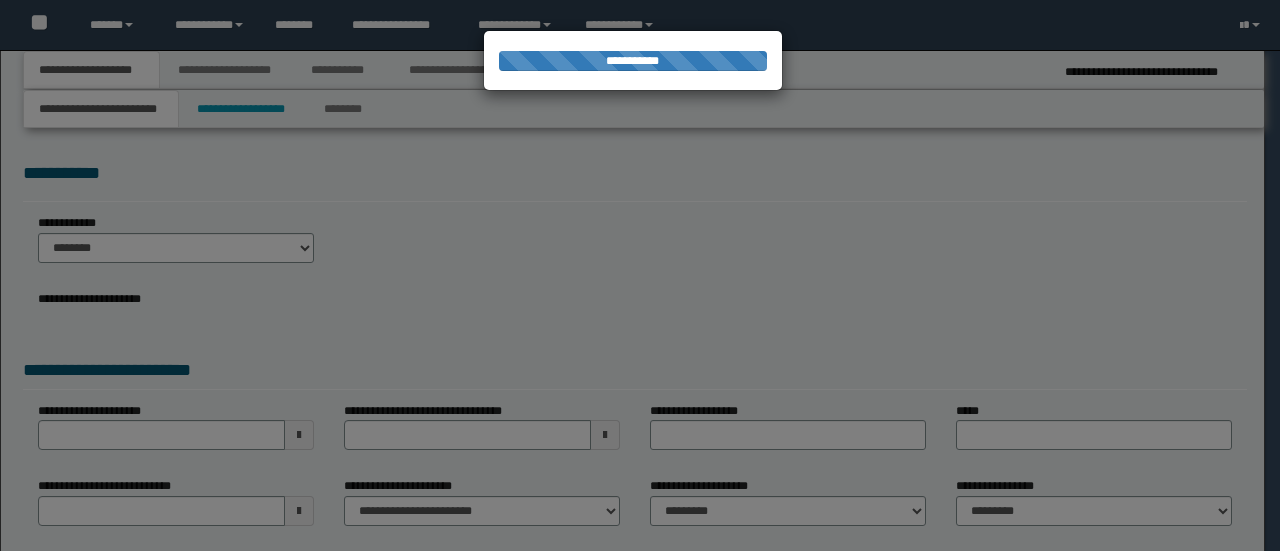scroll, scrollTop: 0, scrollLeft: 0, axis: both 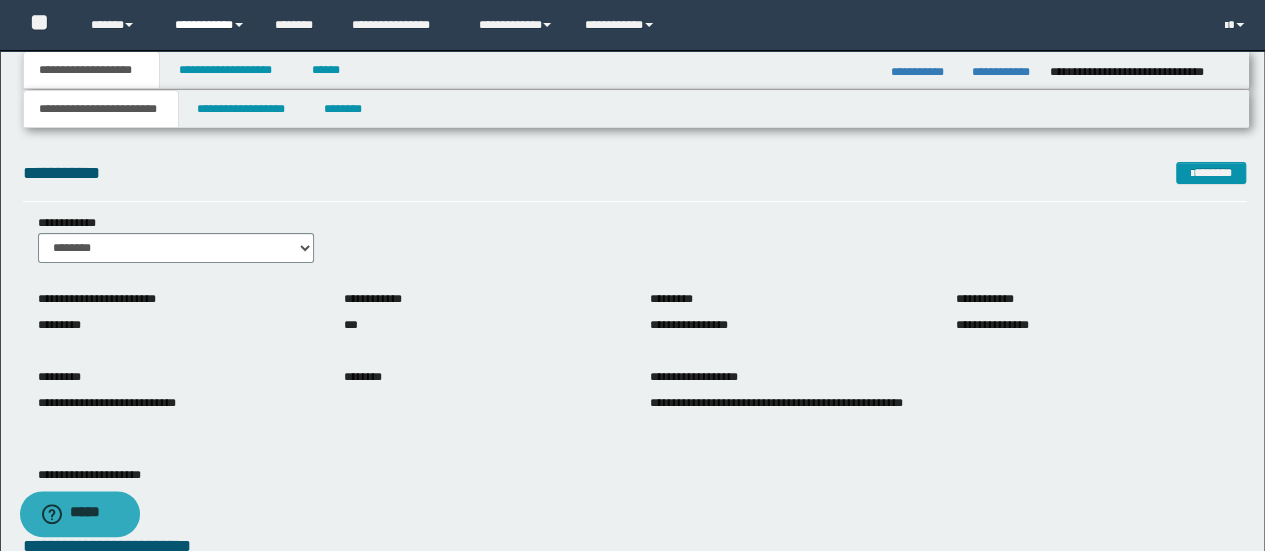click on "**********" at bounding box center (210, 25) 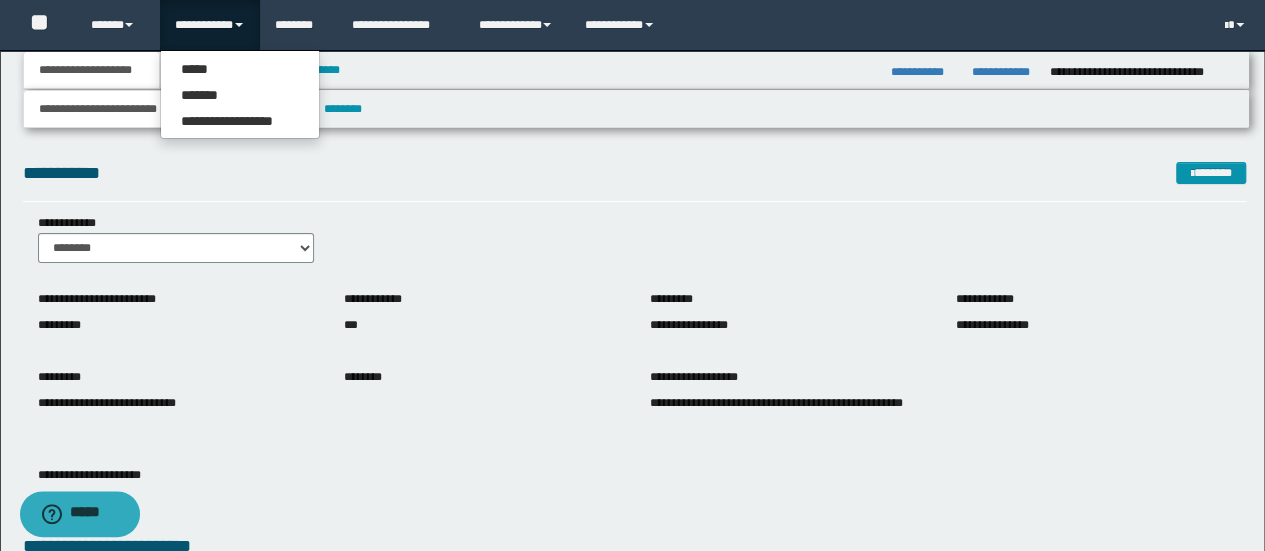 click on "**********" at bounding box center (101, 109) 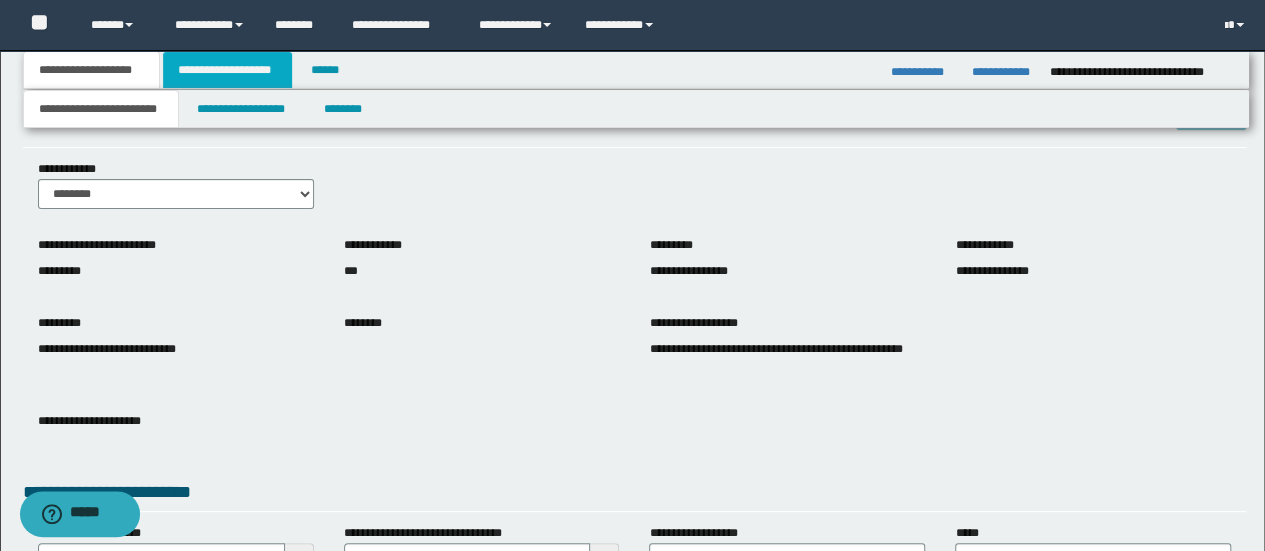 scroll, scrollTop: 100, scrollLeft: 0, axis: vertical 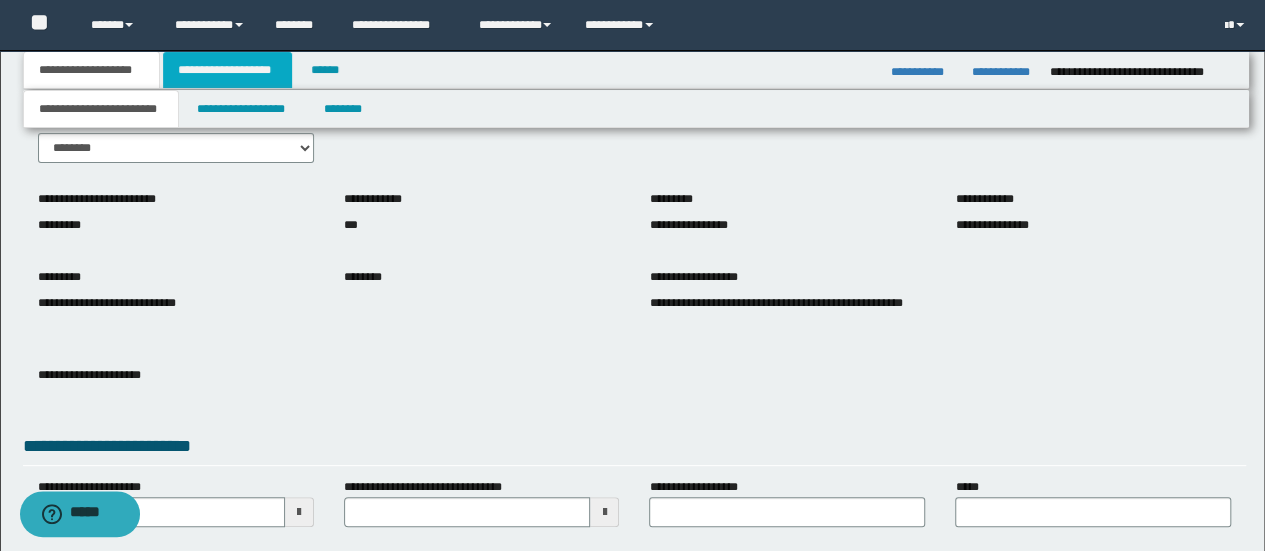 click on "**********" at bounding box center (227, 70) 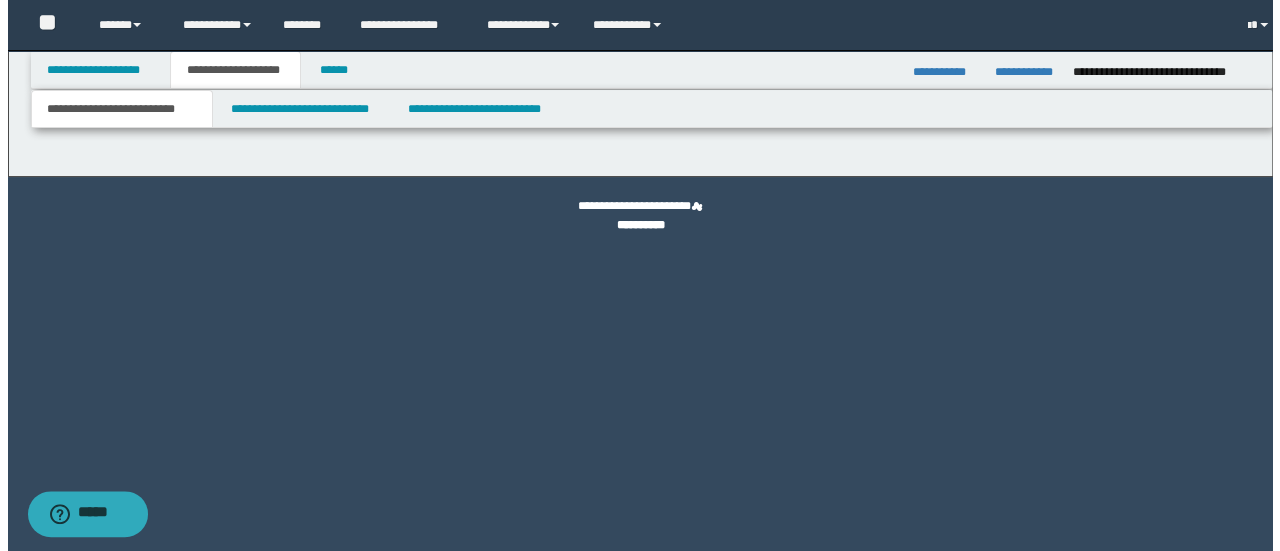 scroll, scrollTop: 0, scrollLeft: 0, axis: both 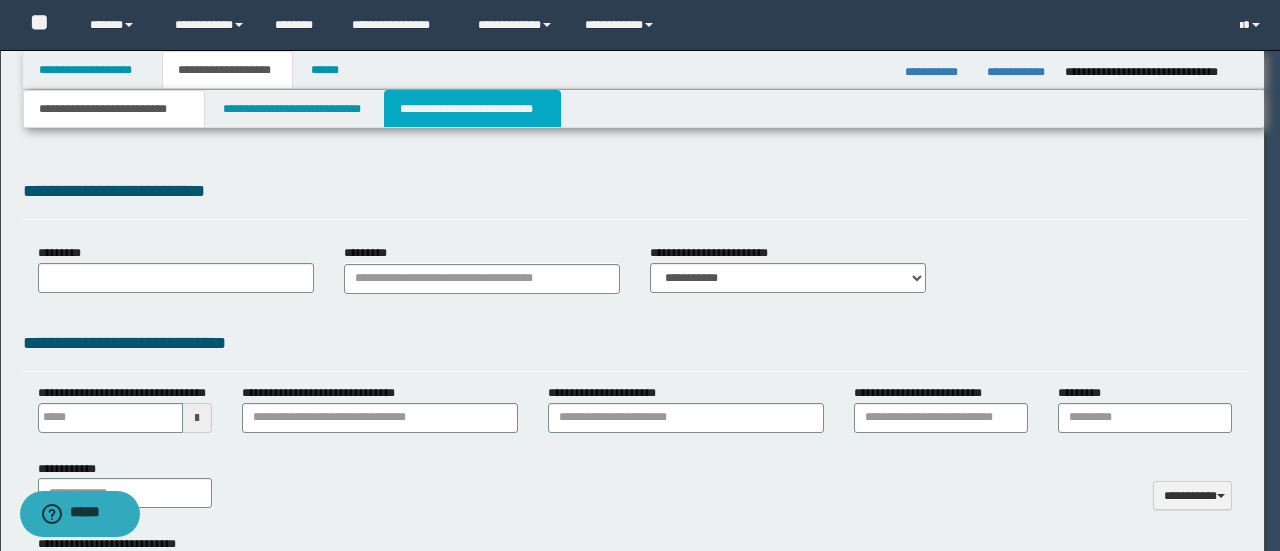 select on "*" 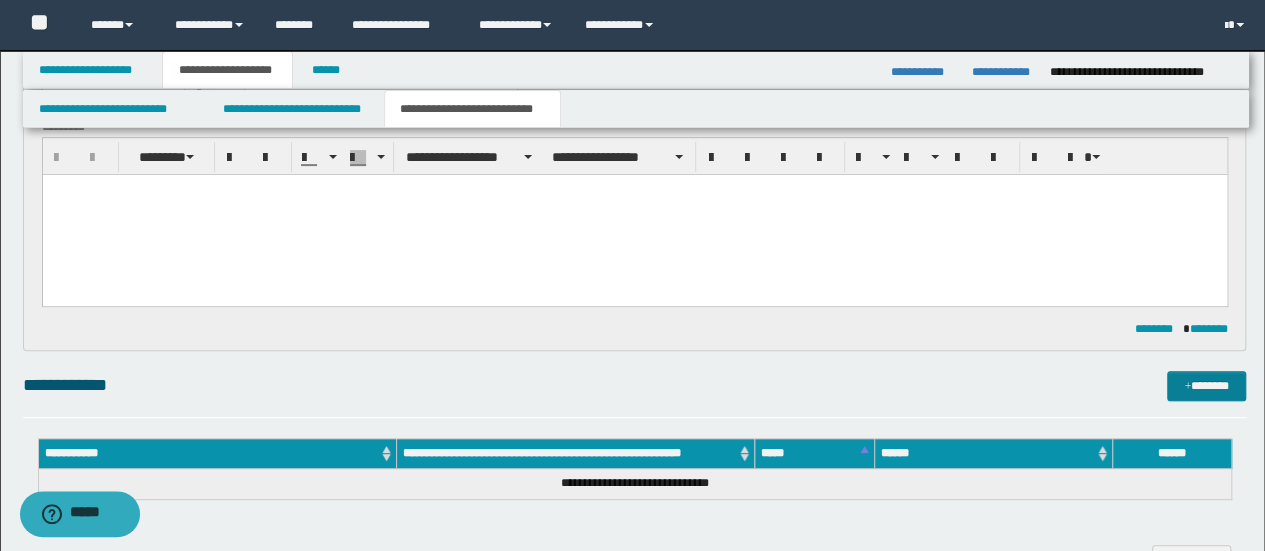 scroll, scrollTop: 200, scrollLeft: 0, axis: vertical 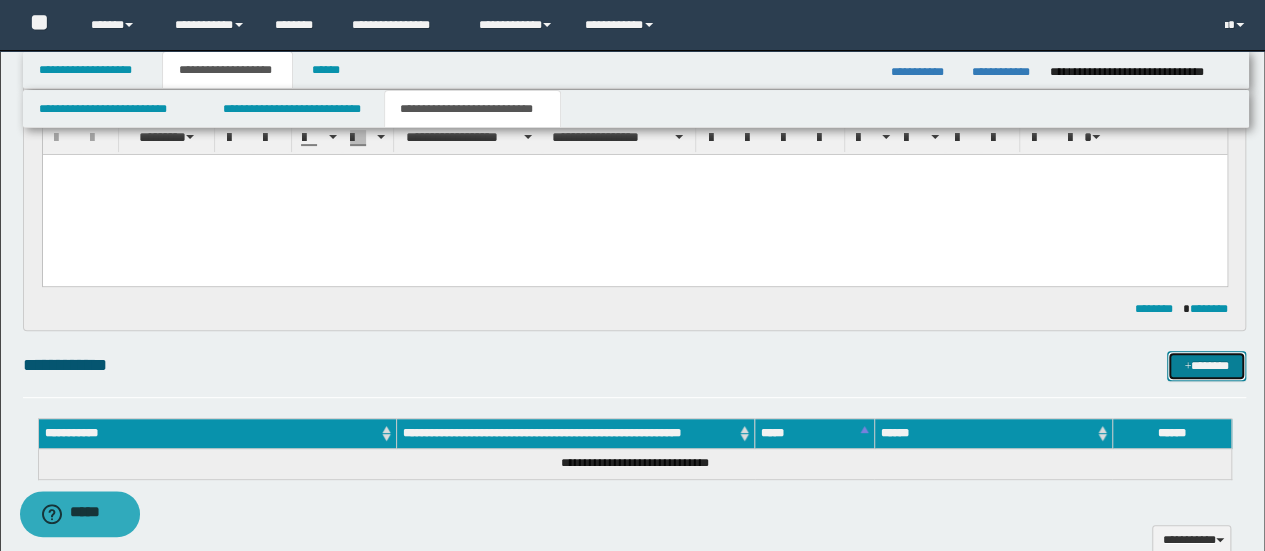 click on "*******" at bounding box center (1206, 365) 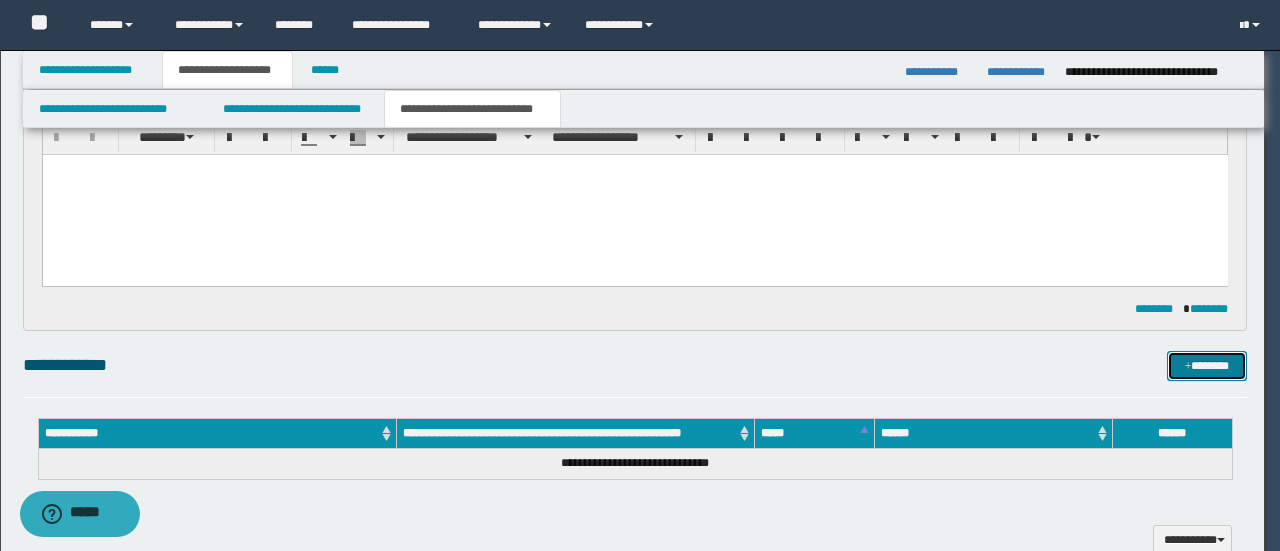 type 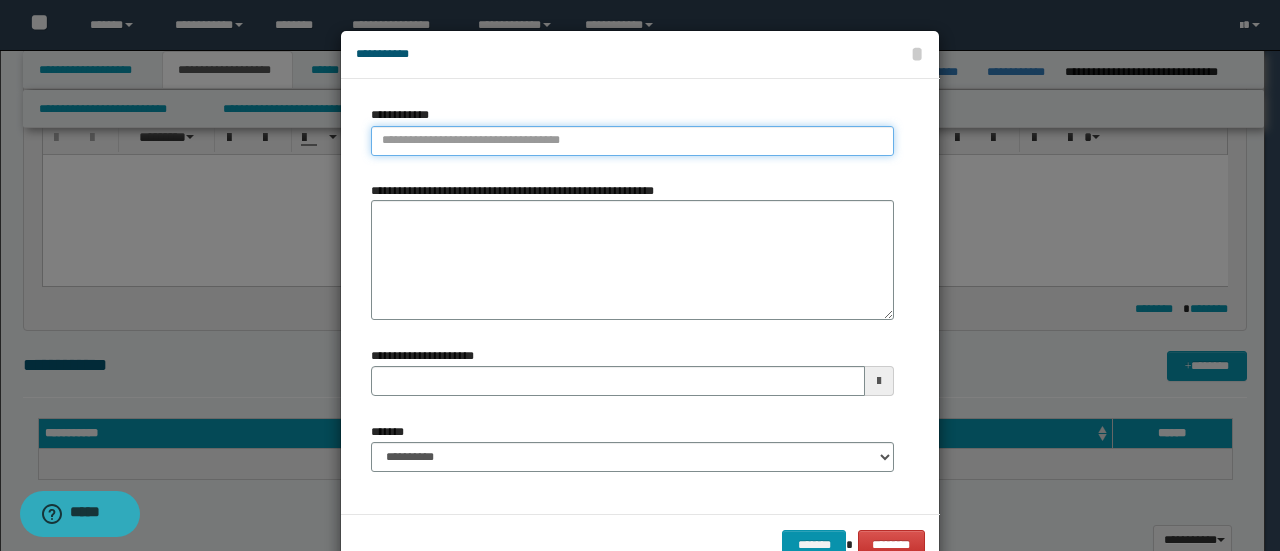 click on "**********" at bounding box center (632, 141) 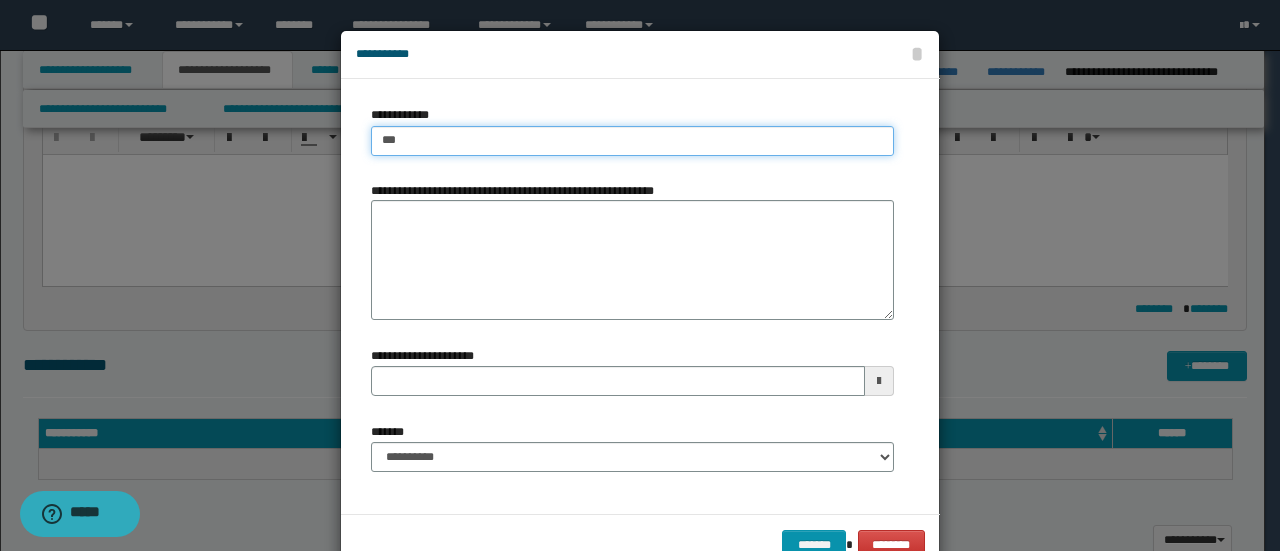 type on "****" 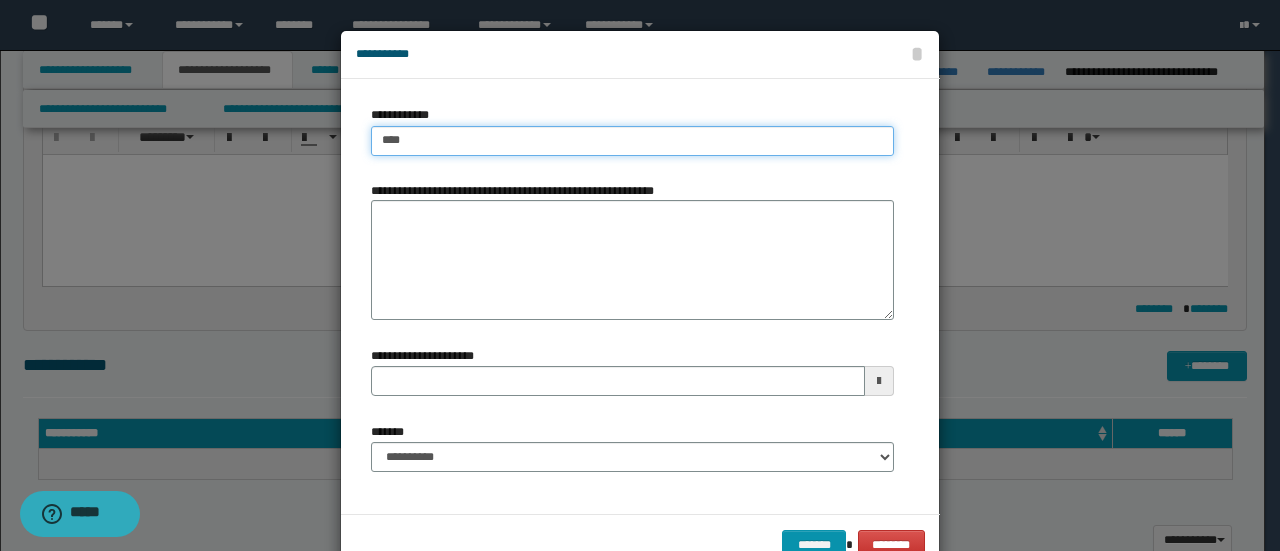 type on "****" 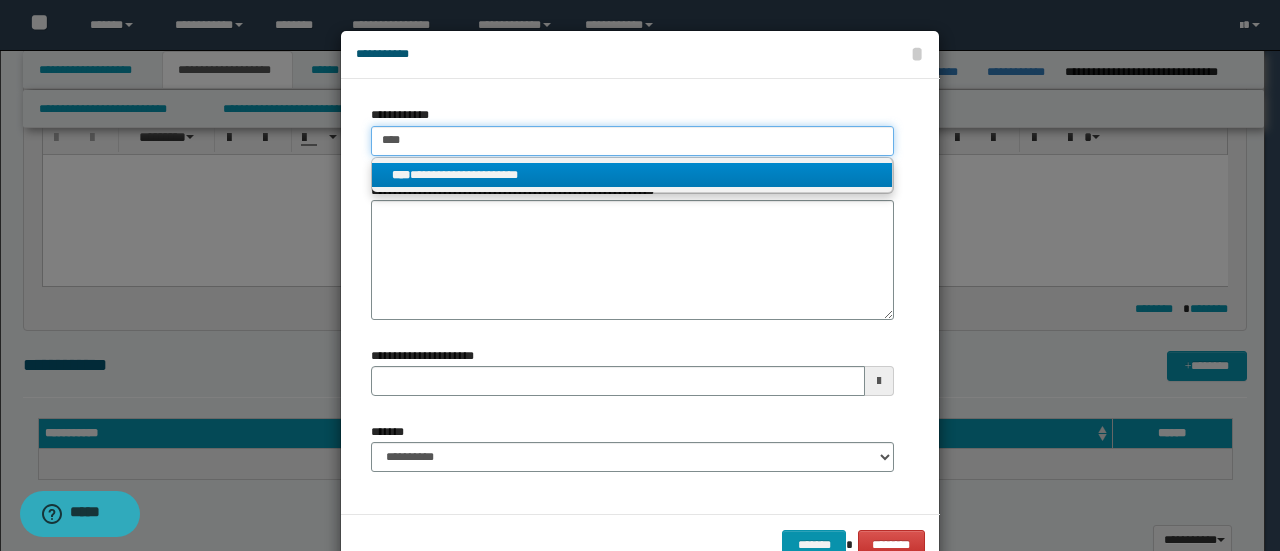 type on "****" 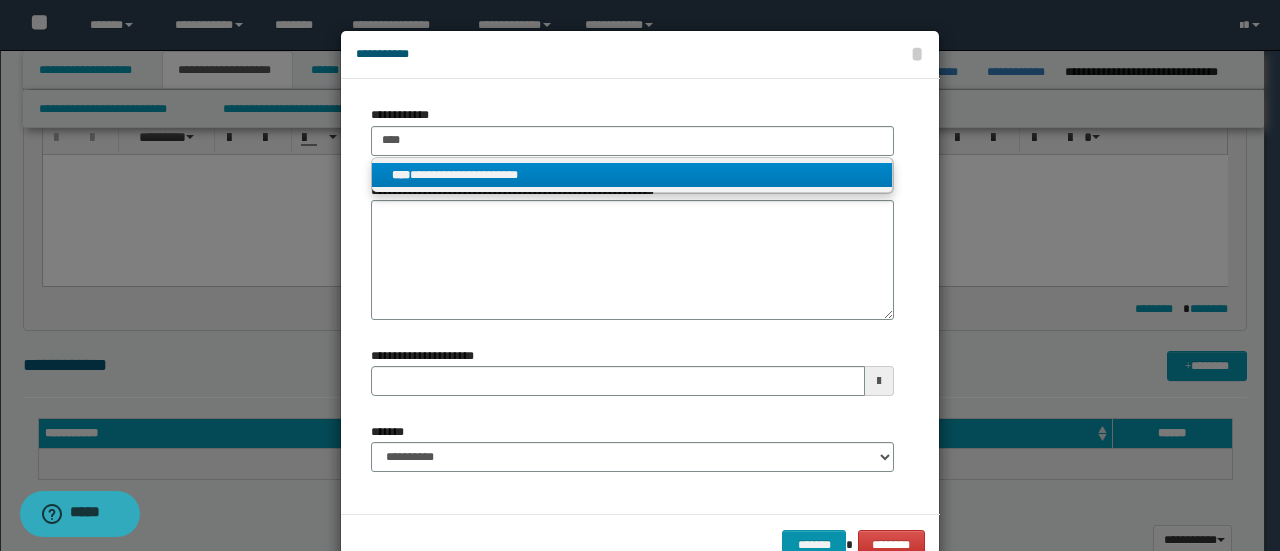 click on "**********" at bounding box center [632, 175] 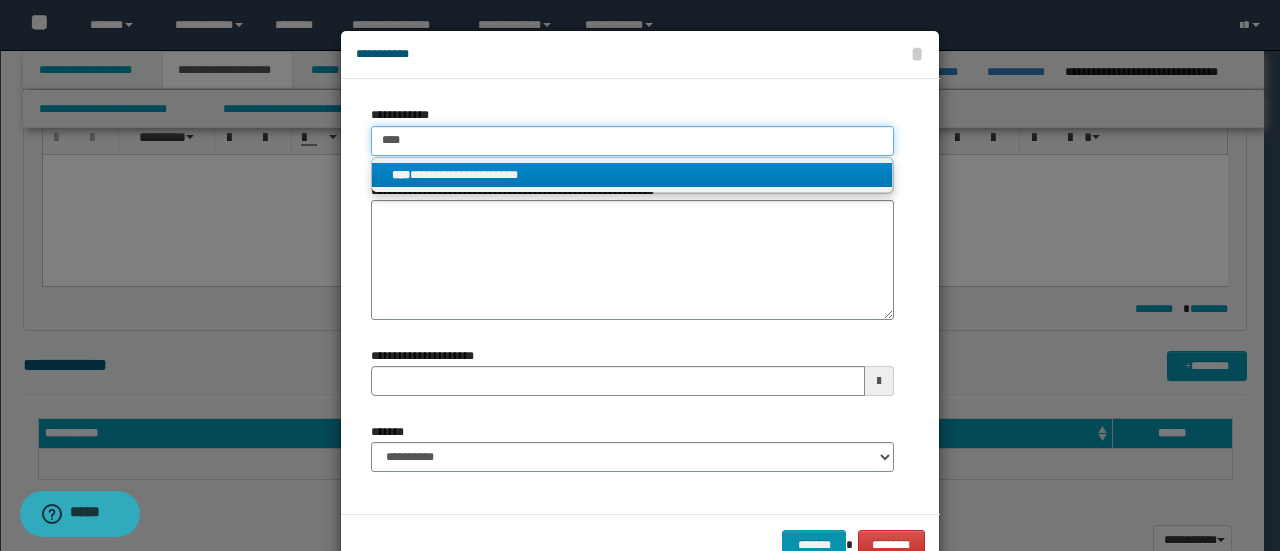 type 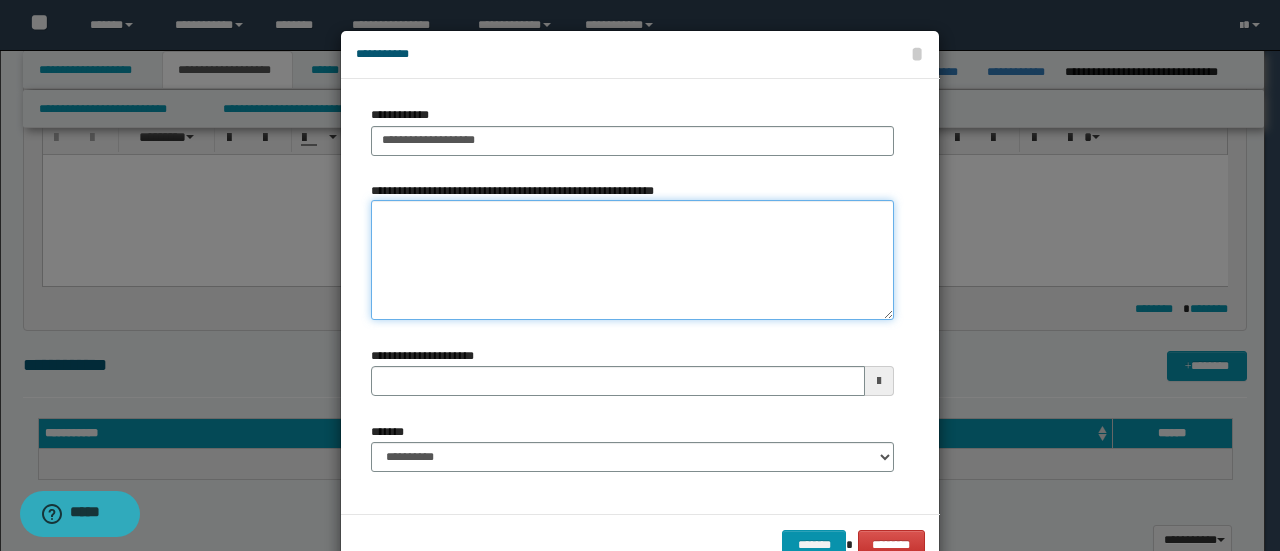 click on "**********" at bounding box center (632, 260) 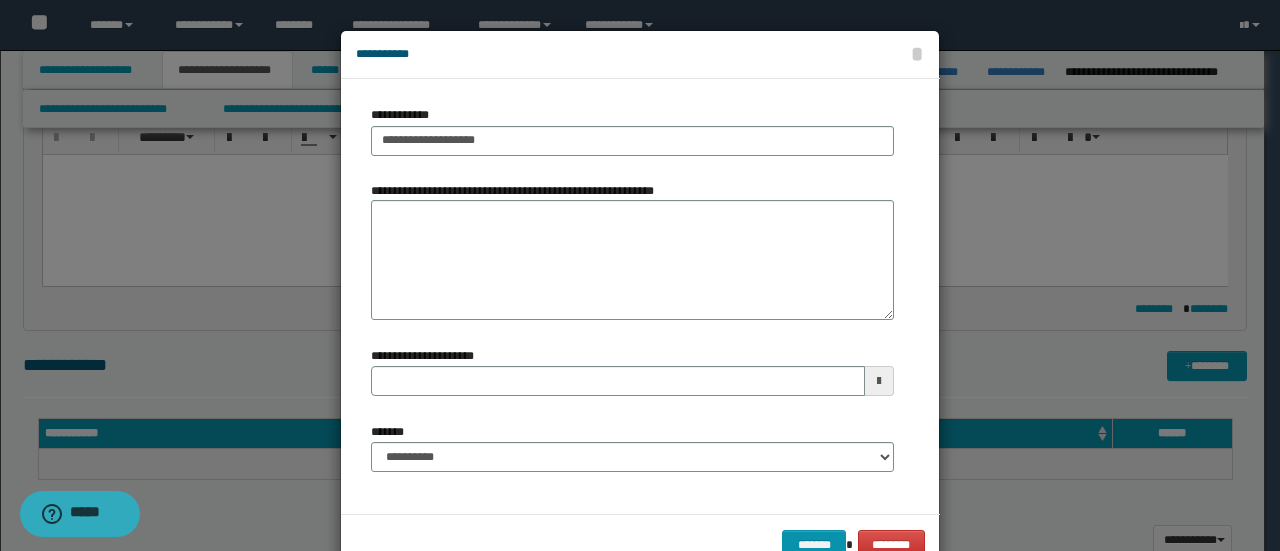 click on "**********" at bounding box center (632, 296) 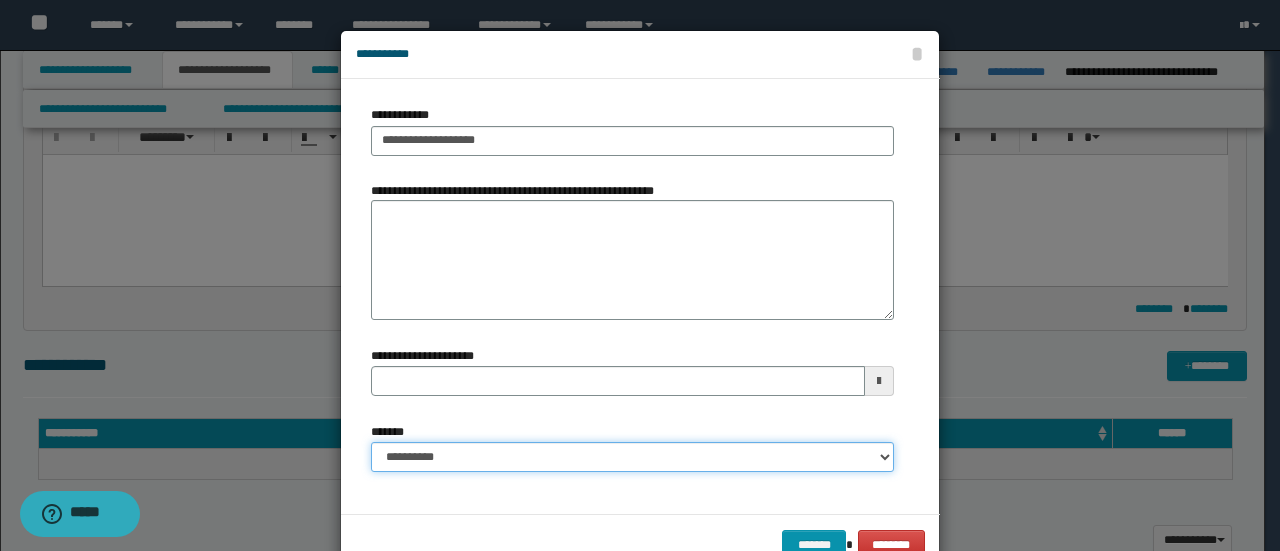 drag, startPoint x: 569, startPoint y: 463, endPoint x: 566, endPoint y: 443, distance: 20.22375 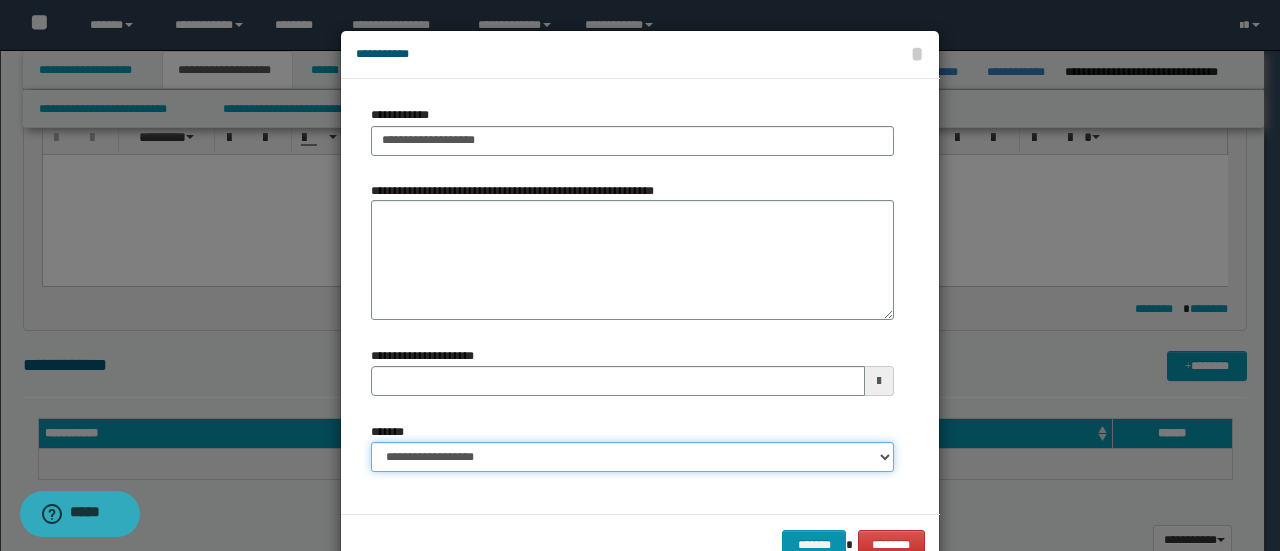 type 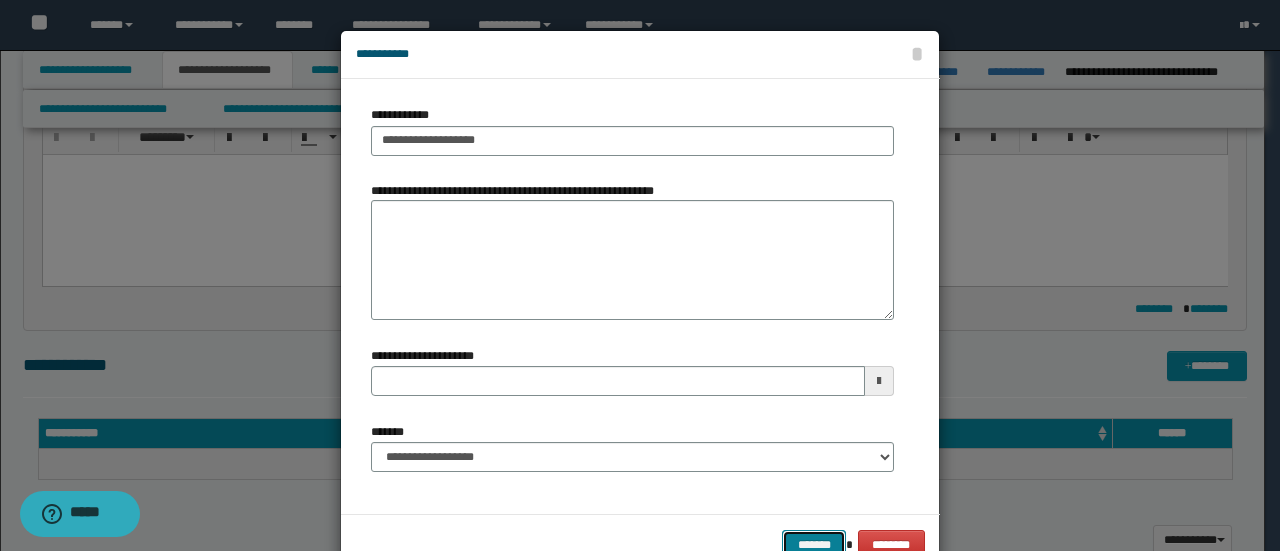 click on "*******" at bounding box center [814, 544] 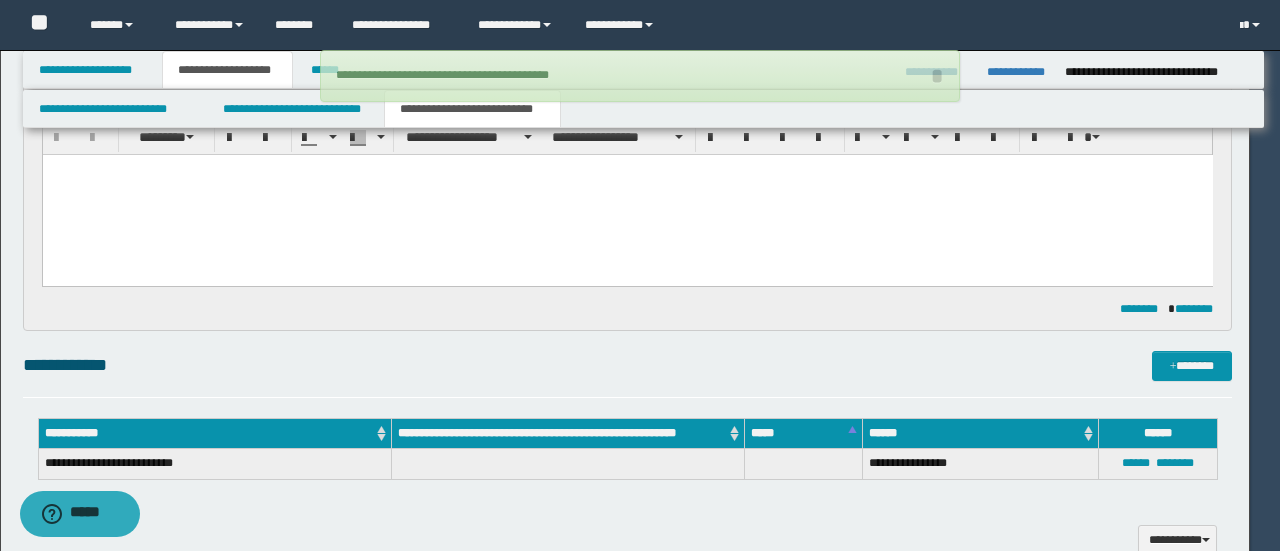 type 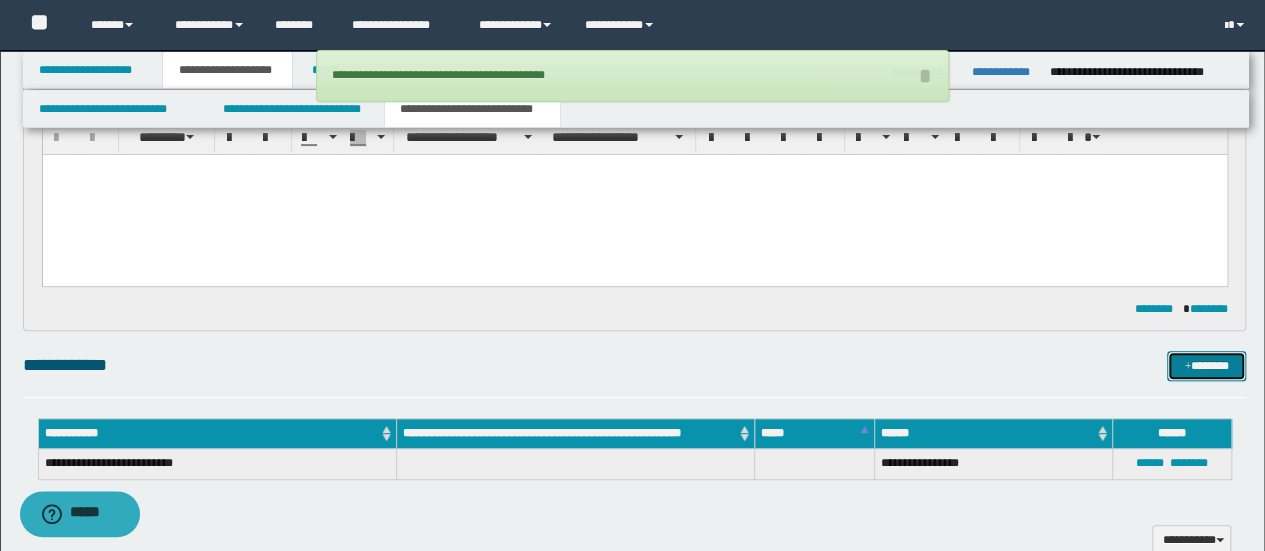 click on "*******" at bounding box center (1206, 365) 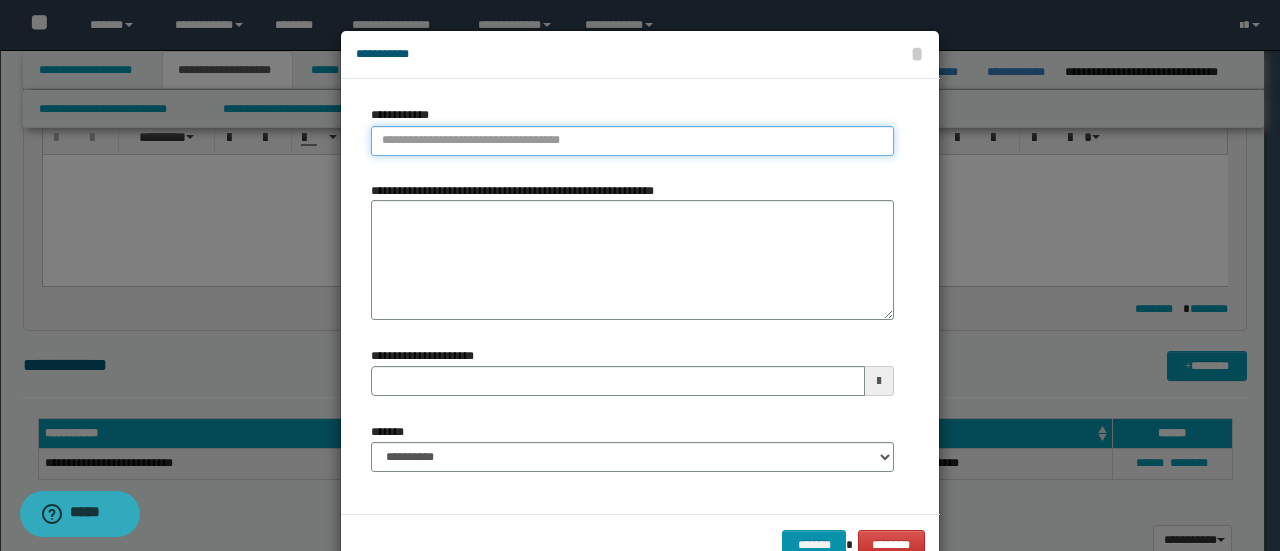 type on "**********" 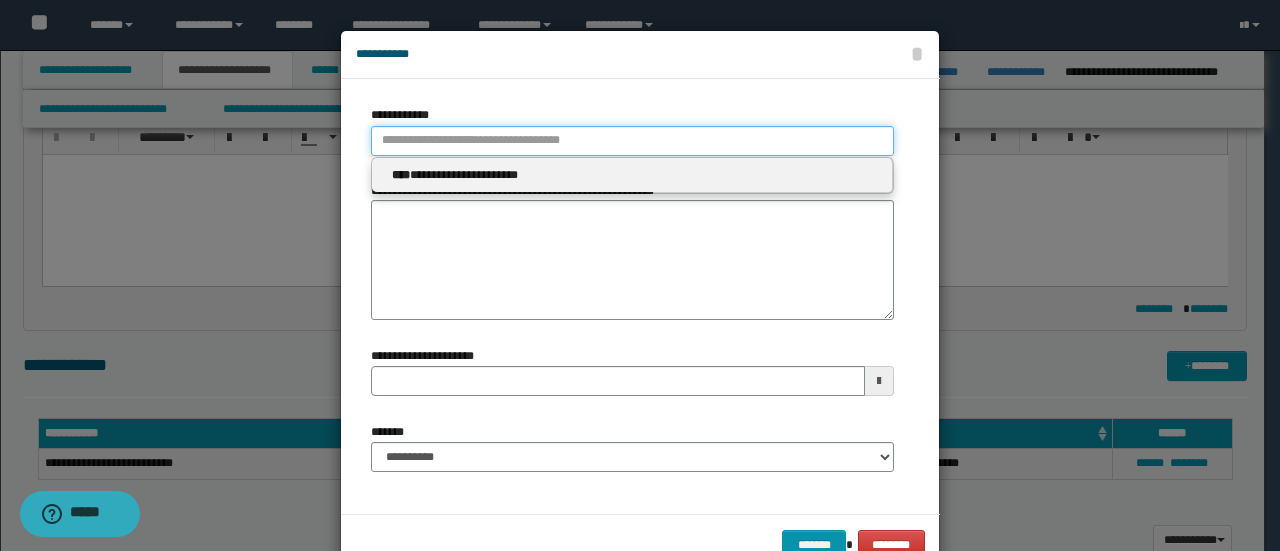 click on "**********" at bounding box center [632, 141] 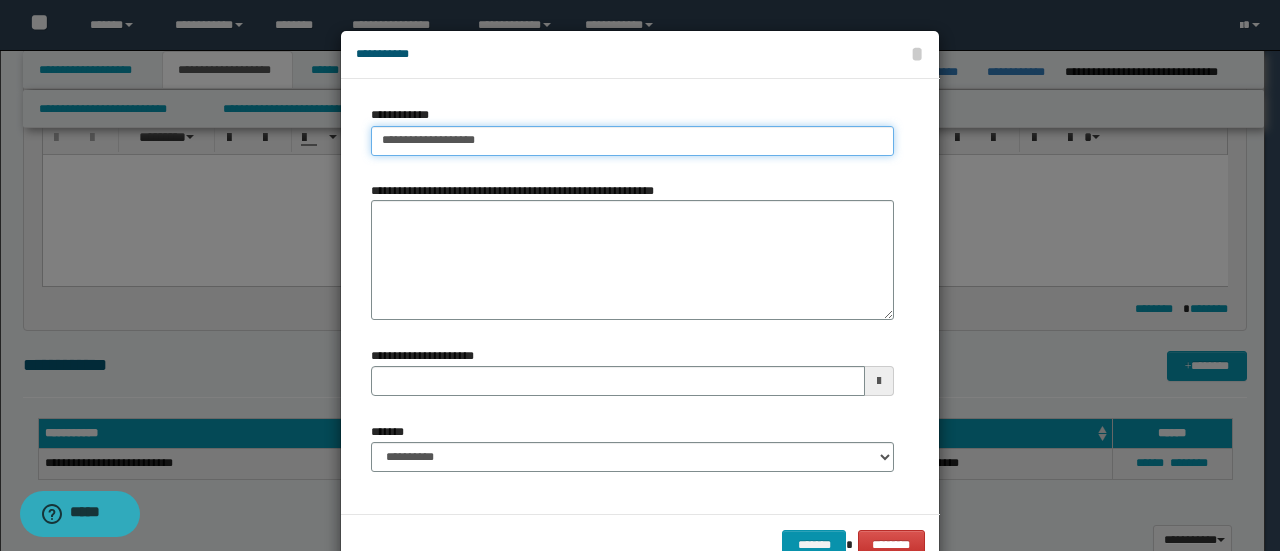 type on "**********" 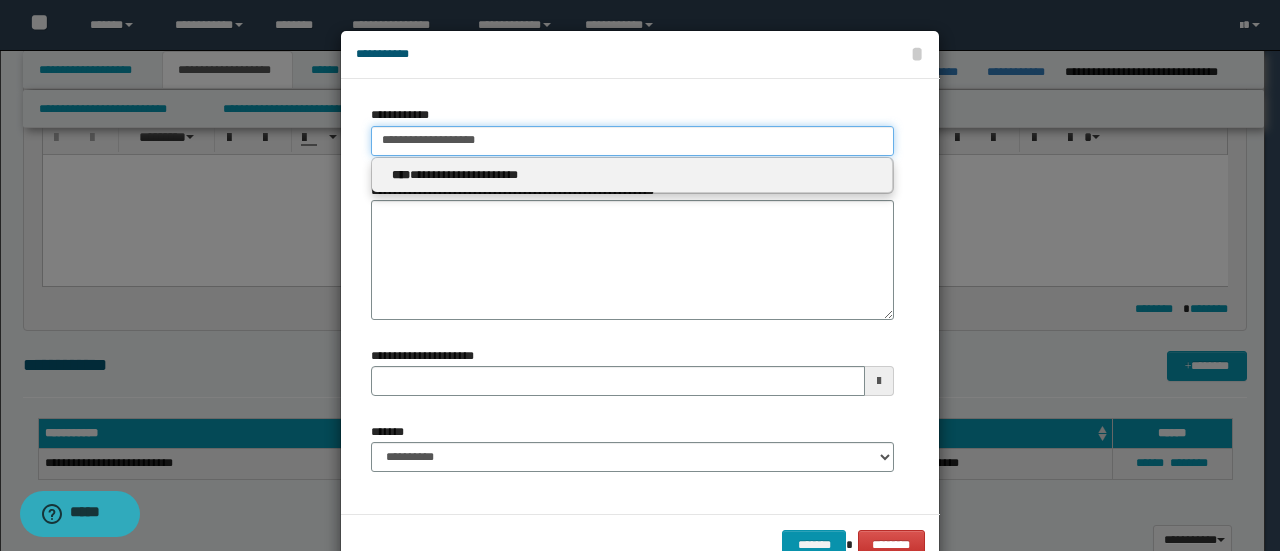 click on "**********" at bounding box center (632, 141) 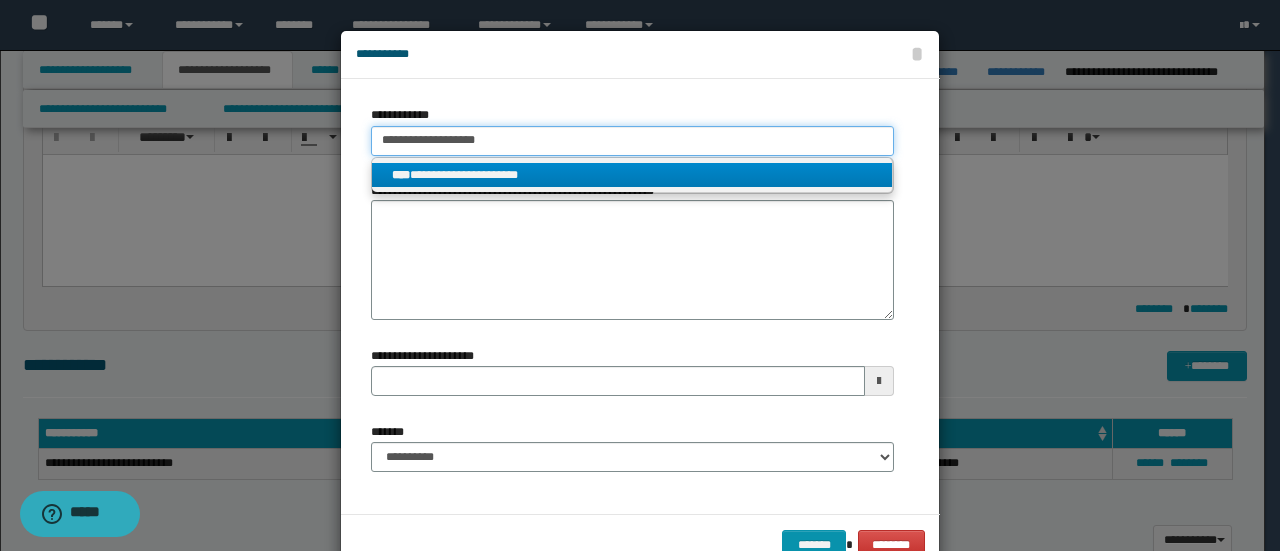 drag, startPoint x: 186, startPoint y: 230, endPoint x: 166, endPoint y: 239, distance: 21.931713 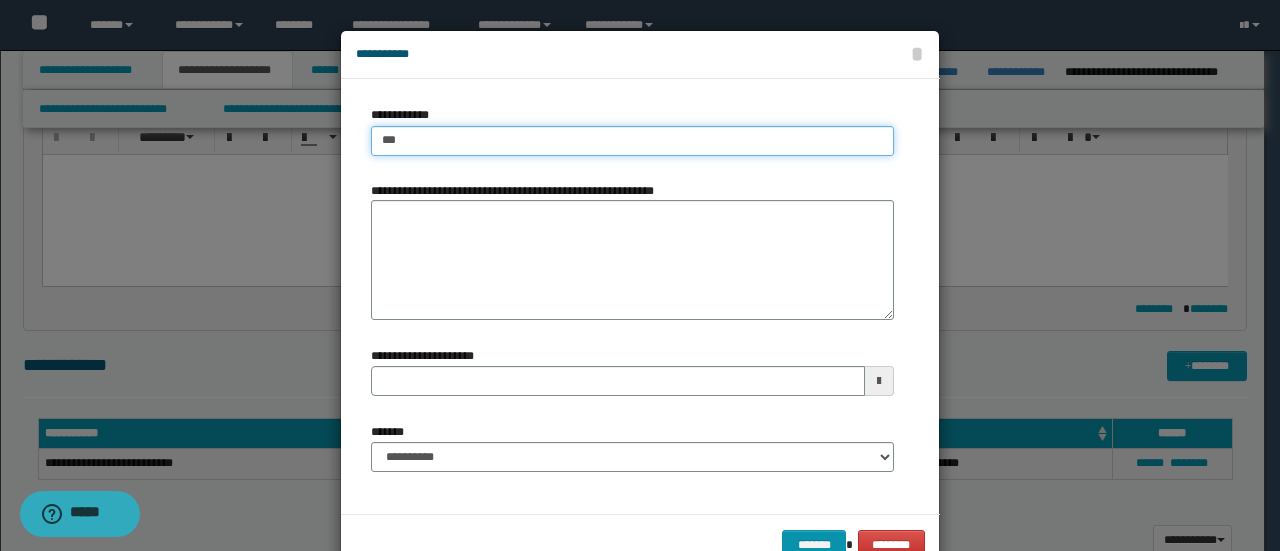 type on "****" 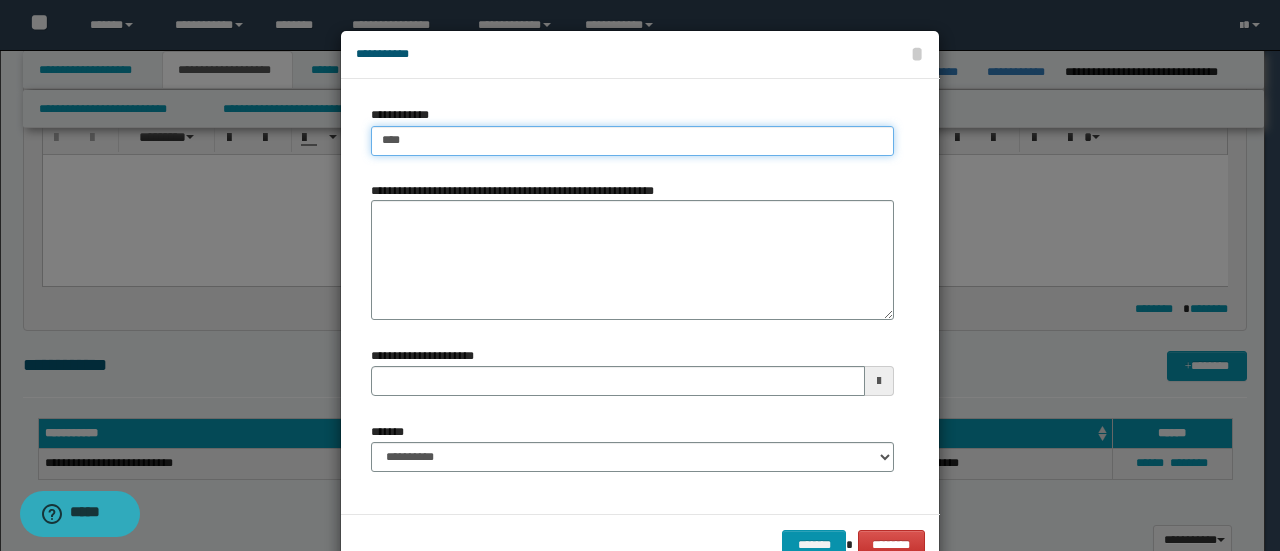 type on "****" 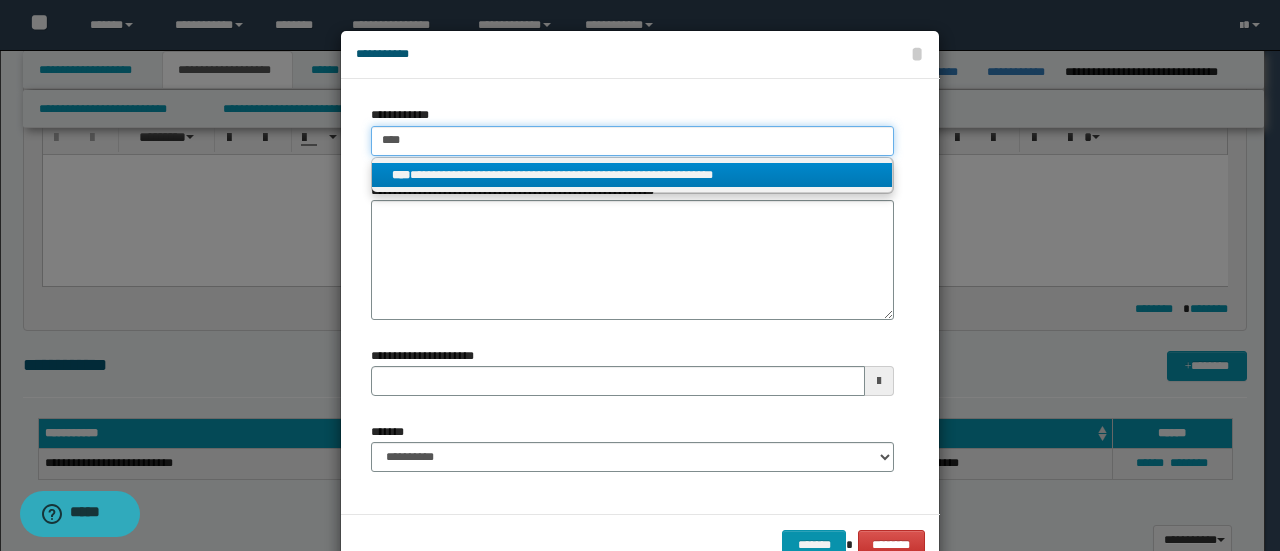 type on "****" 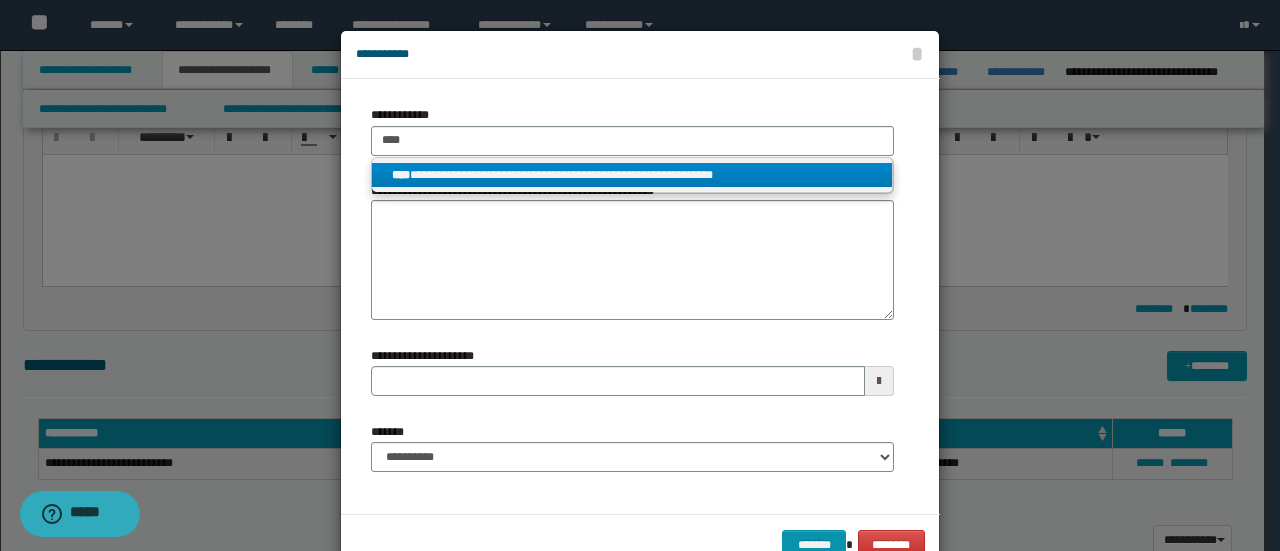 click on "**********" at bounding box center [632, 175] 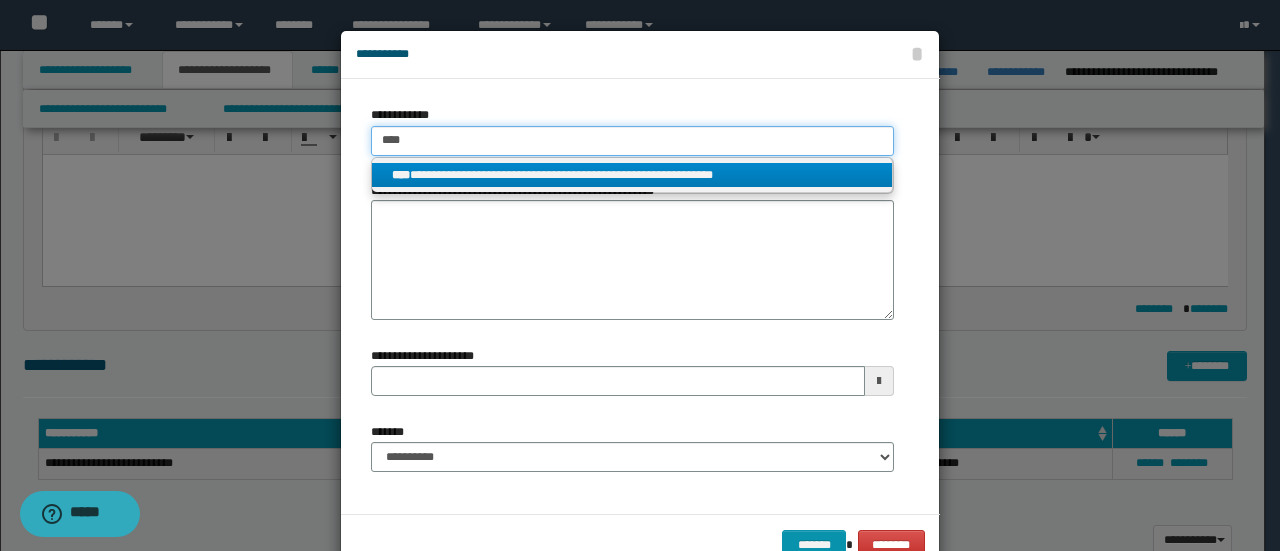 type 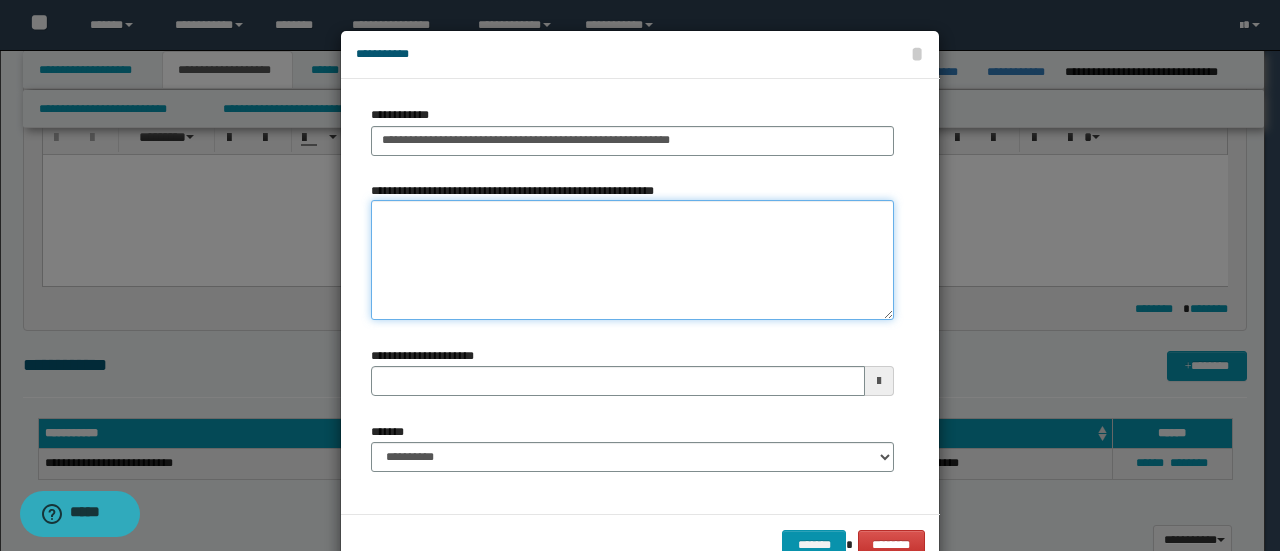 click on "**********" at bounding box center [632, 260] 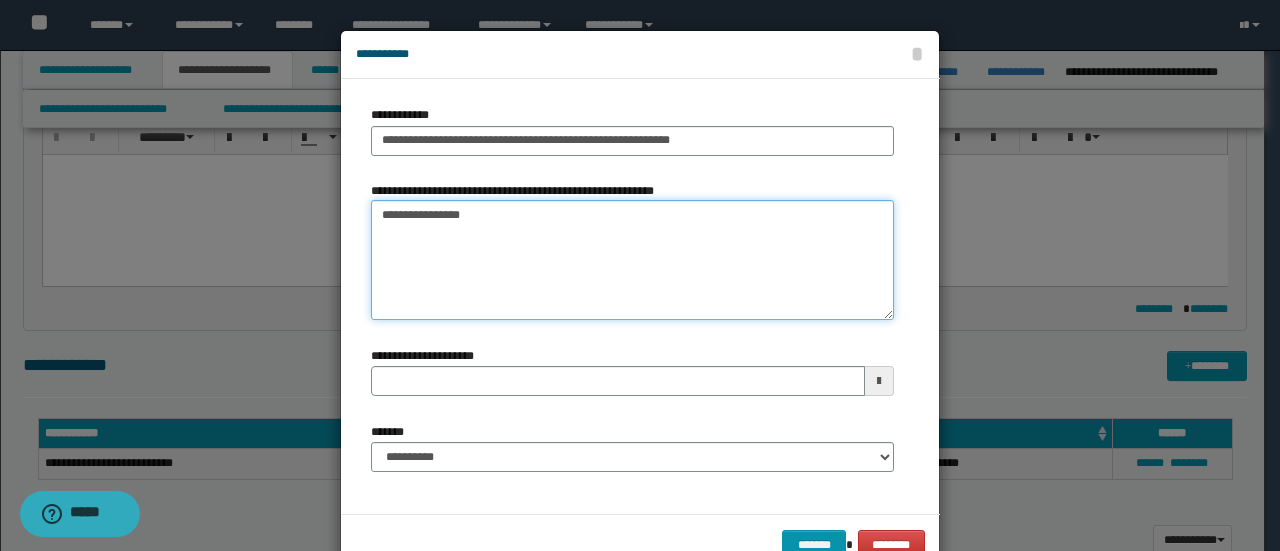 type 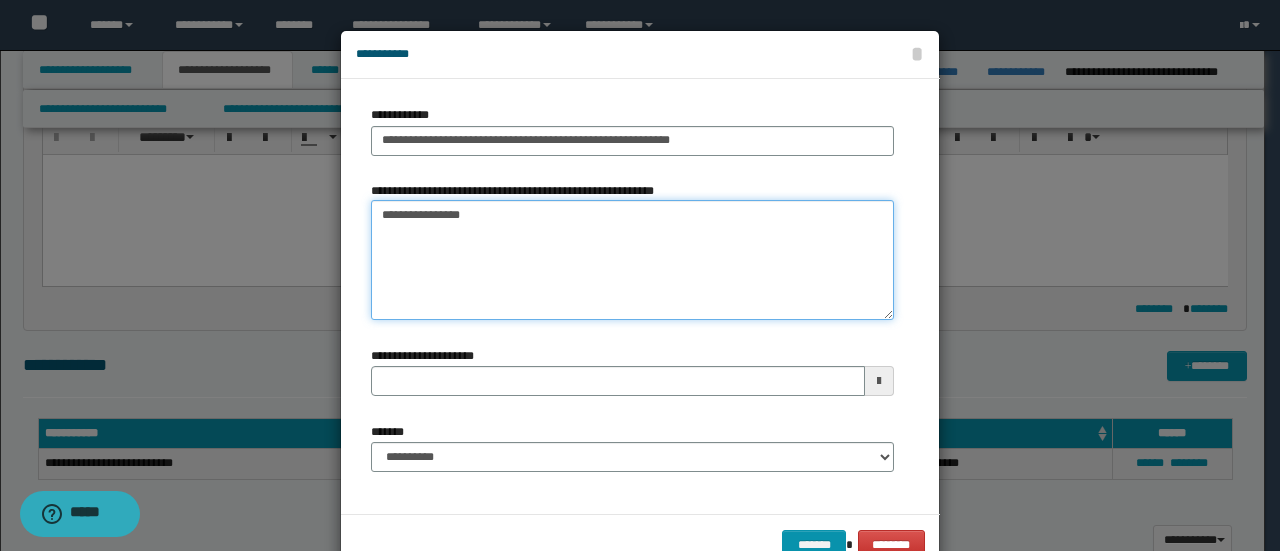 type on "**********" 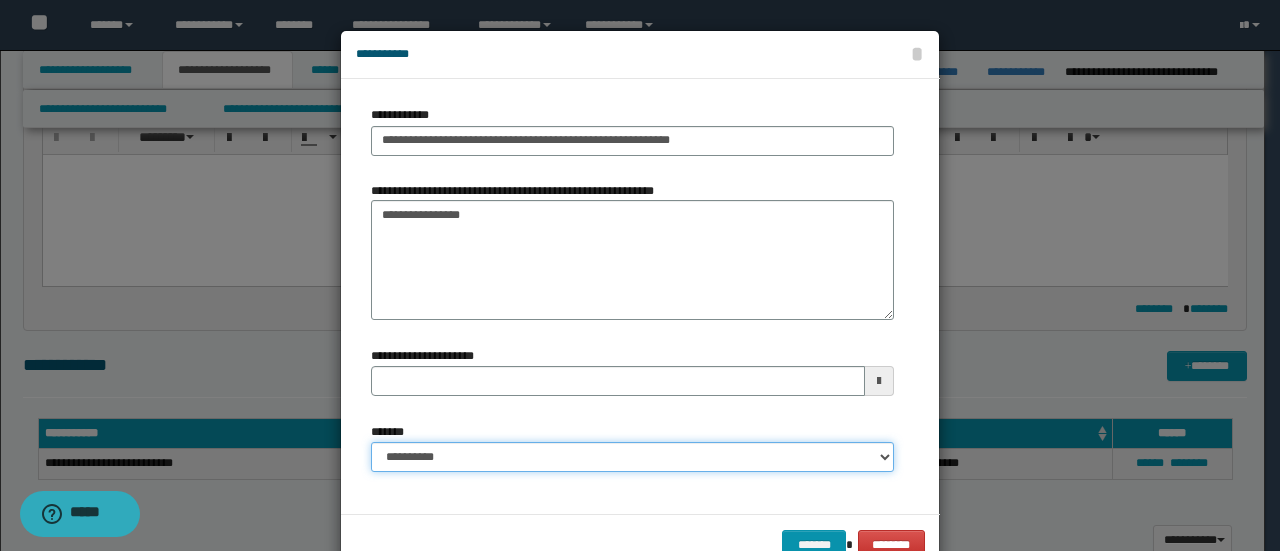 drag, startPoint x: 520, startPoint y: 455, endPoint x: 518, endPoint y: 444, distance: 11.18034 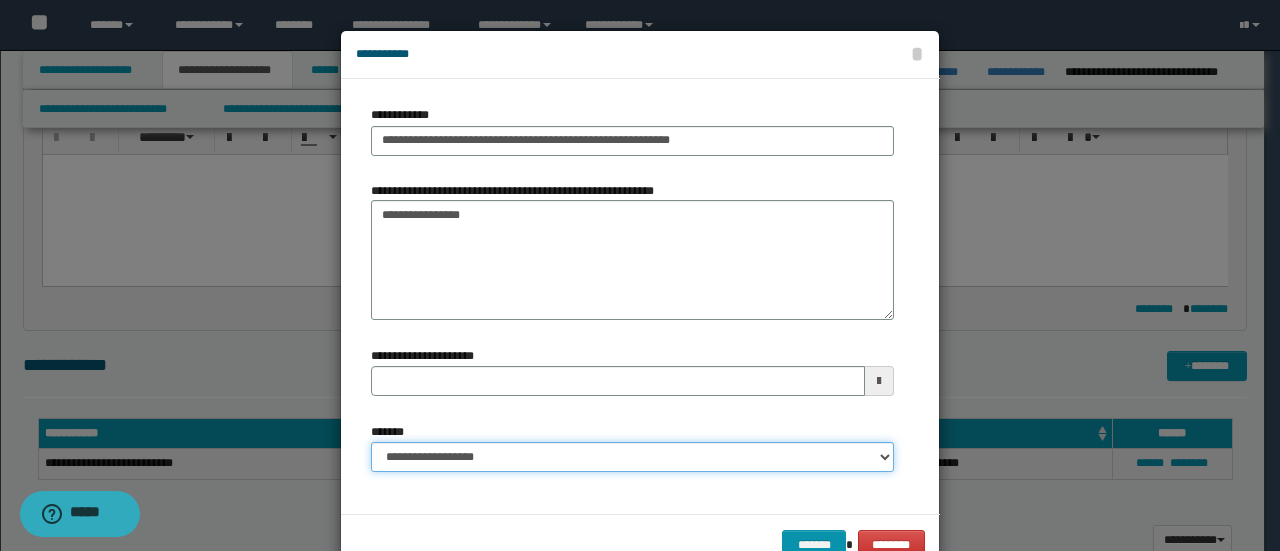 click on "**********" at bounding box center [632, 457] 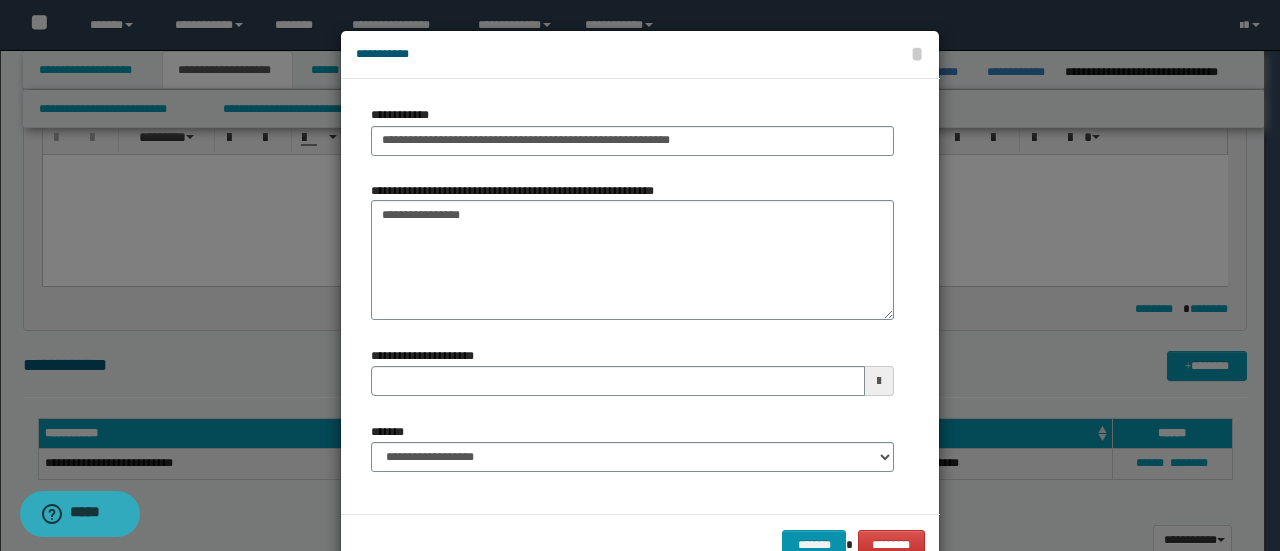 drag, startPoint x: 805, startPoint y: 527, endPoint x: 750, endPoint y: 459, distance: 87.458565 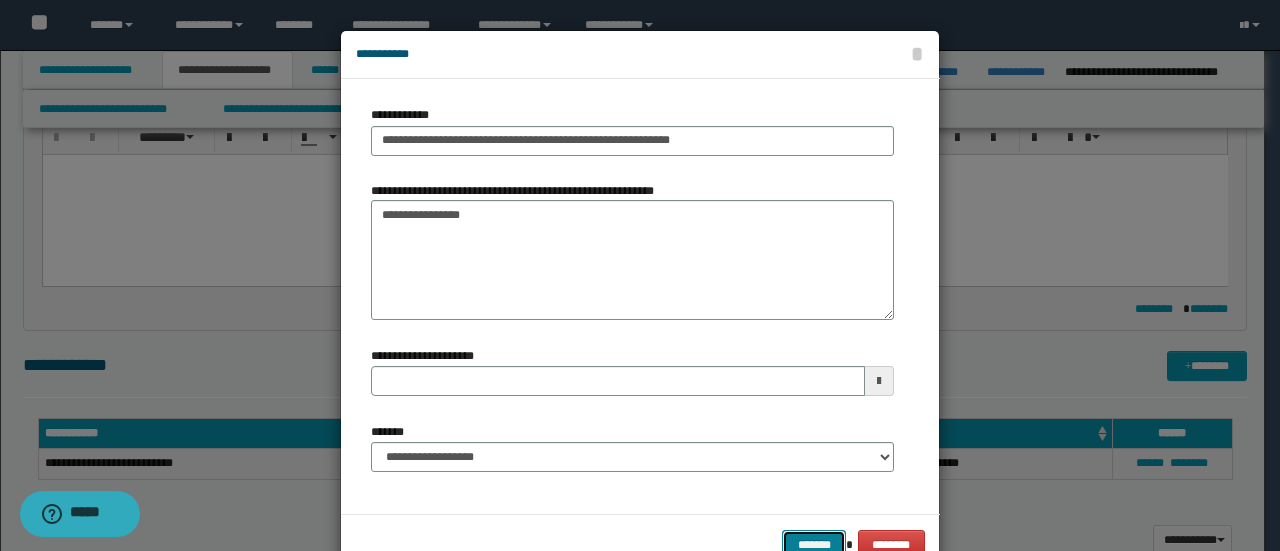 click on "*******" at bounding box center (814, 544) 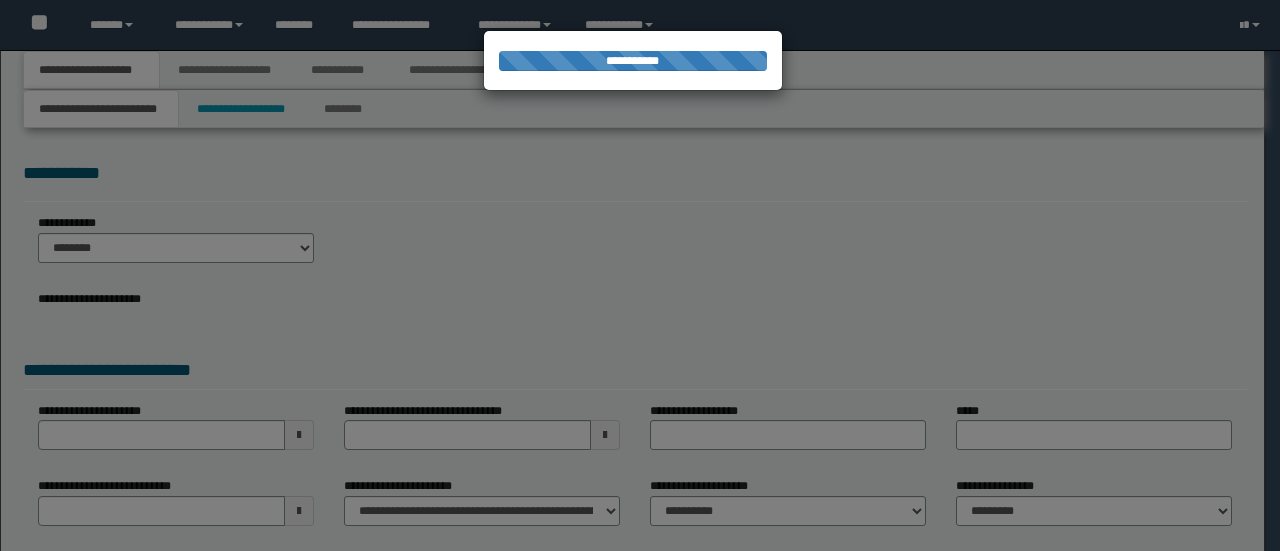scroll, scrollTop: 0, scrollLeft: 0, axis: both 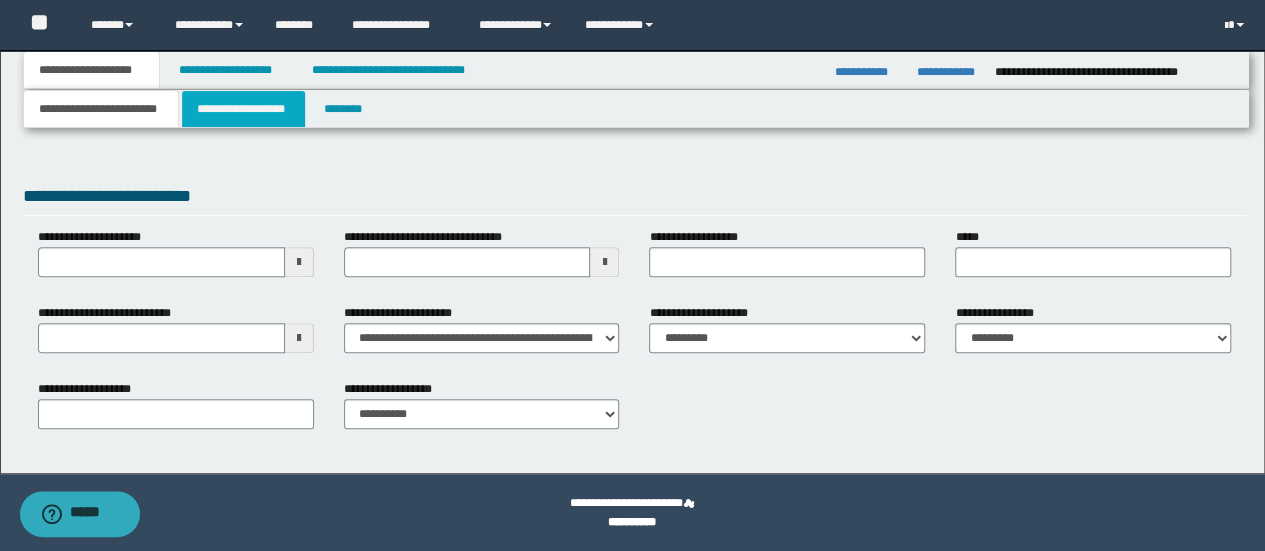click on "**********" at bounding box center [243, 109] 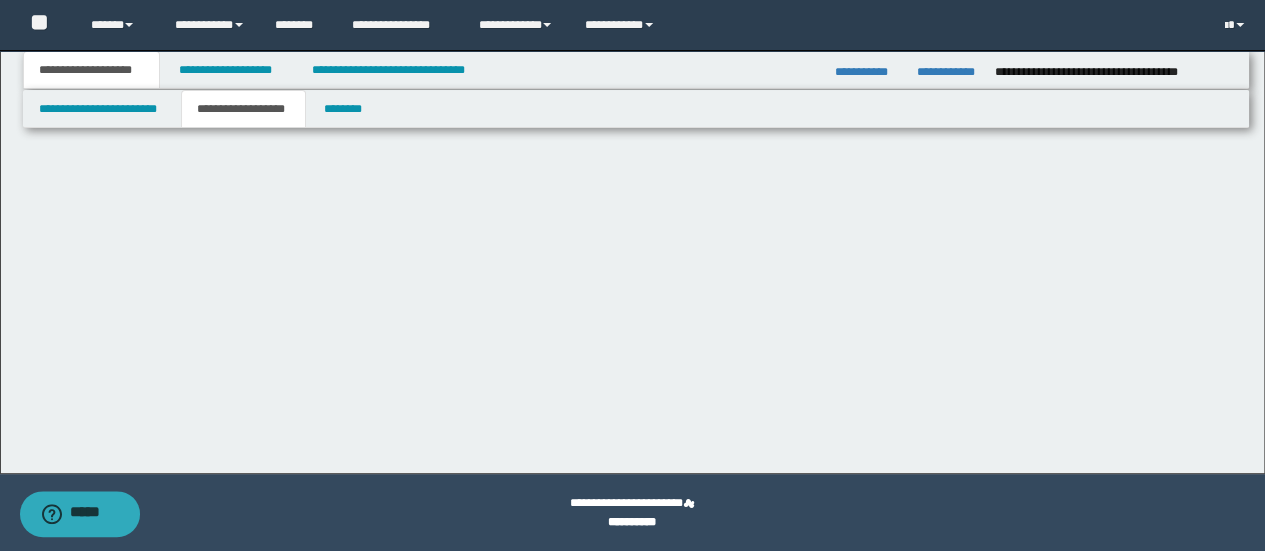 scroll, scrollTop: 0, scrollLeft: 0, axis: both 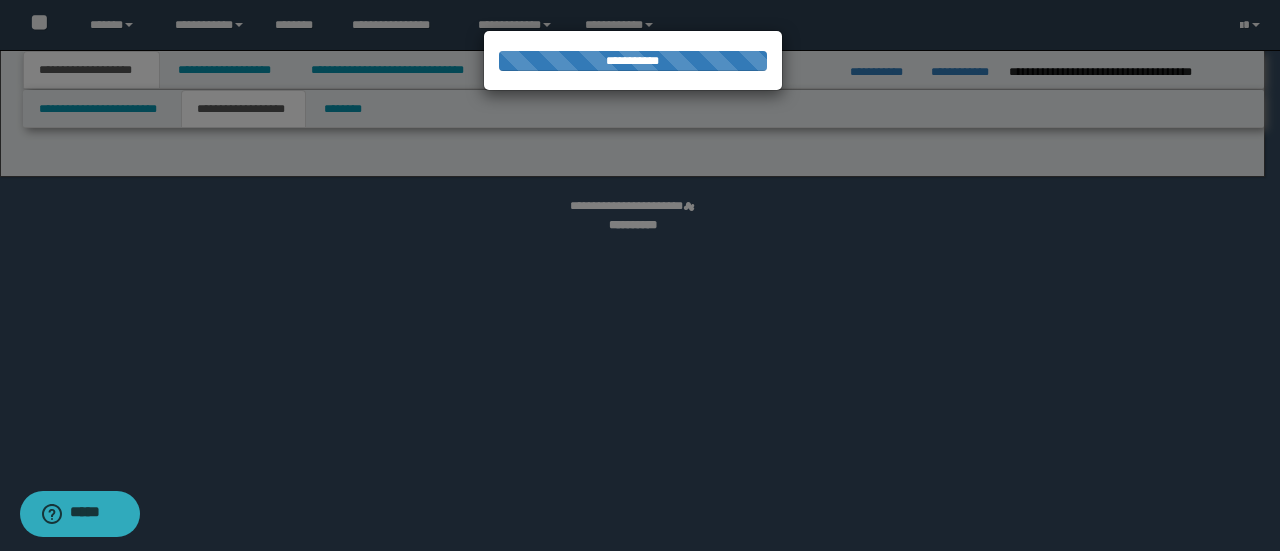 select on "*" 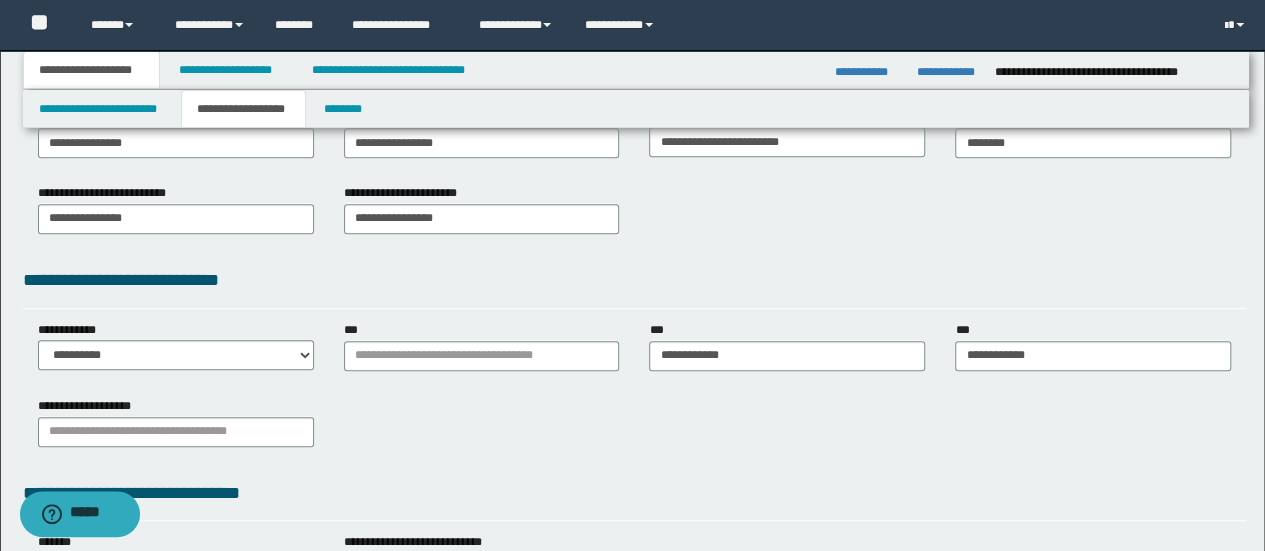 scroll, scrollTop: 500, scrollLeft: 0, axis: vertical 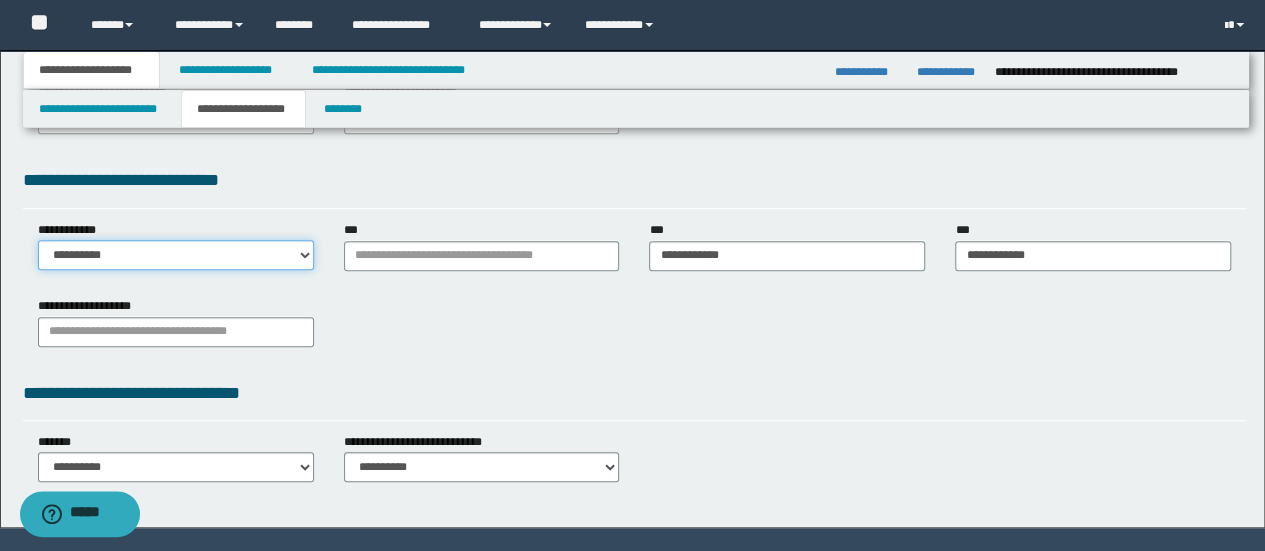 click on "**********" at bounding box center [176, 255] 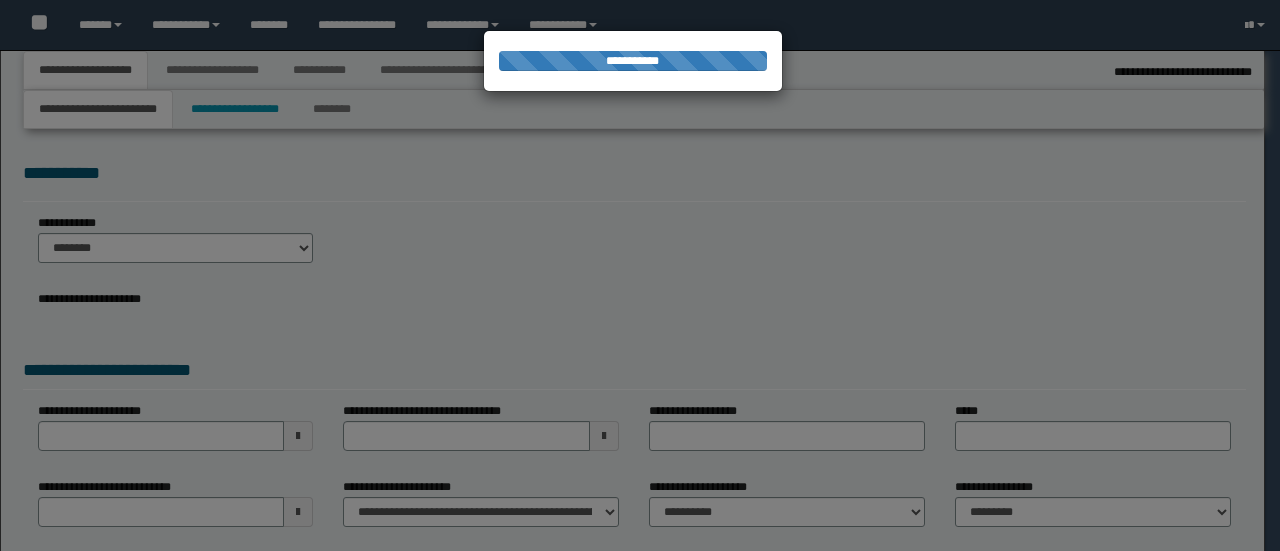 select on "*" 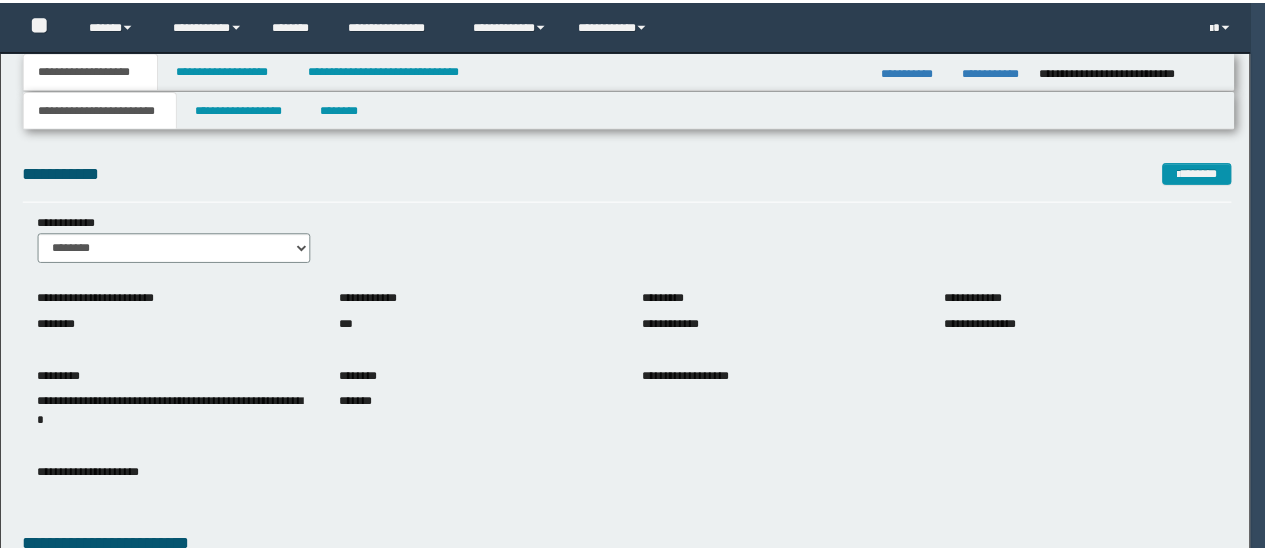 scroll, scrollTop: 0, scrollLeft: 0, axis: both 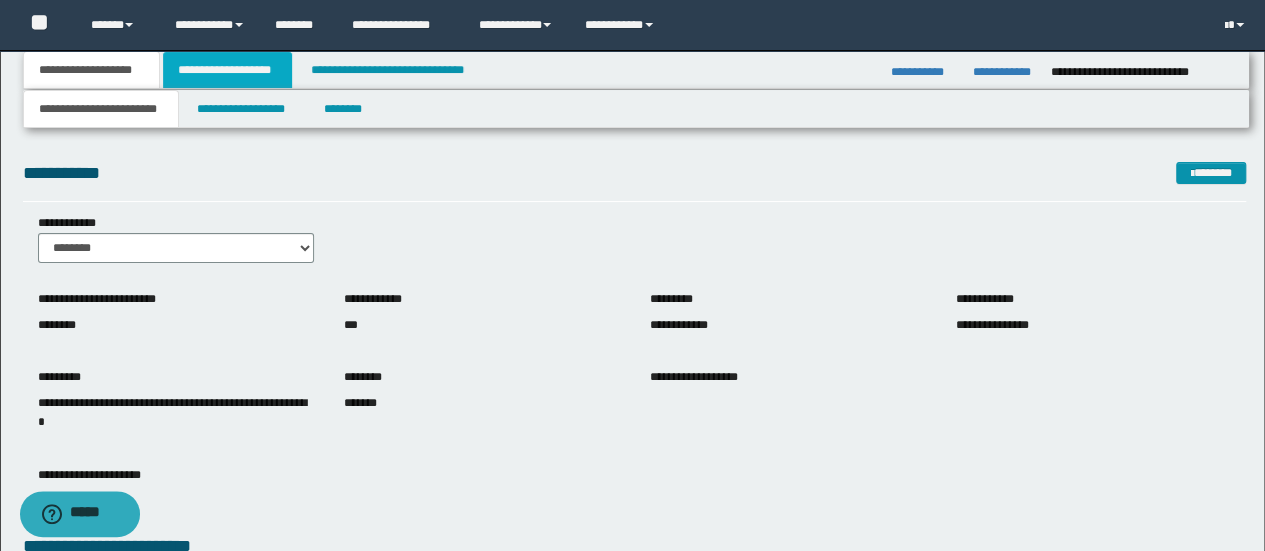 click on "**********" at bounding box center (227, 70) 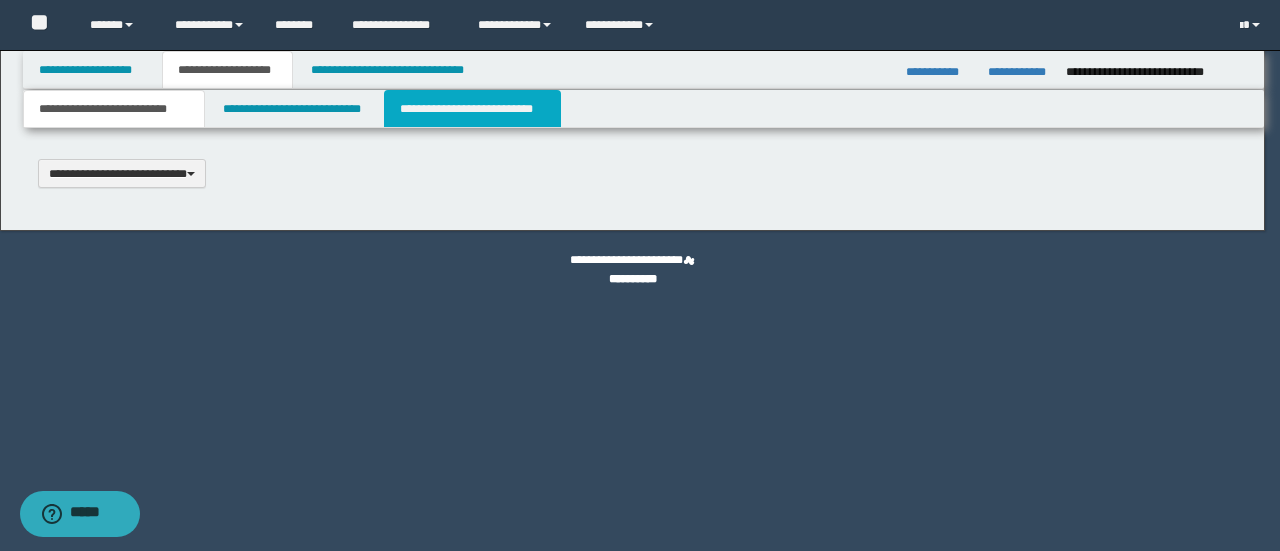 scroll, scrollTop: 0, scrollLeft: 0, axis: both 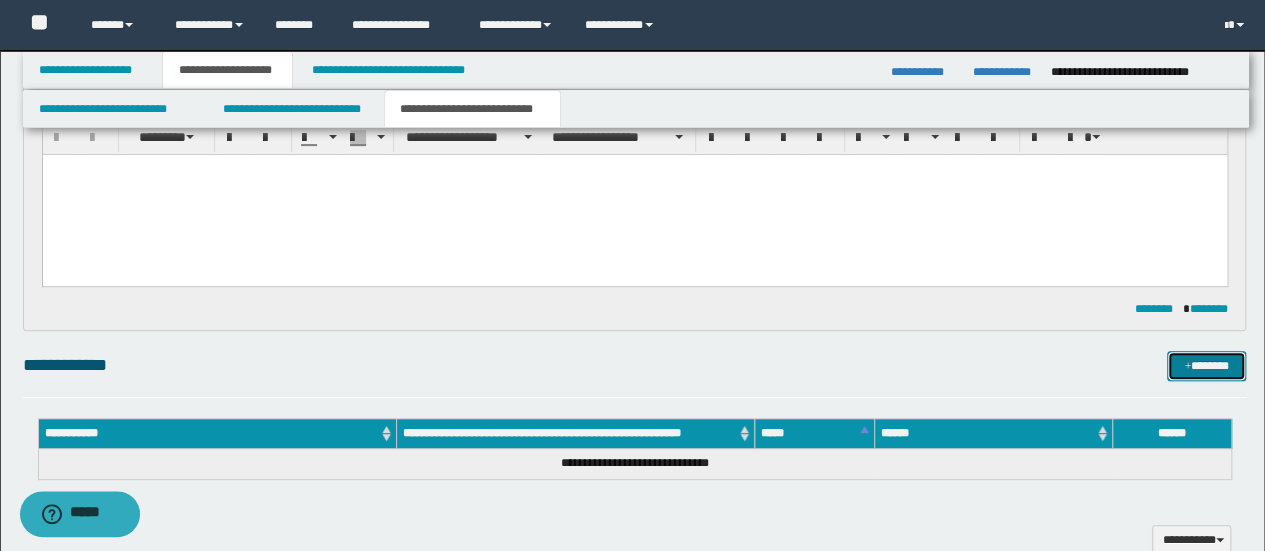 click on "*******" at bounding box center (1206, 365) 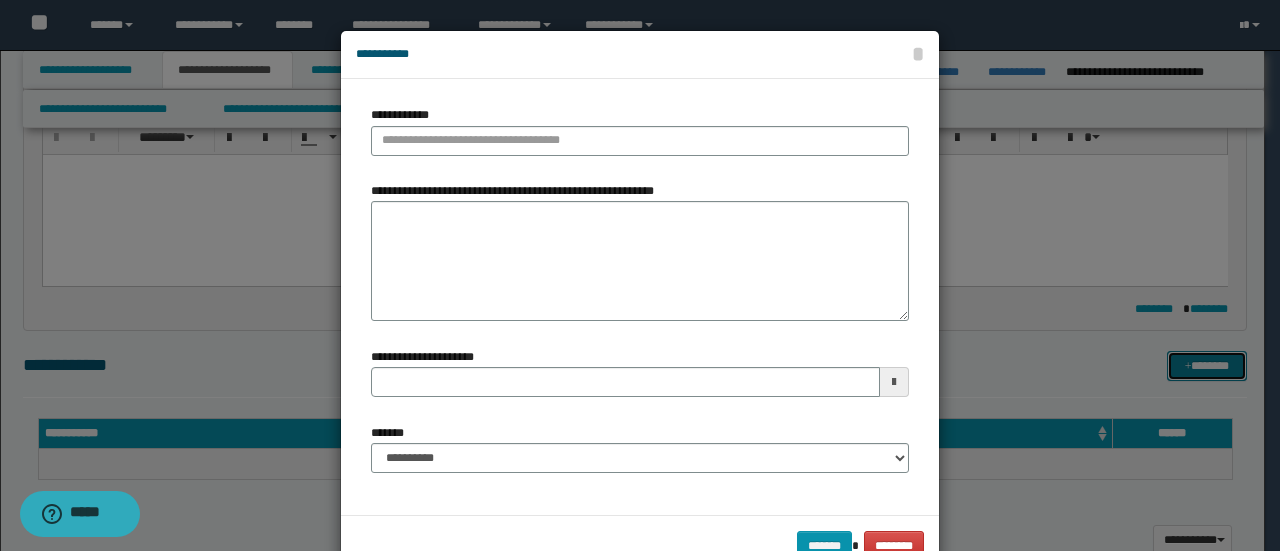 type 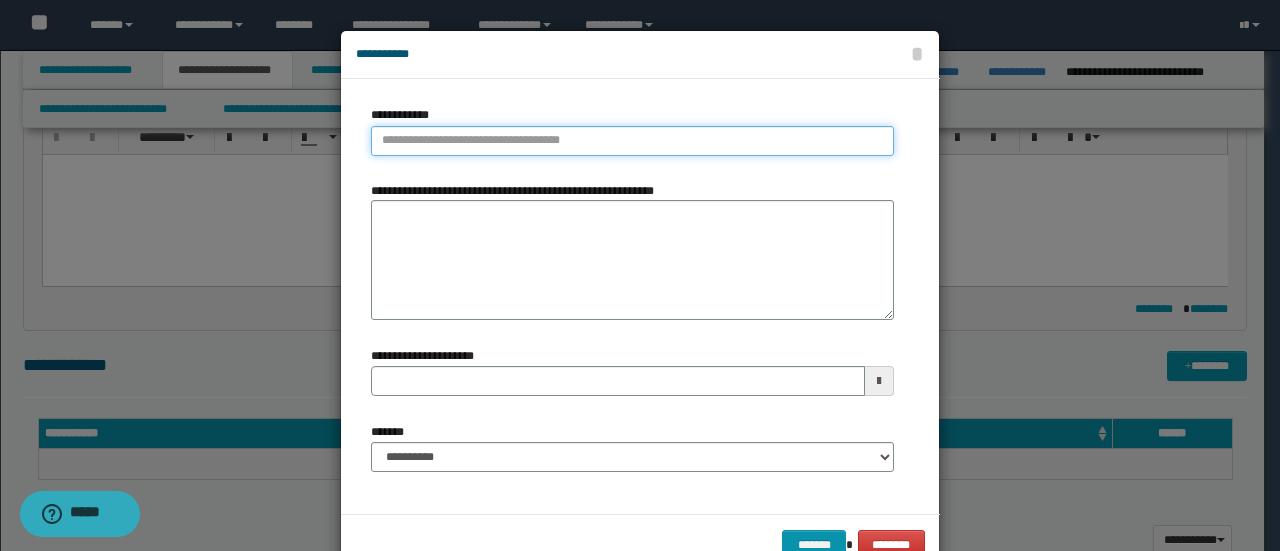 click on "**********" at bounding box center [632, 141] 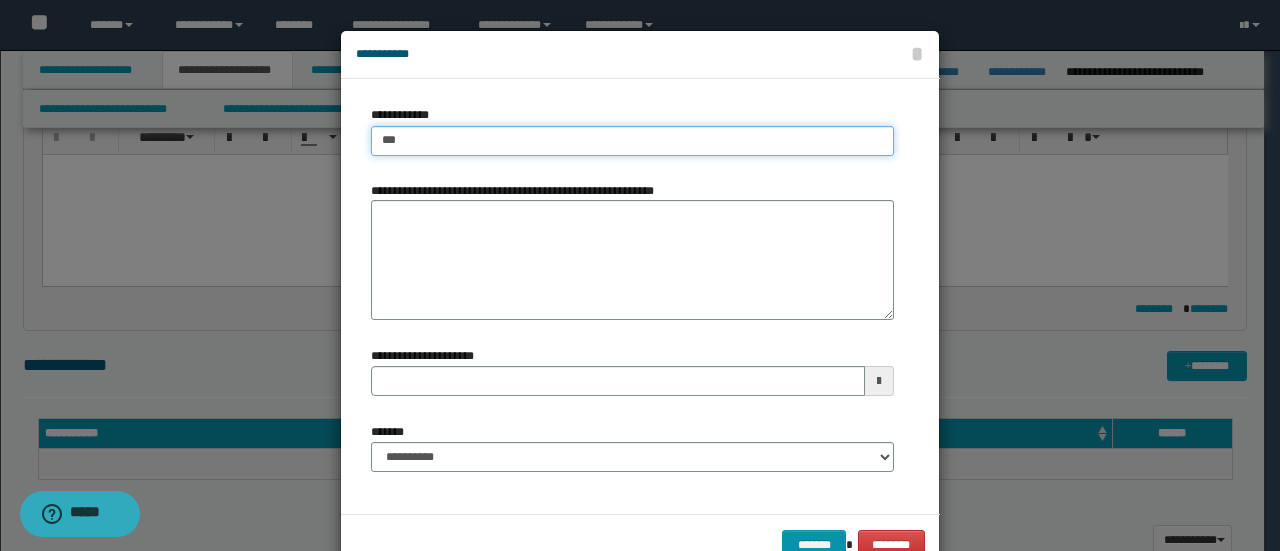 type on "****" 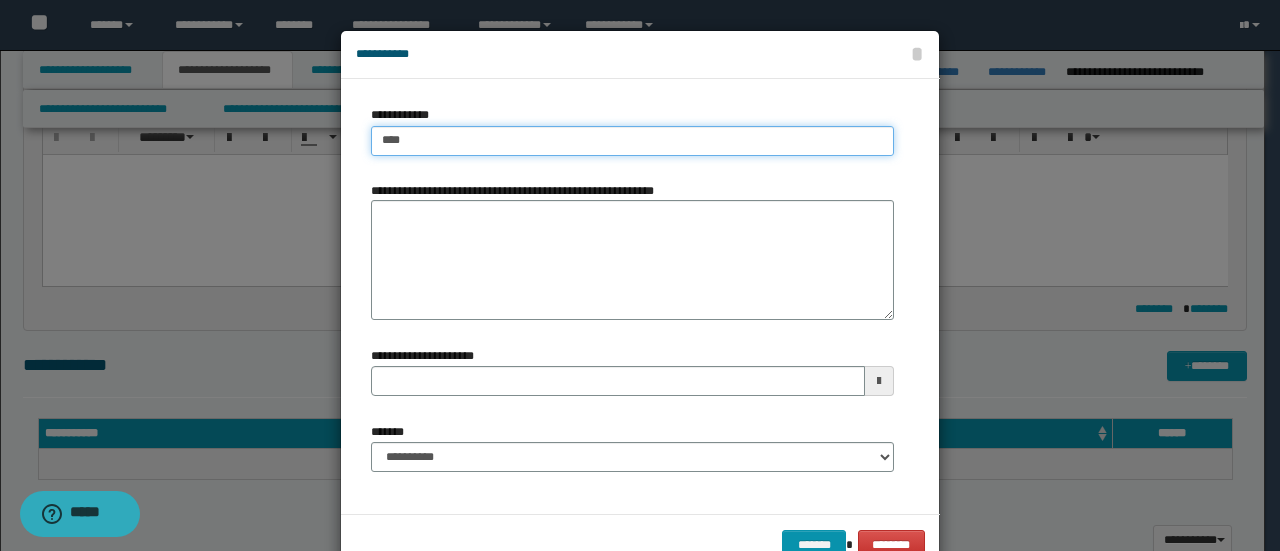 type on "****" 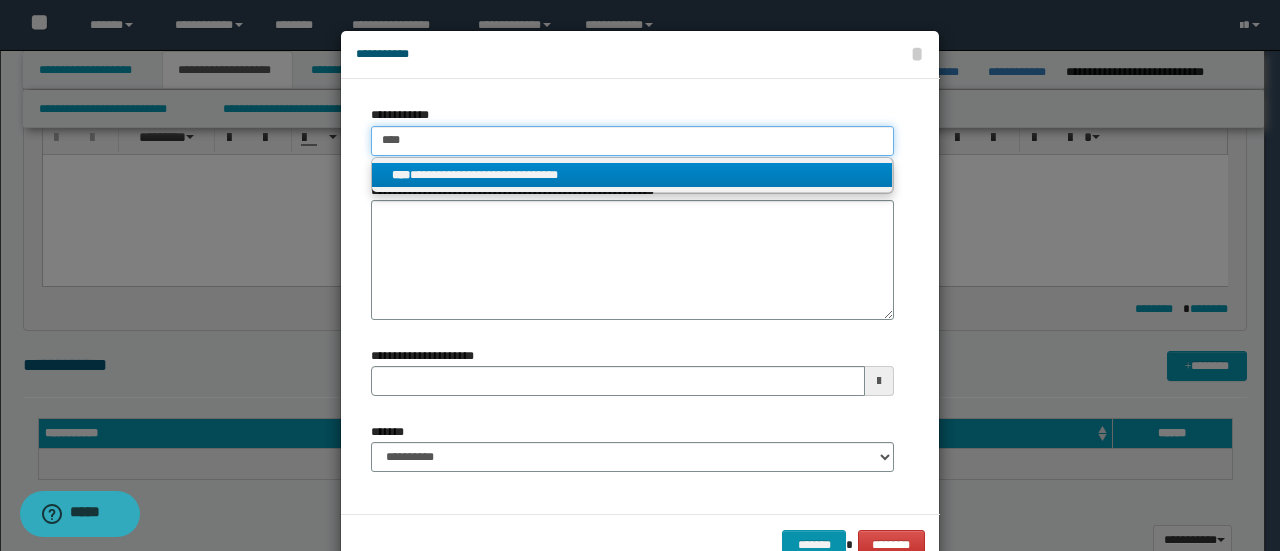 type on "****" 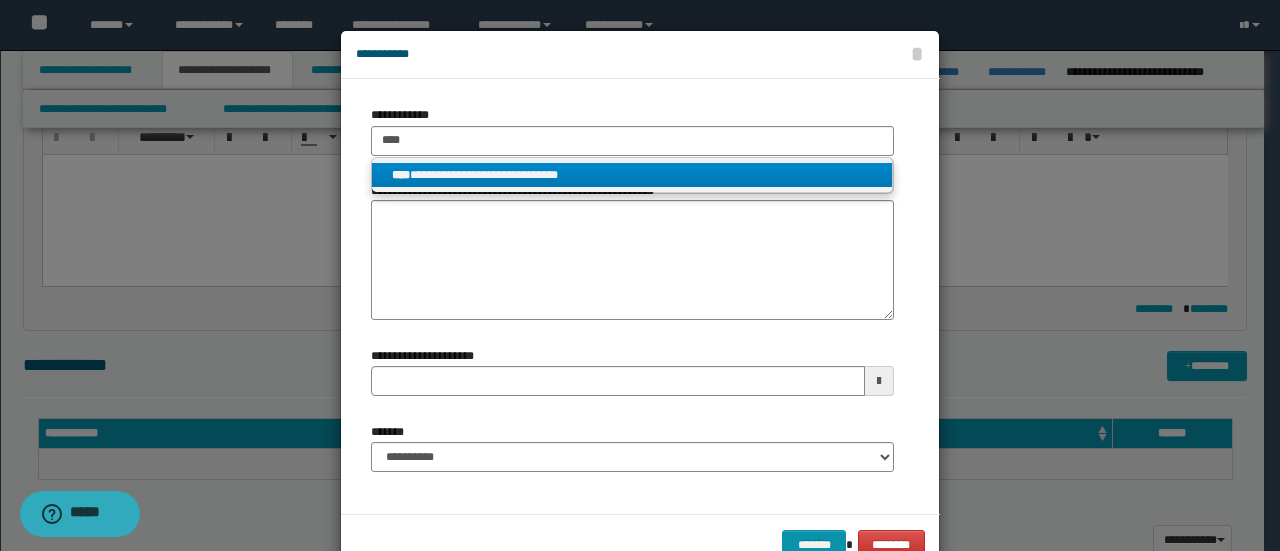 click on "**********" at bounding box center [632, 175] 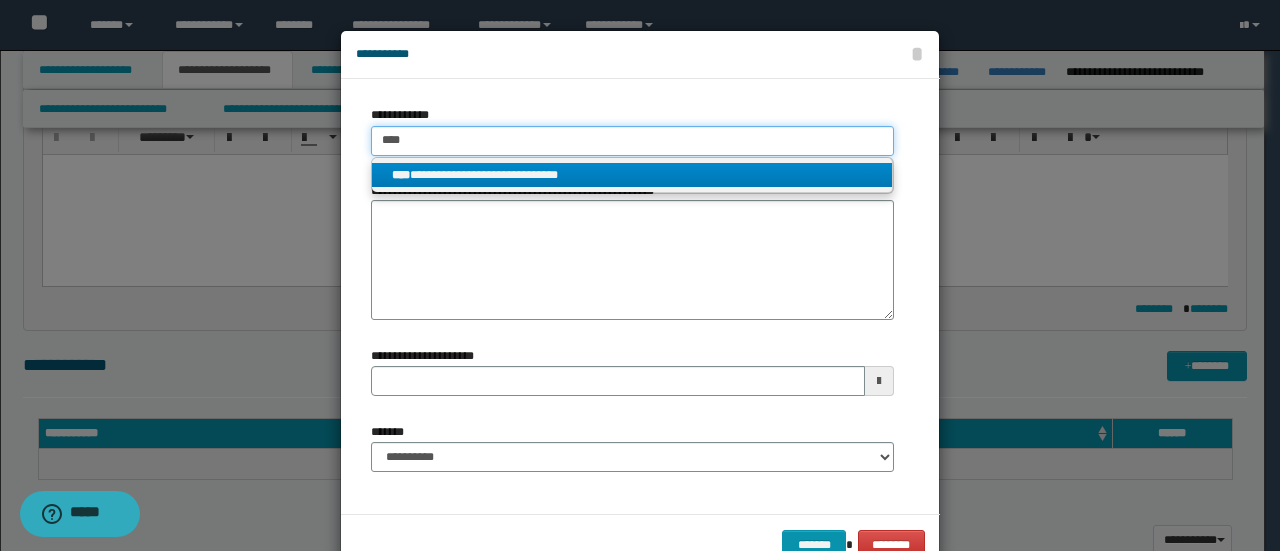 type 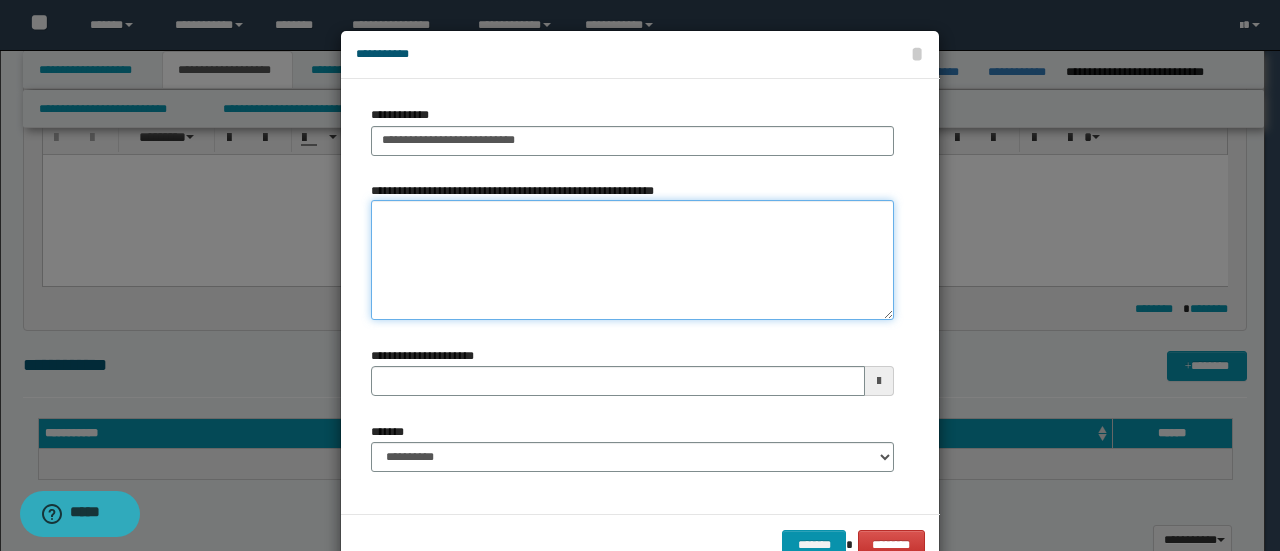 click on "**********" at bounding box center [632, 260] 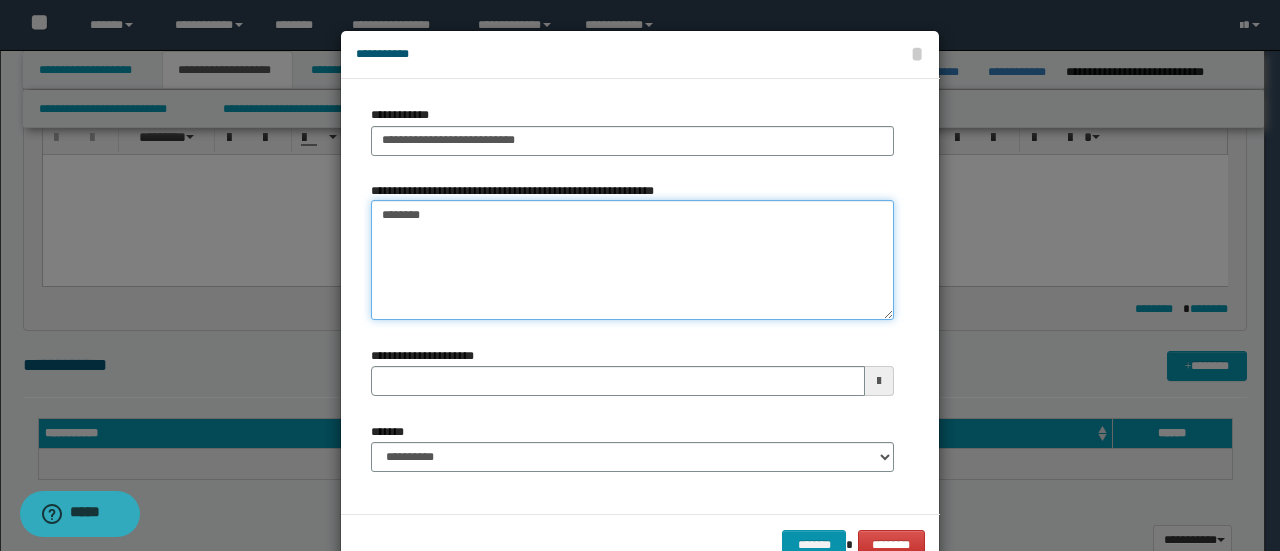 type on "*********" 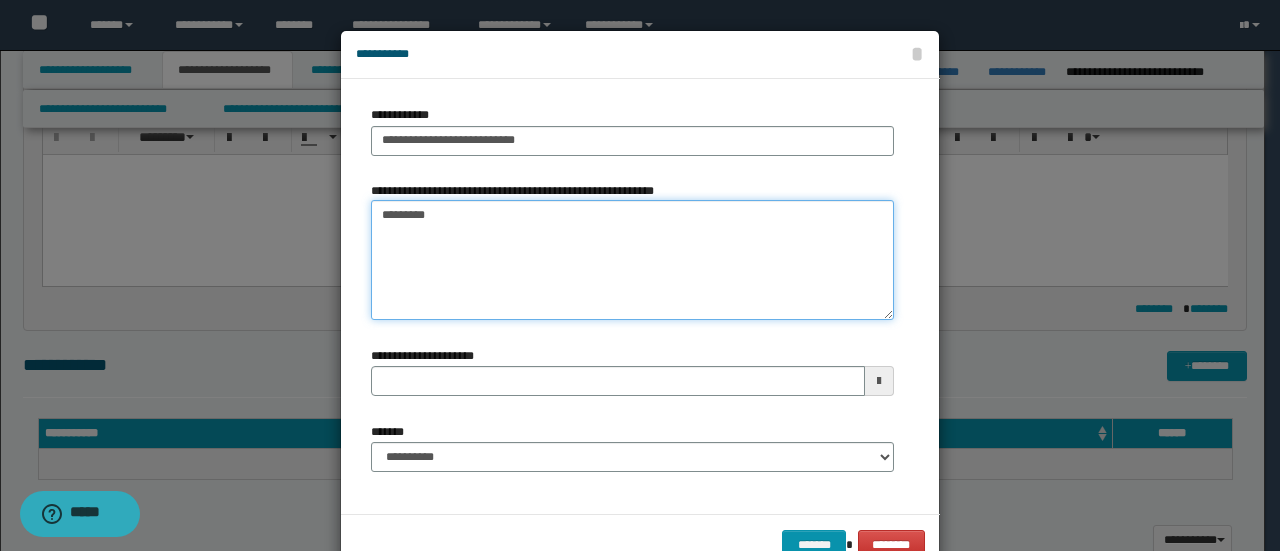 type 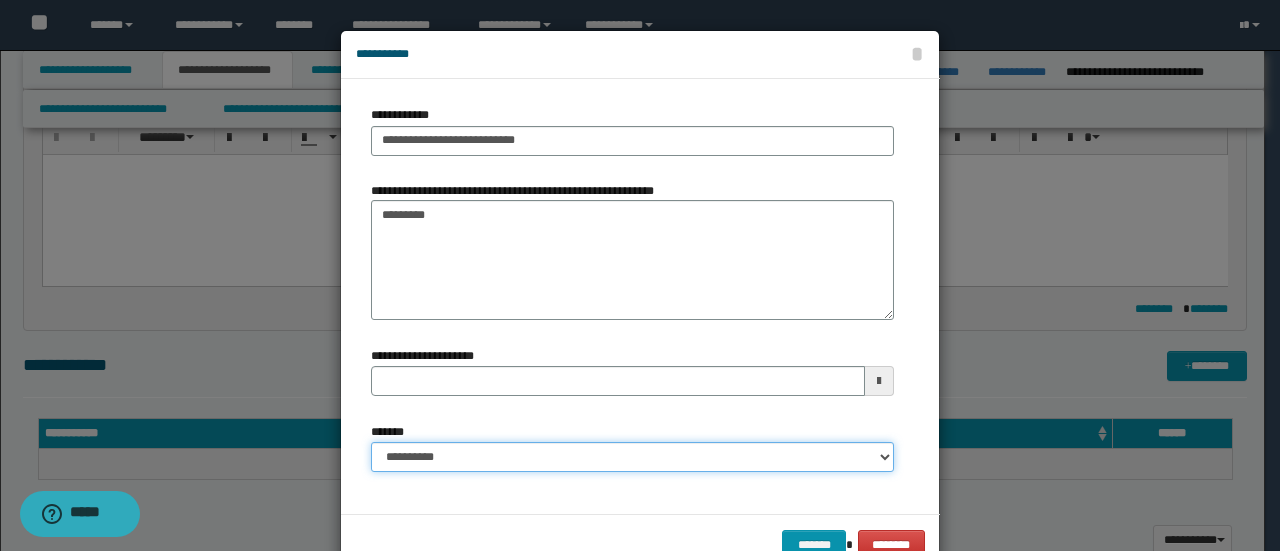 drag, startPoint x: 555, startPoint y: 466, endPoint x: 555, endPoint y: 443, distance: 23 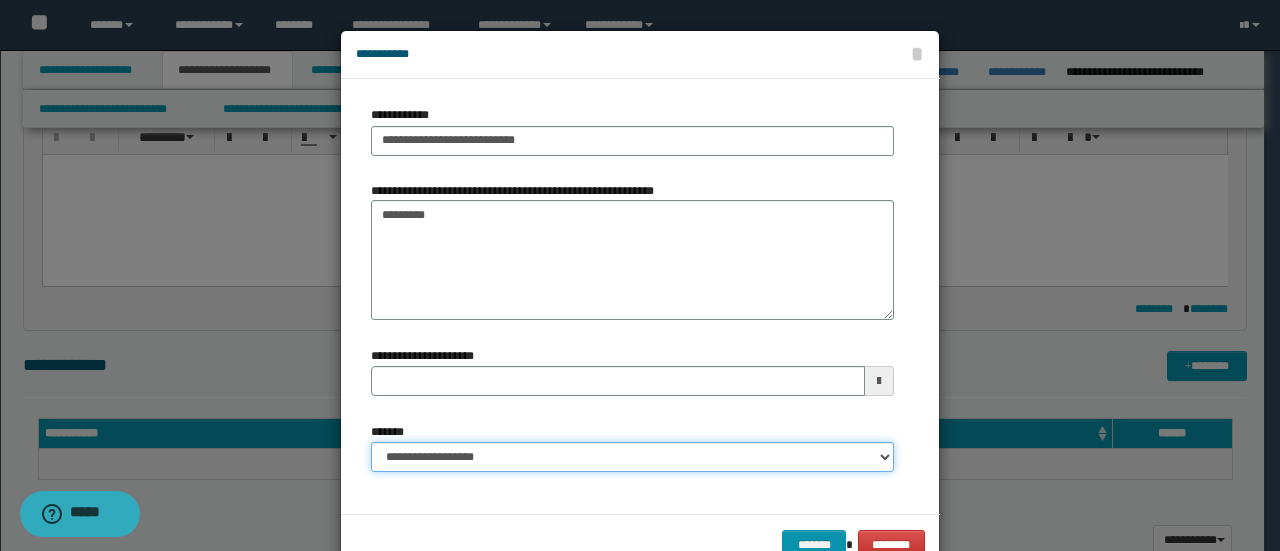 type 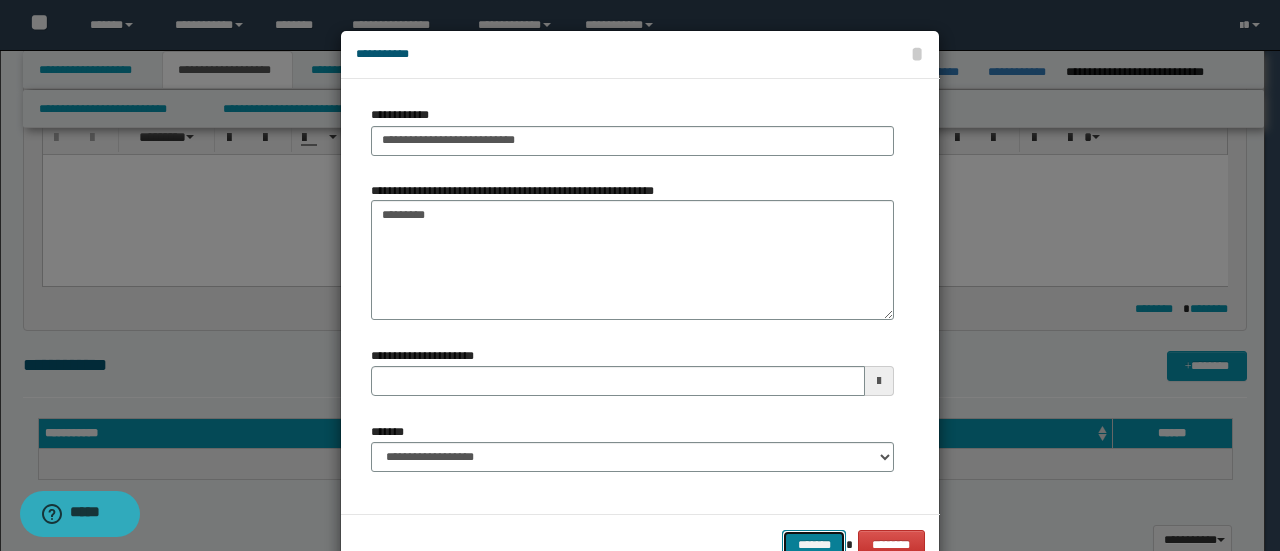 click on "*******" at bounding box center [814, 544] 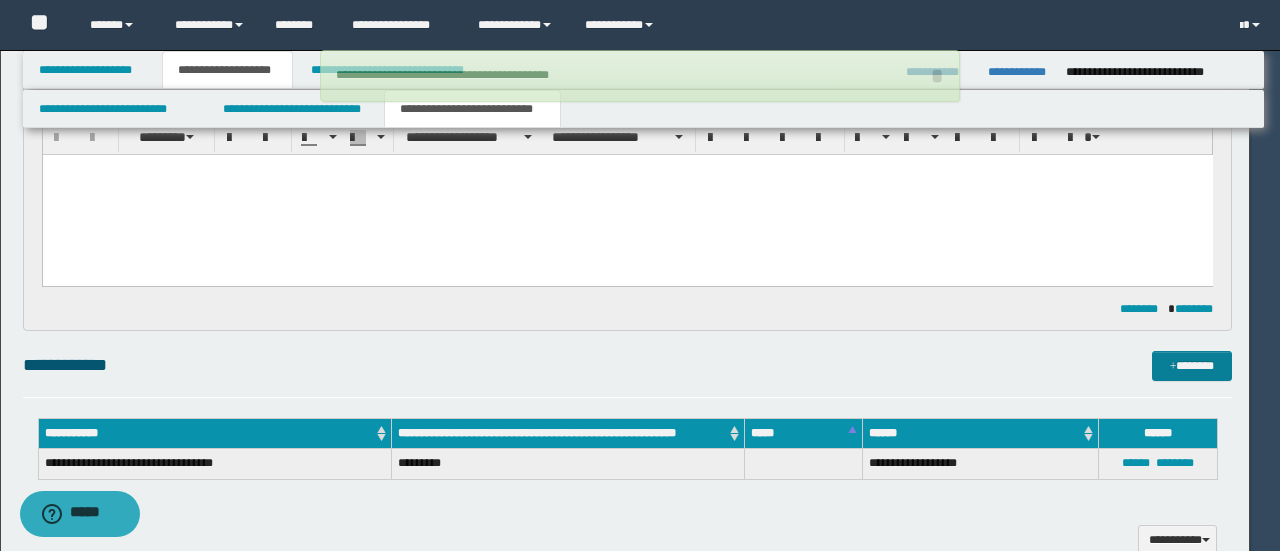 type 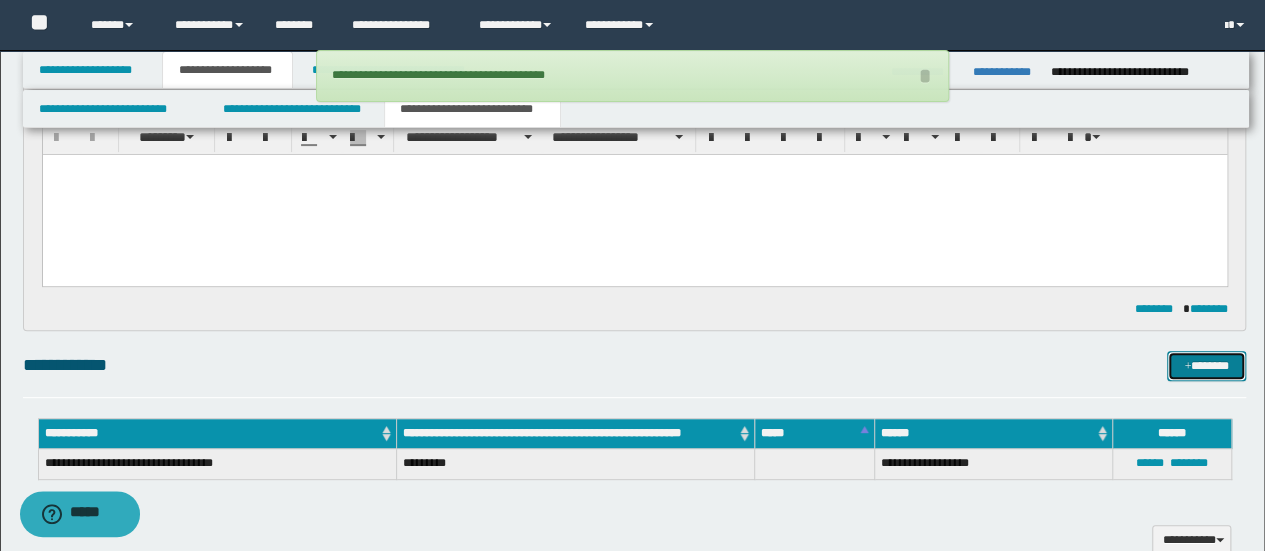 click at bounding box center (1187, 367) 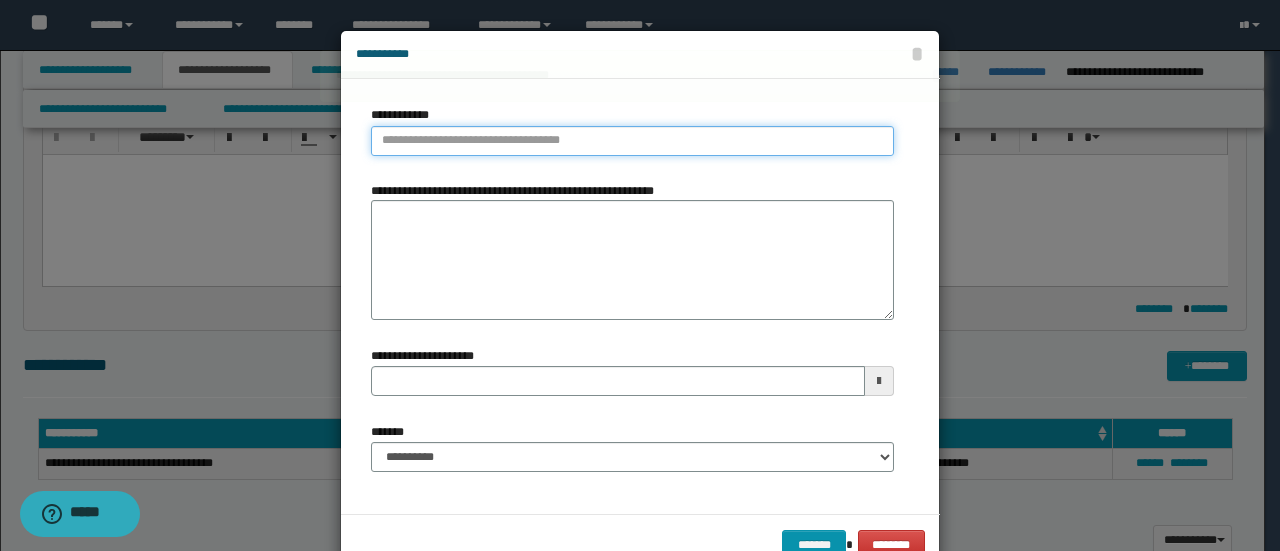 type on "**********" 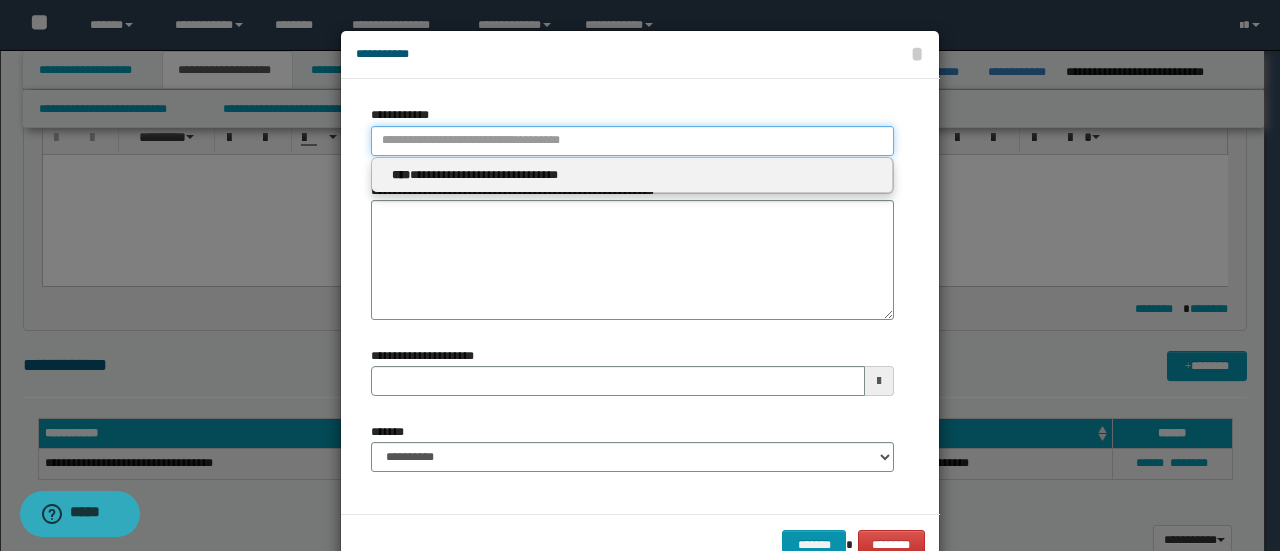 click on "**********" at bounding box center (632, 141) 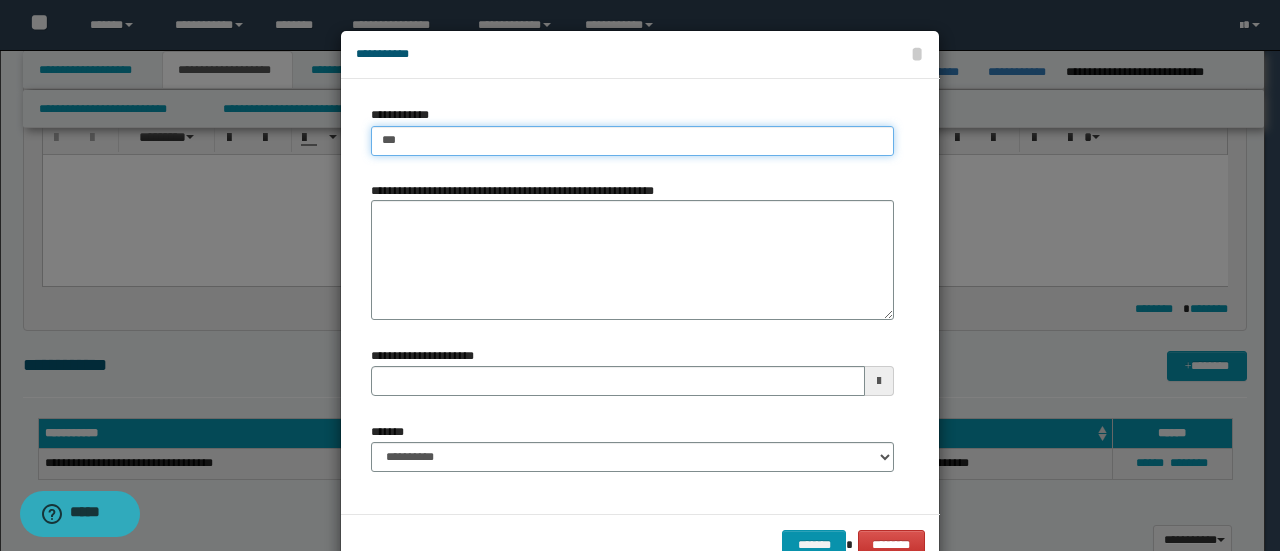 type on "****" 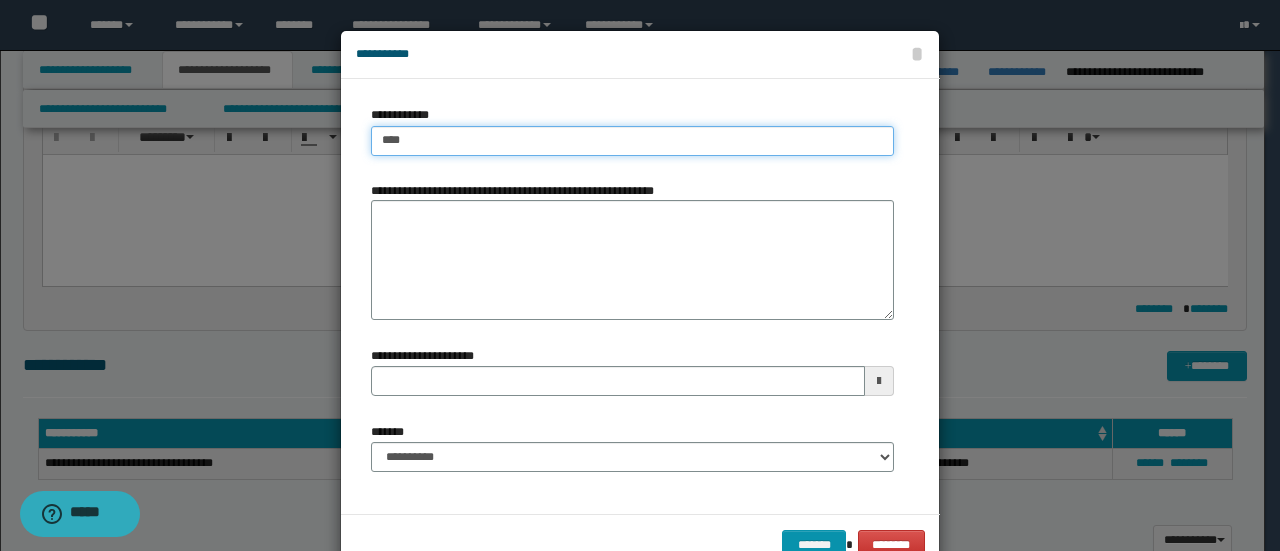 type on "****" 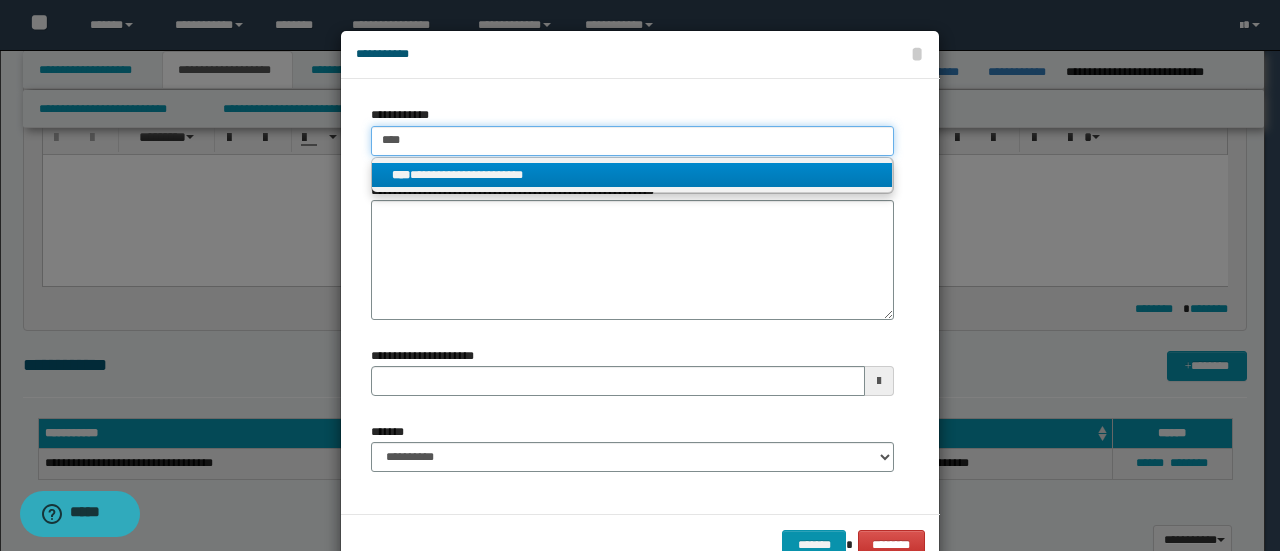 type on "****" 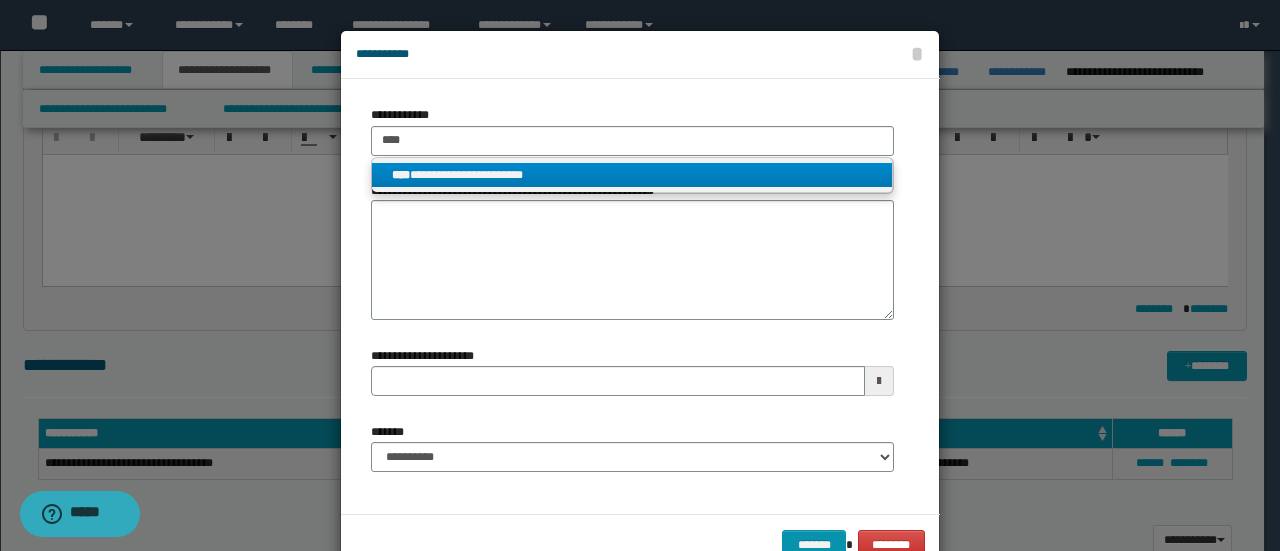 click on "**********" at bounding box center (632, 175) 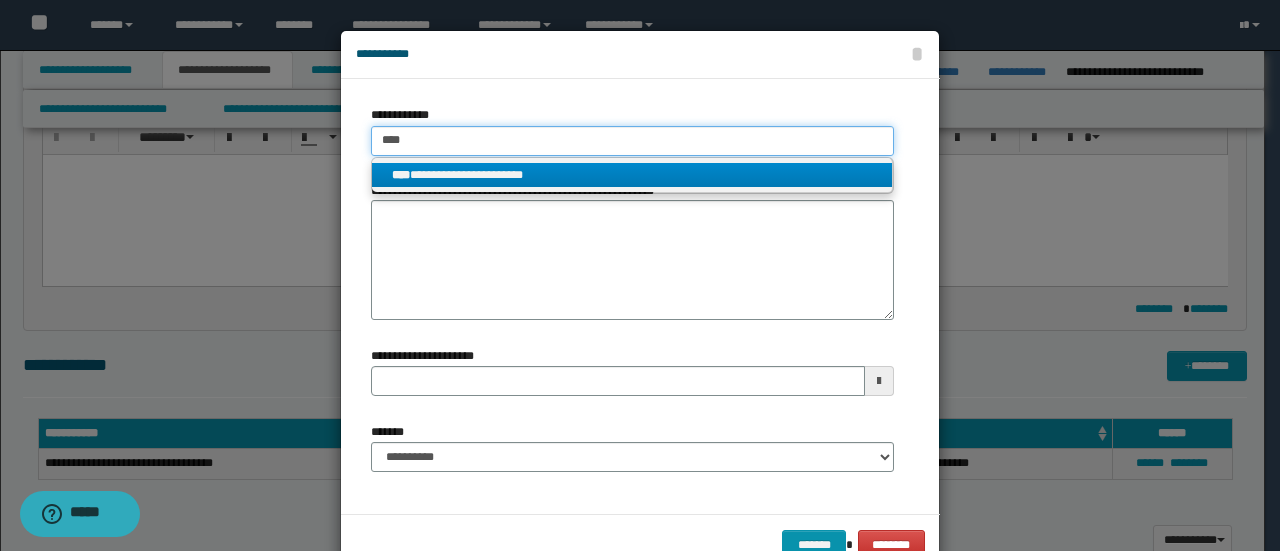 type 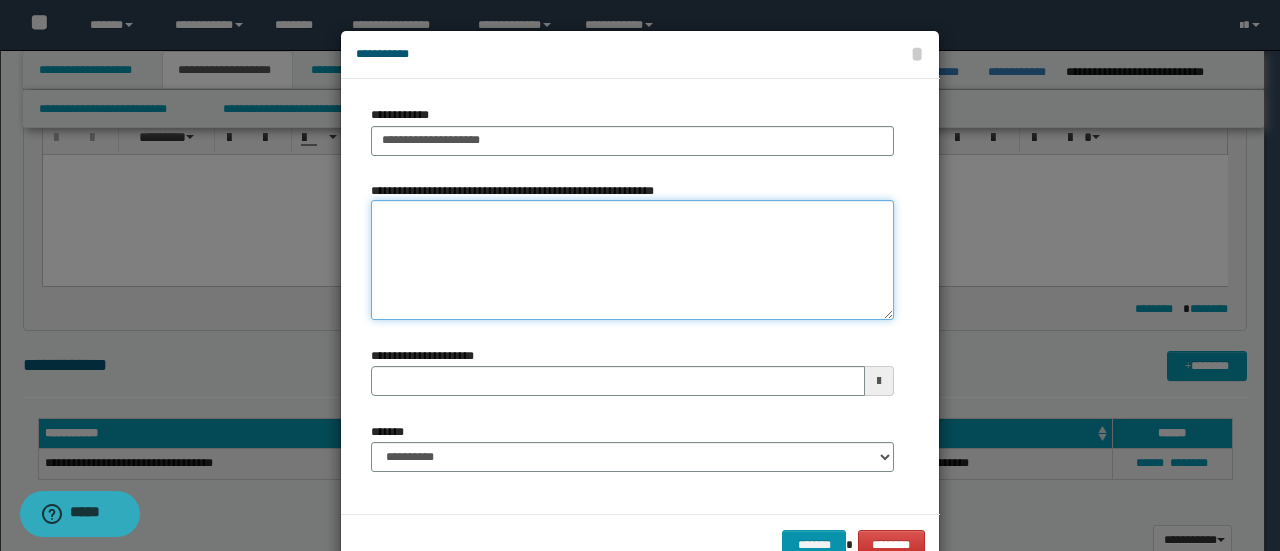 click on "**********" at bounding box center (632, 260) 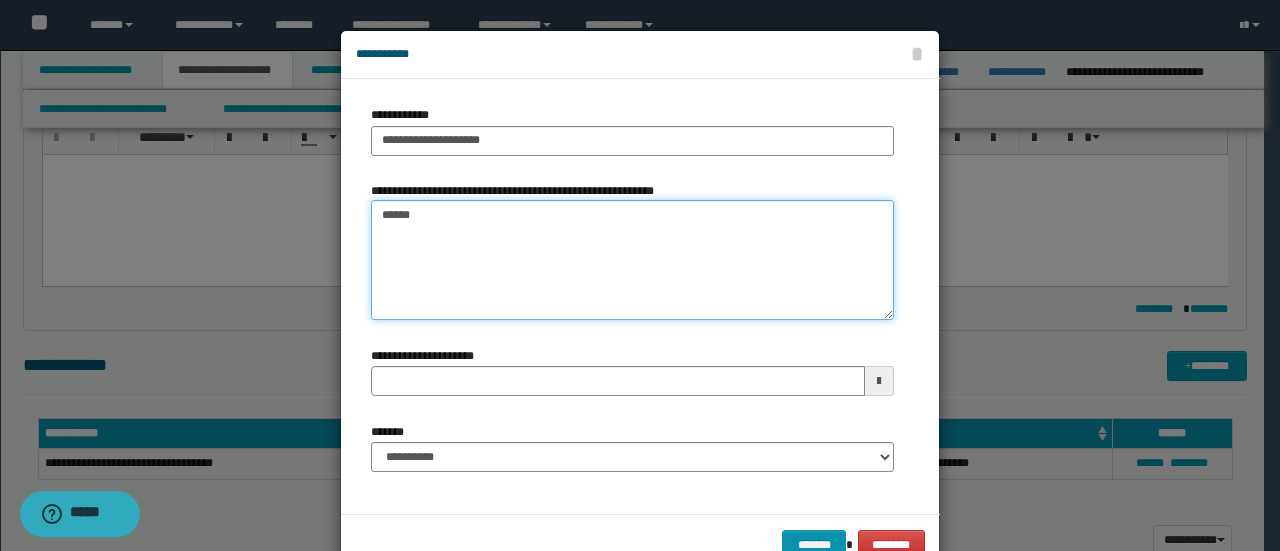 type on "*******" 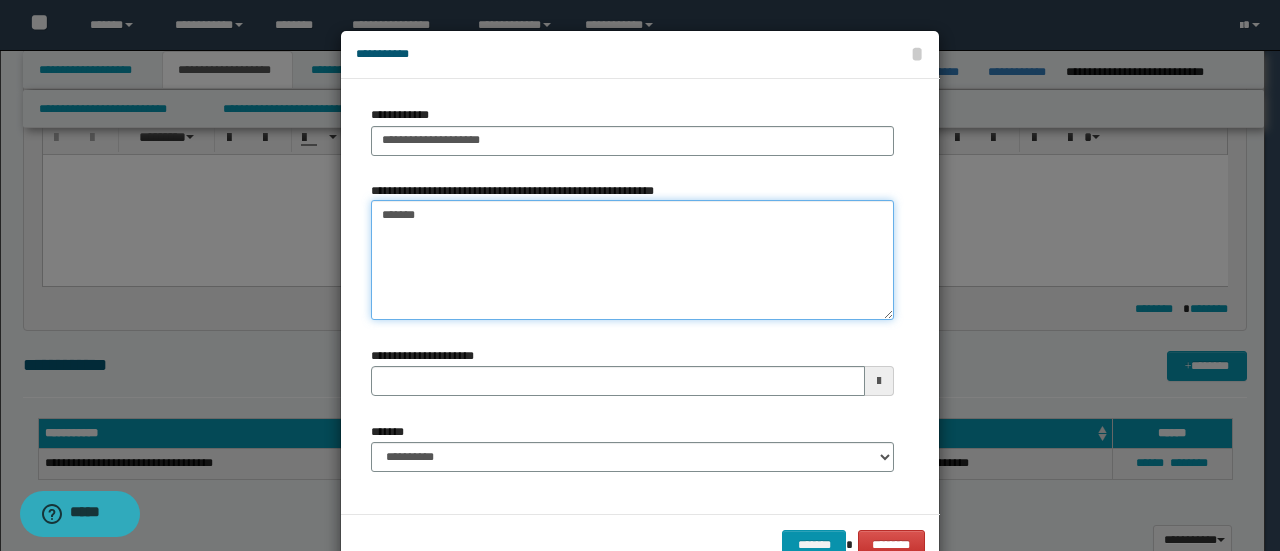 type 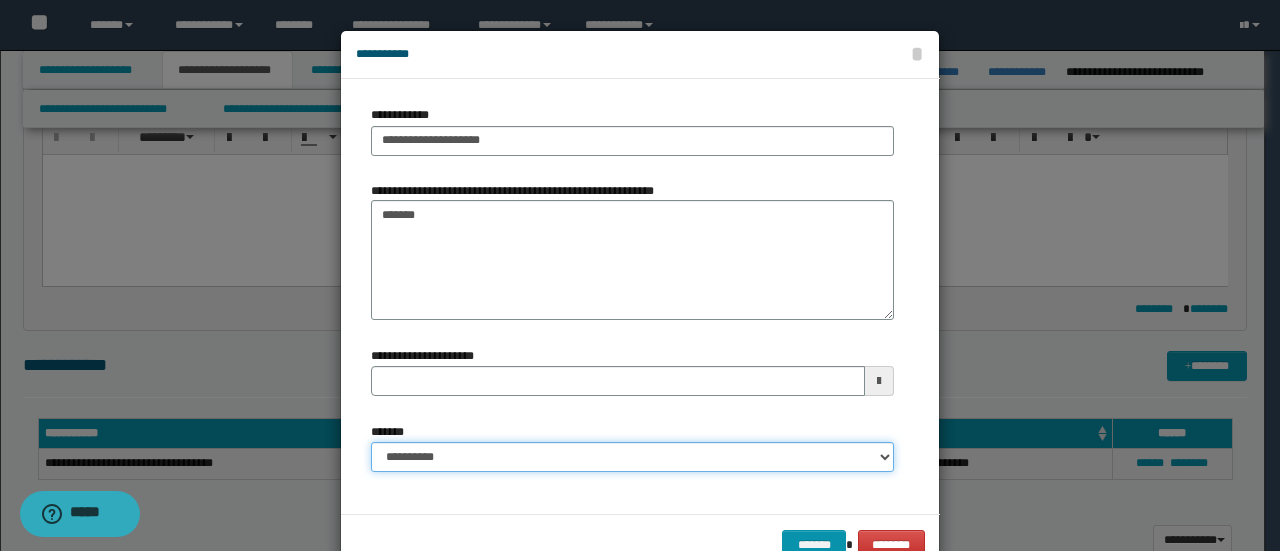 click on "**********" at bounding box center (632, 457) 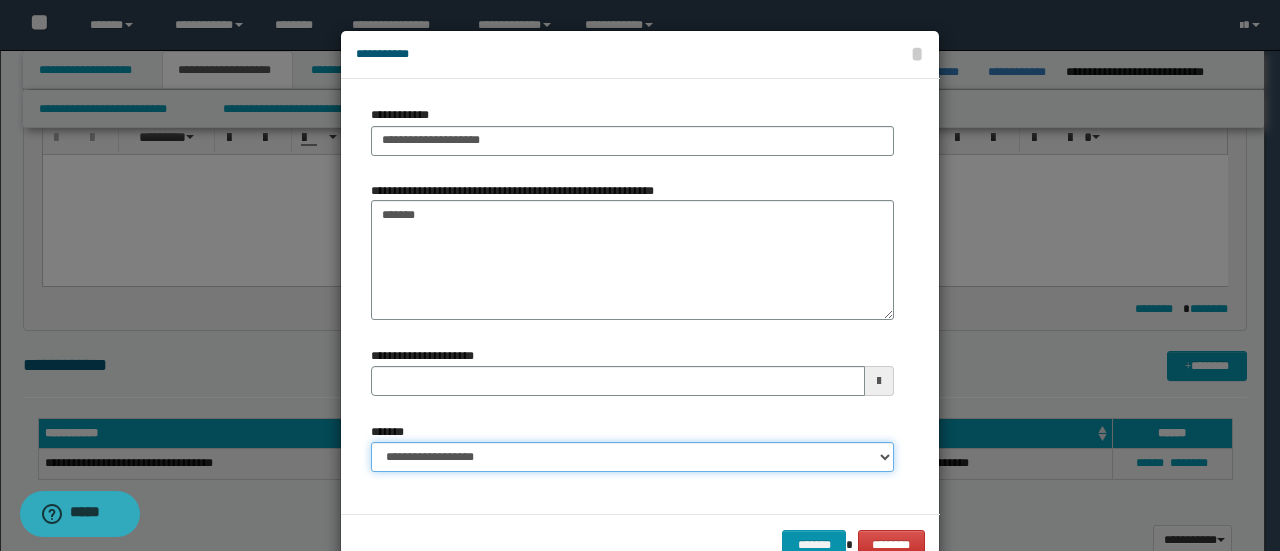 type 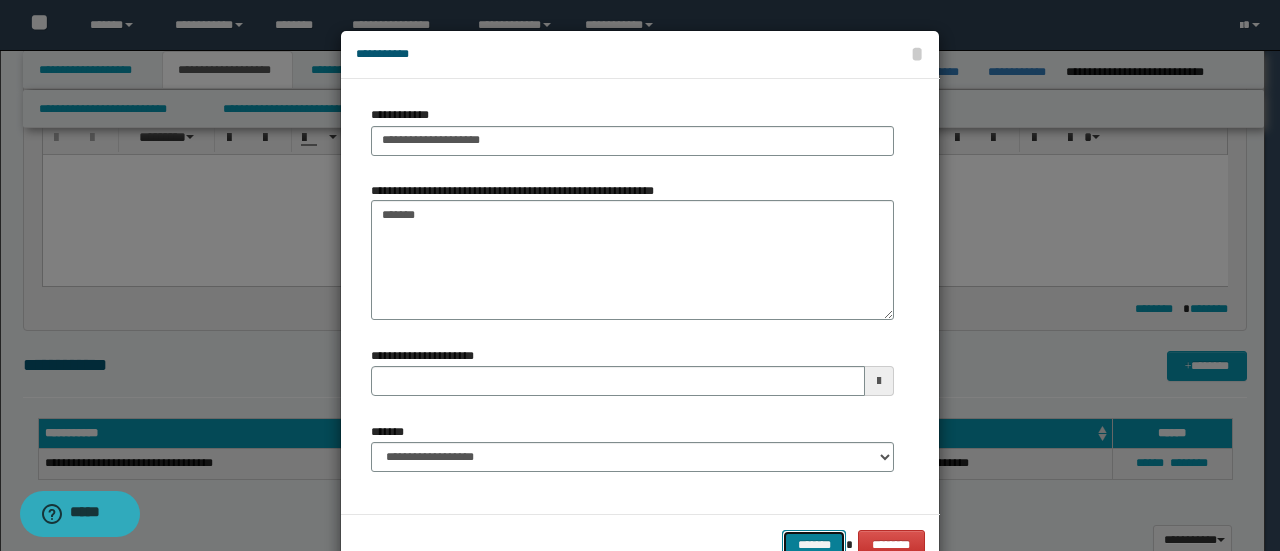 drag, startPoint x: 798, startPoint y: 535, endPoint x: 1019, endPoint y: 470, distance: 230.36058 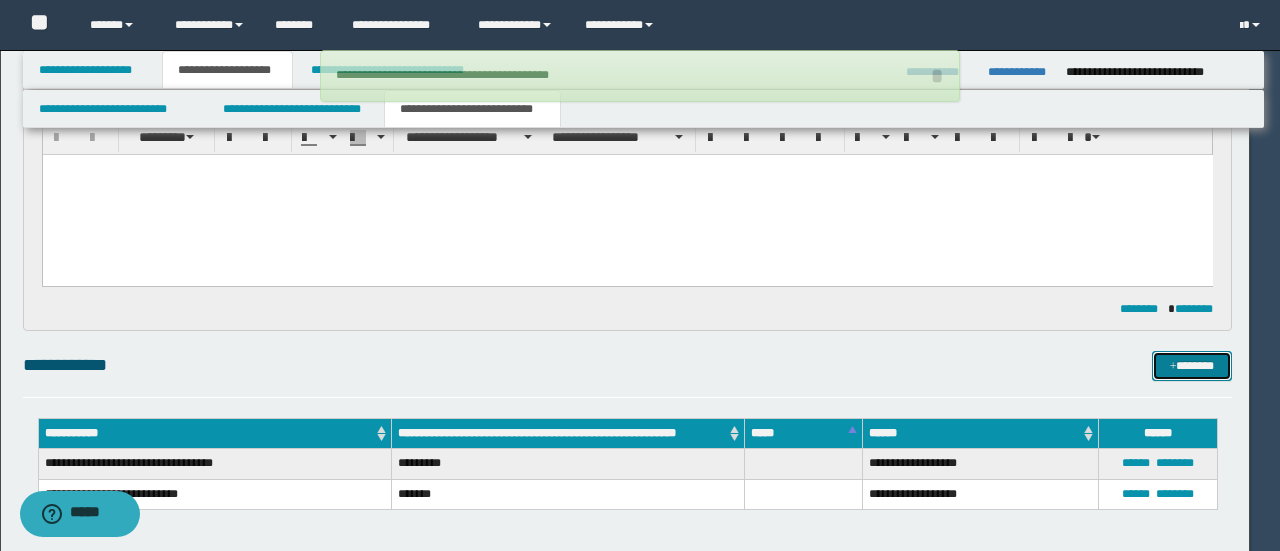 type 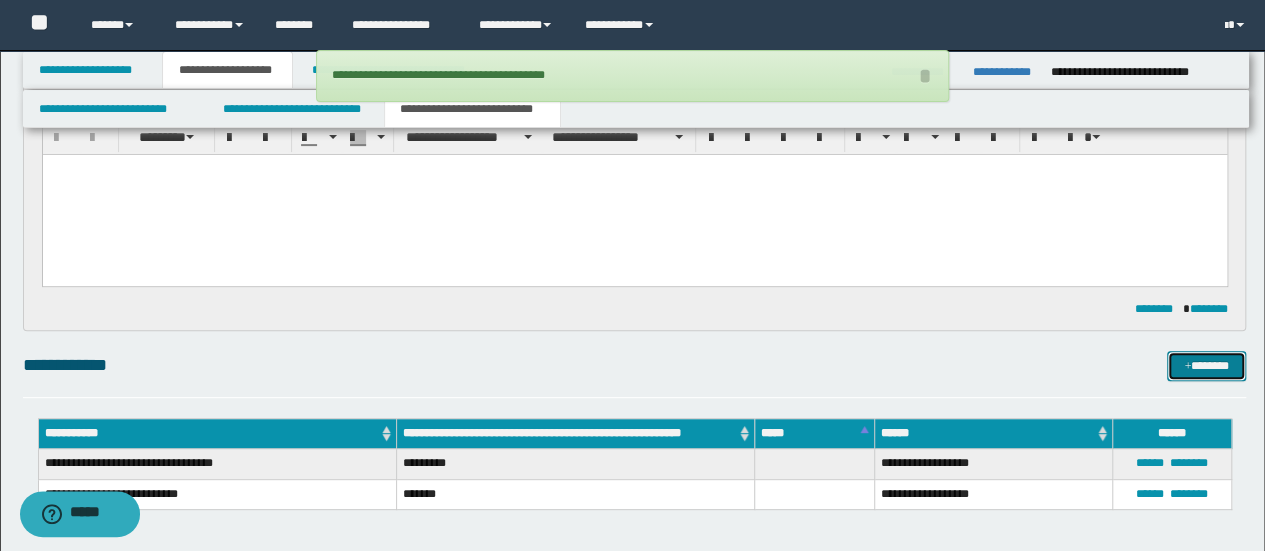 click on "*******" at bounding box center [1206, 365] 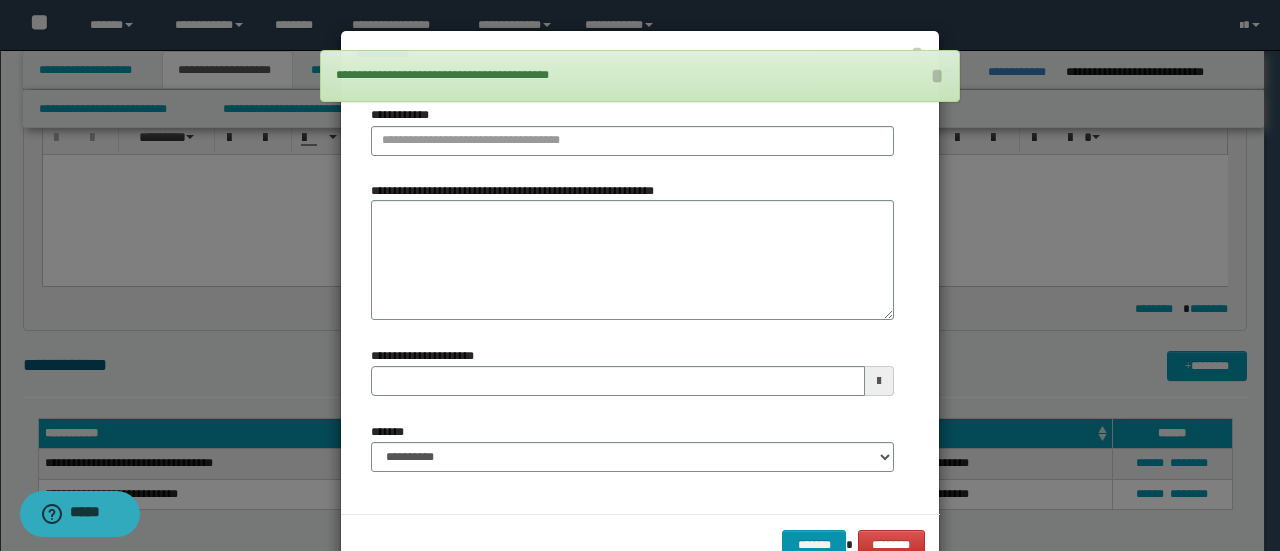 click on "**********" at bounding box center (632, 130) 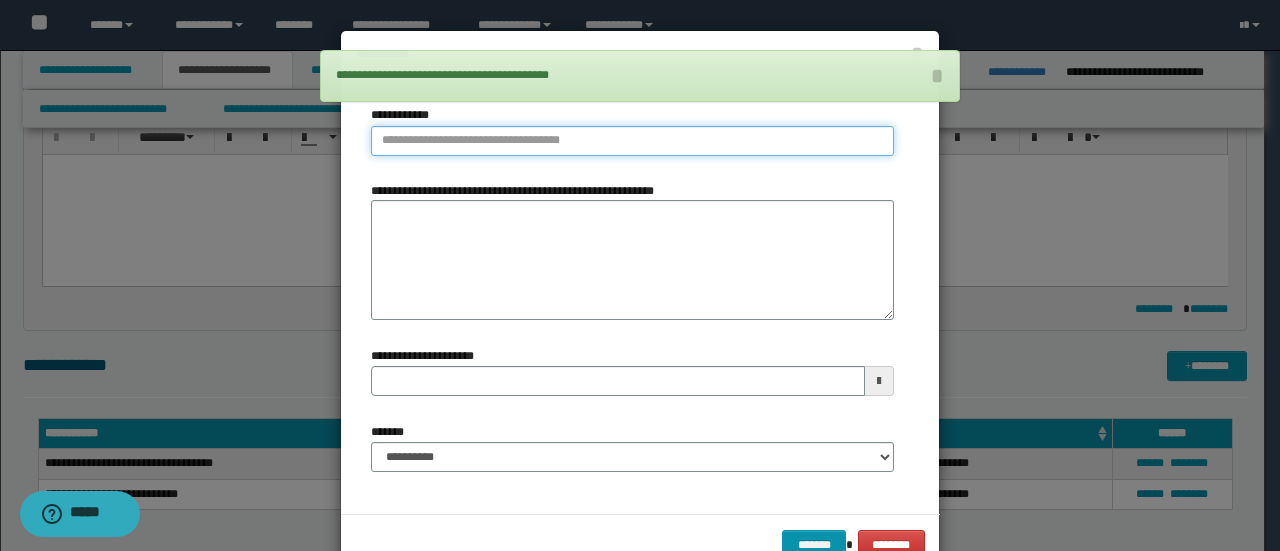 type on "**********" 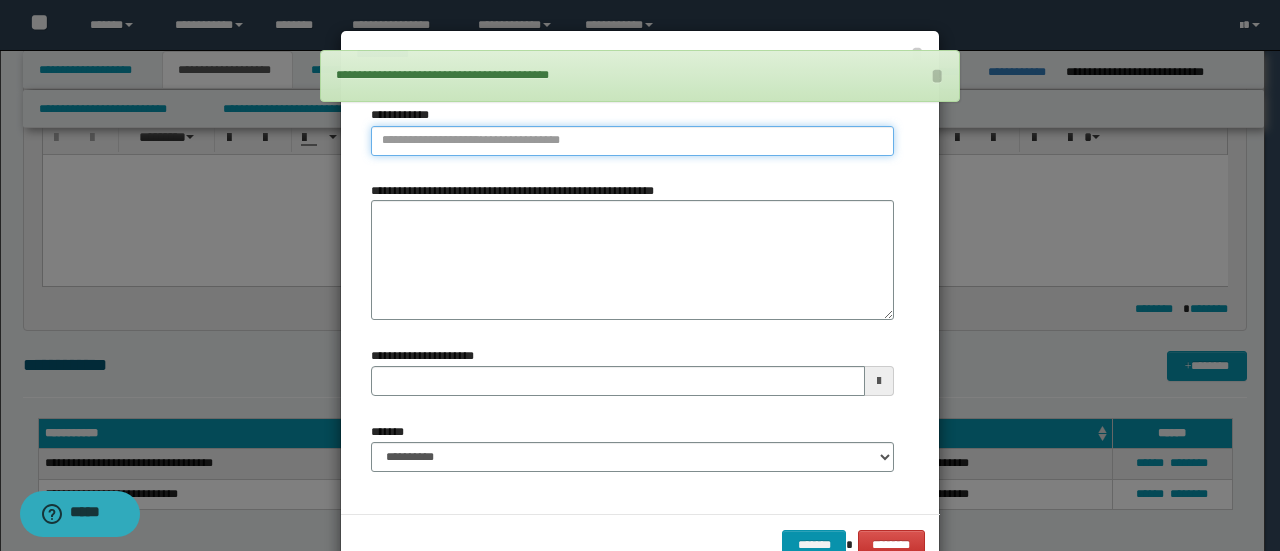 click on "**********" at bounding box center (632, 141) 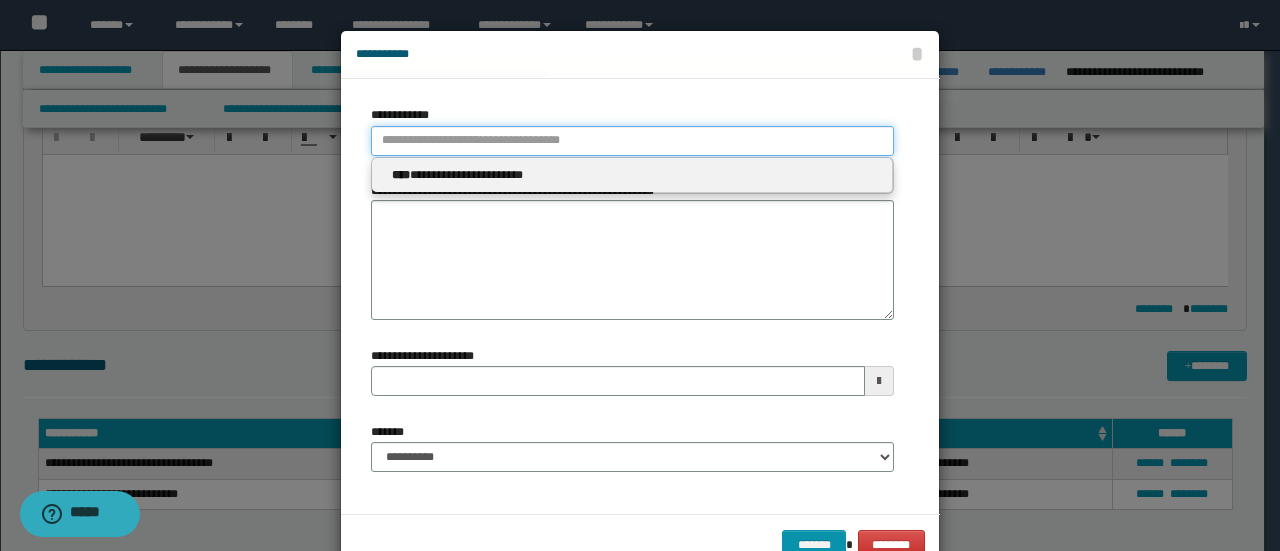 type 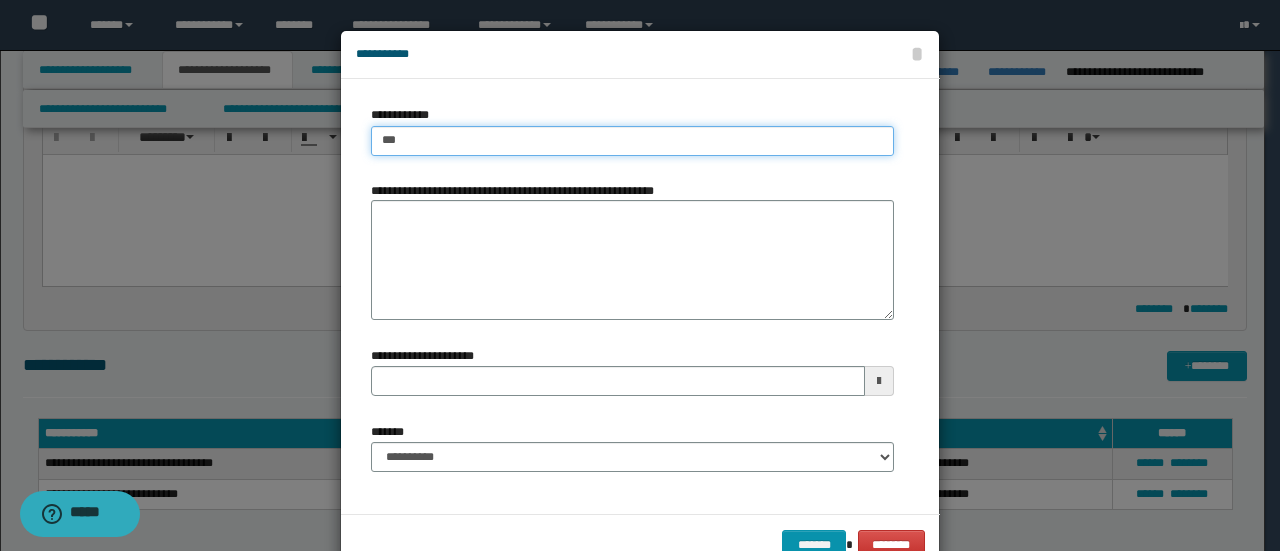 type on "****" 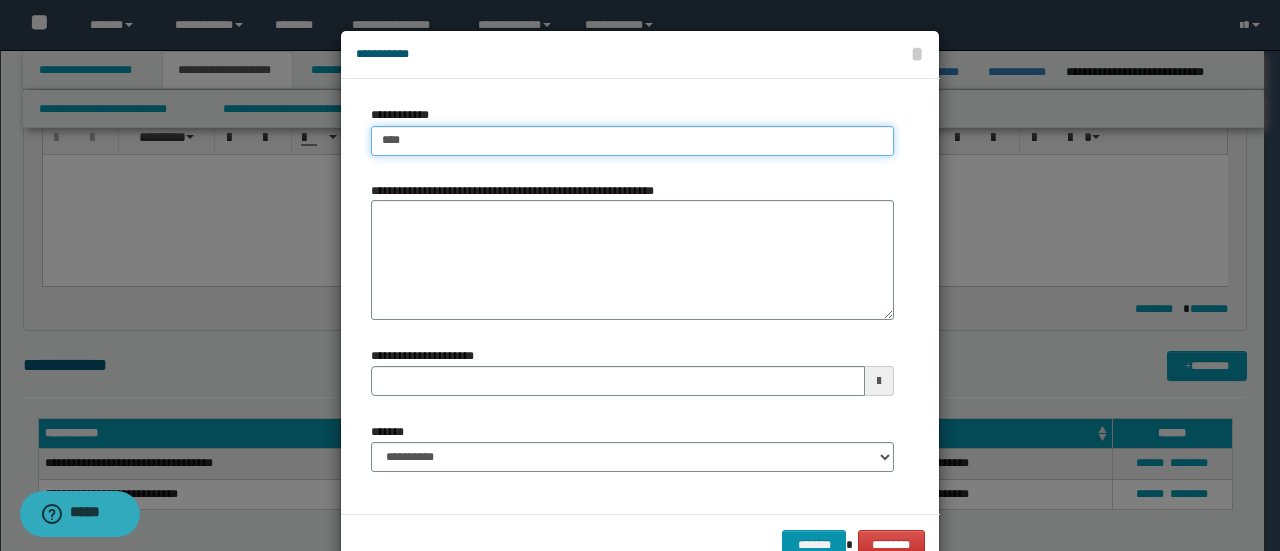 type on "****" 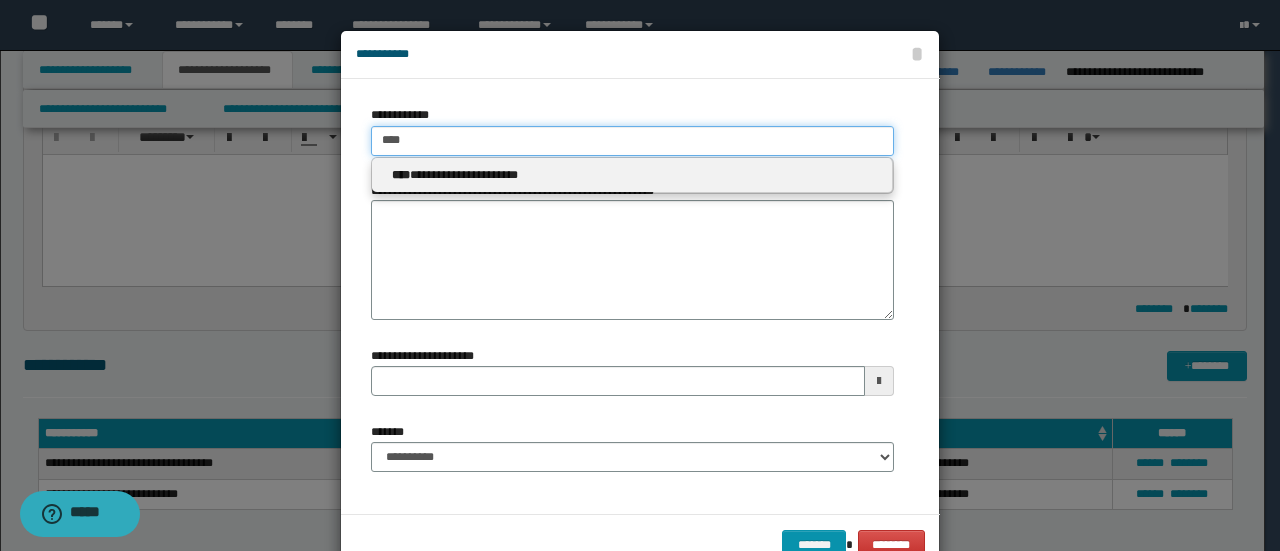 type on "****" 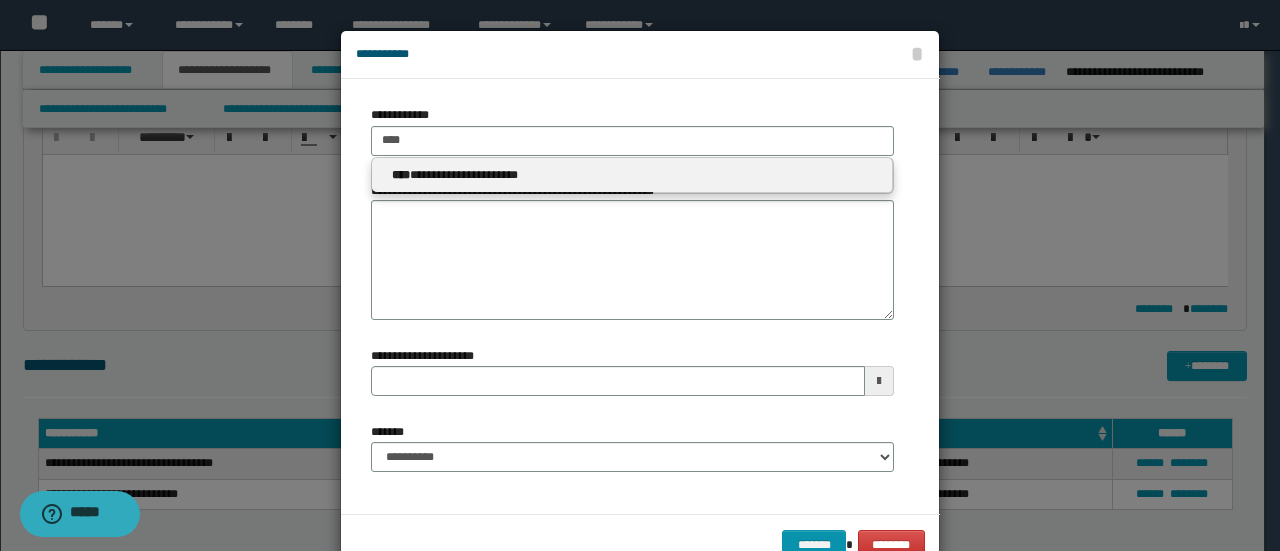 click on "**********" at bounding box center (632, 175) 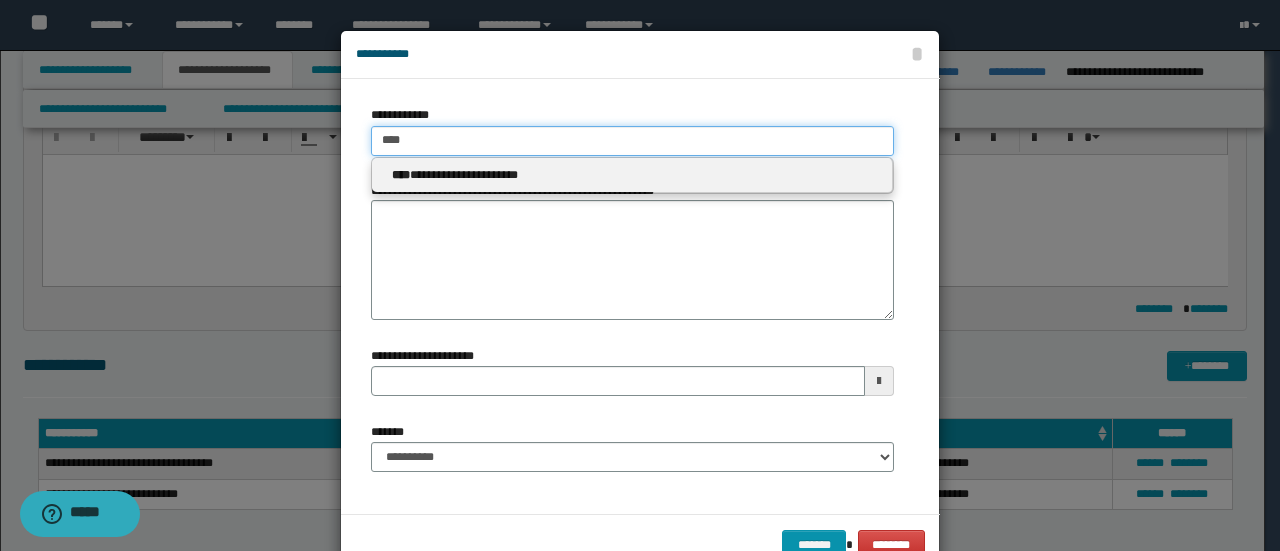 type 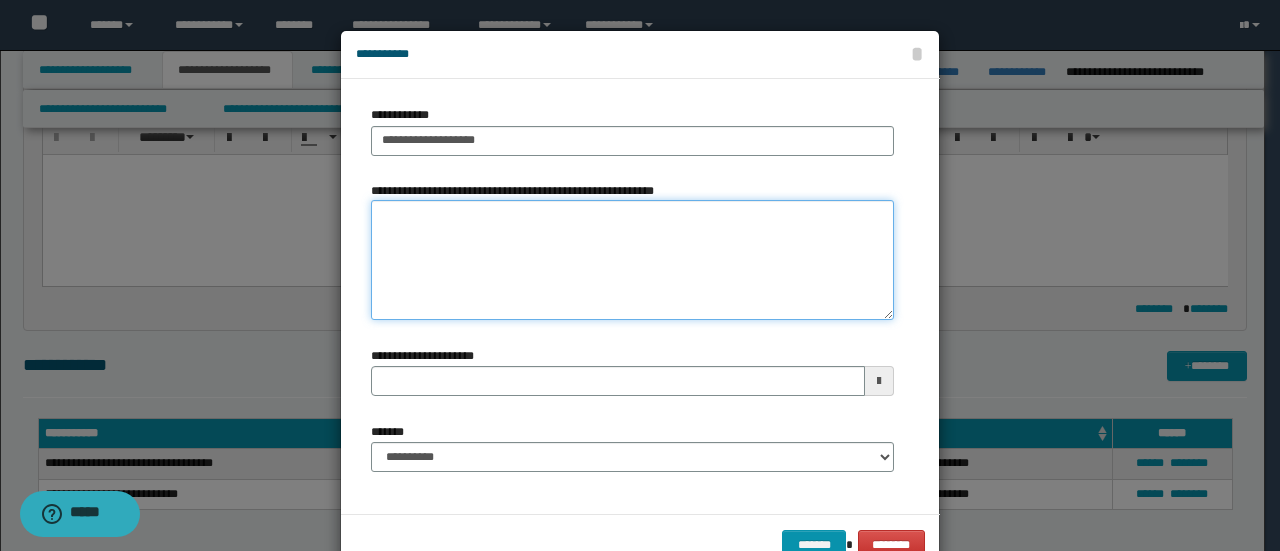 click on "**********" at bounding box center (632, 260) 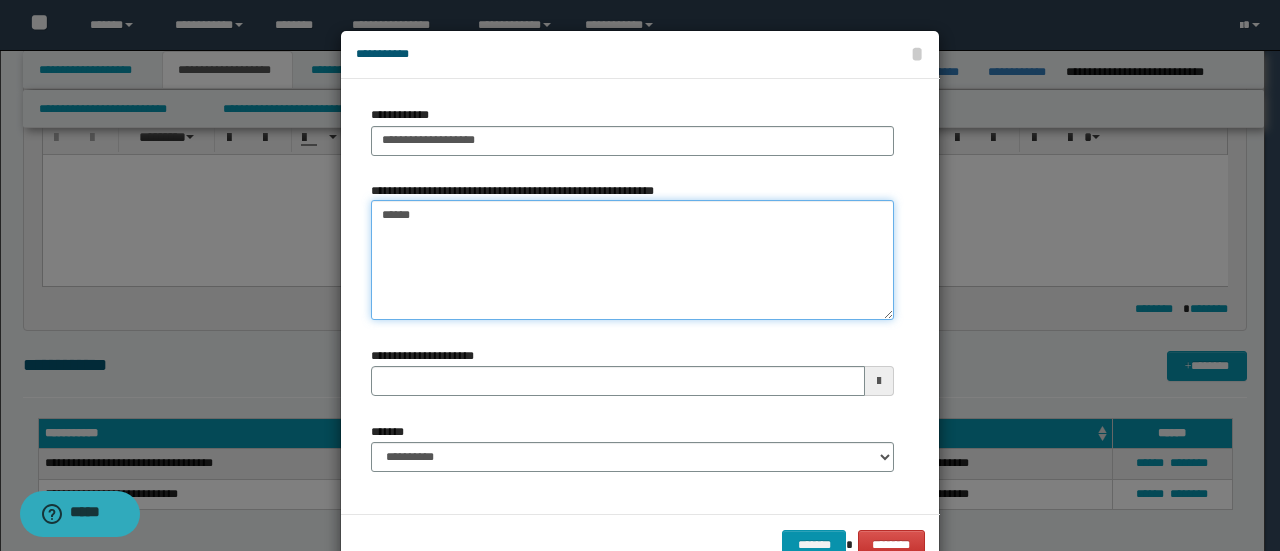 type on "*******" 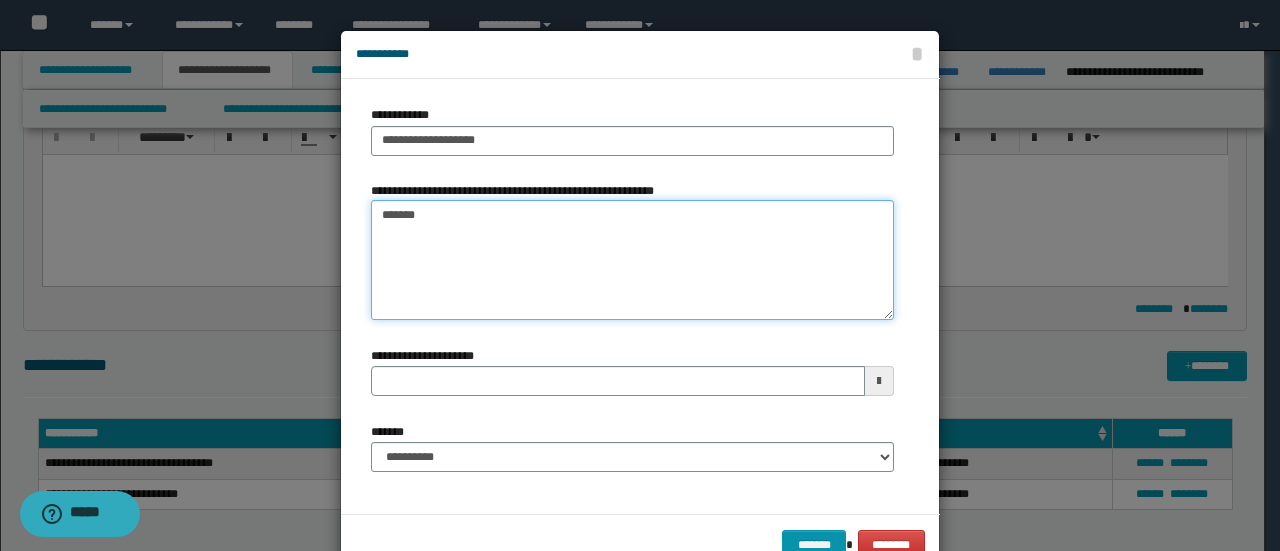 type 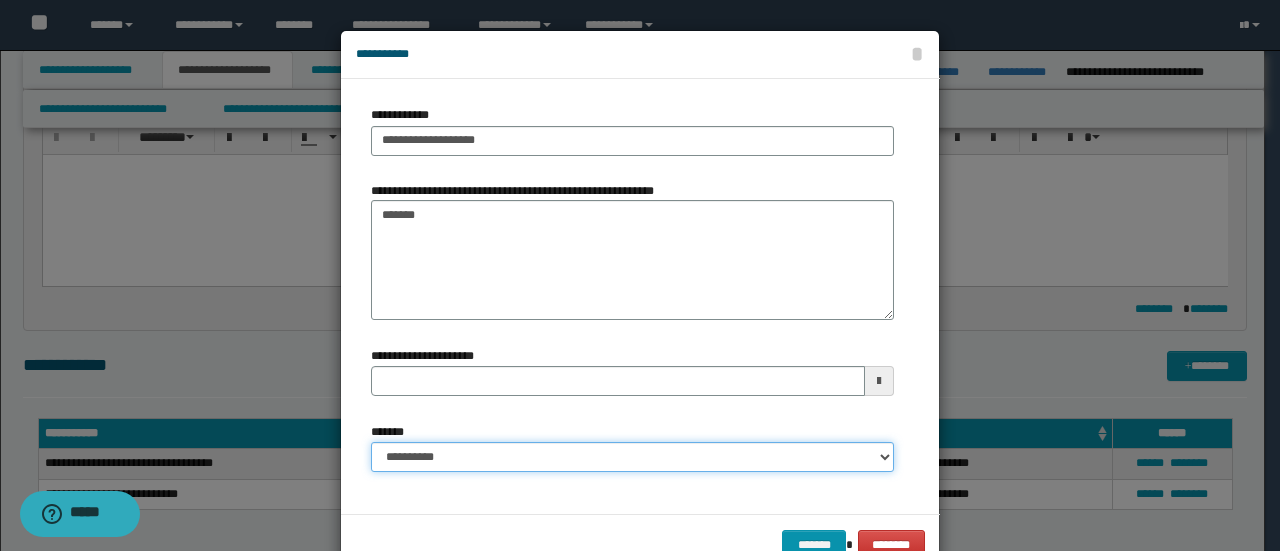 click on "**********" at bounding box center [632, 457] 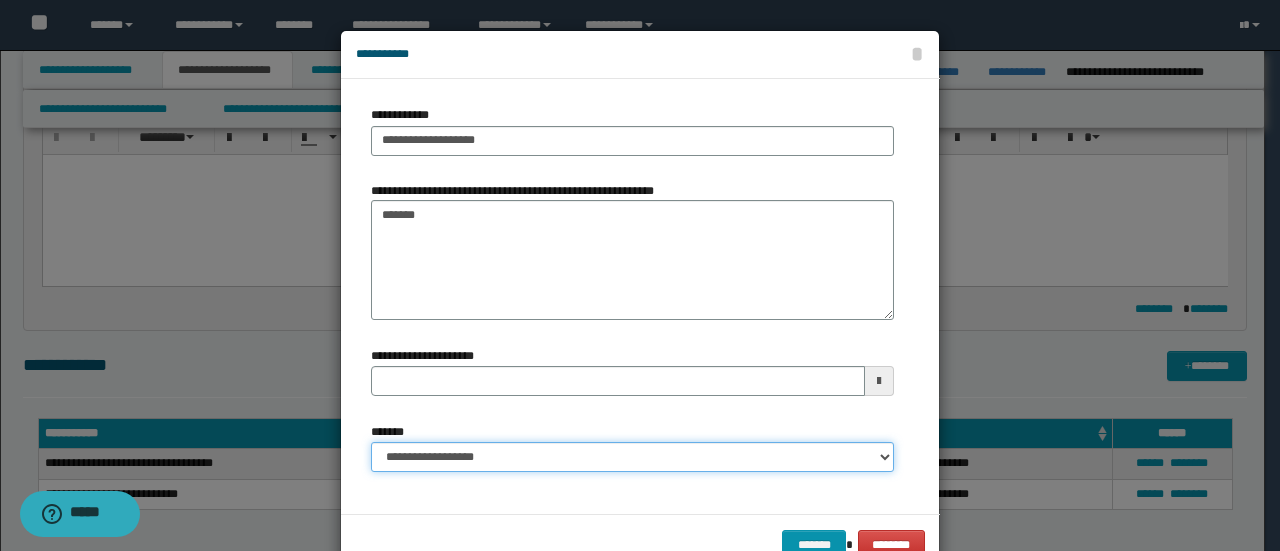 type 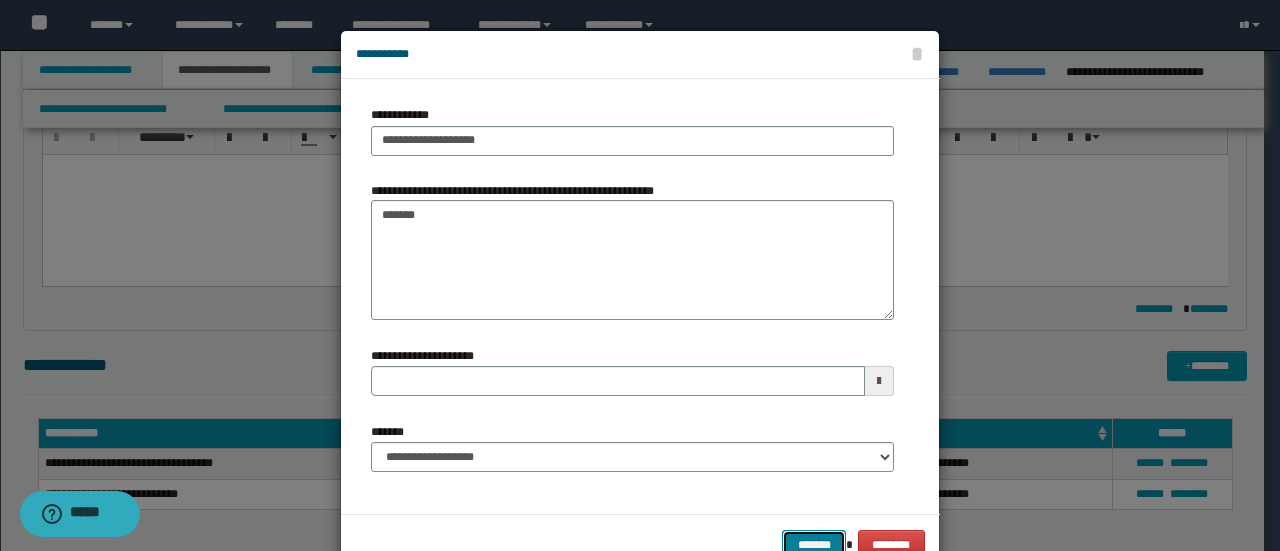 click on "*******" at bounding box center [814, 544] 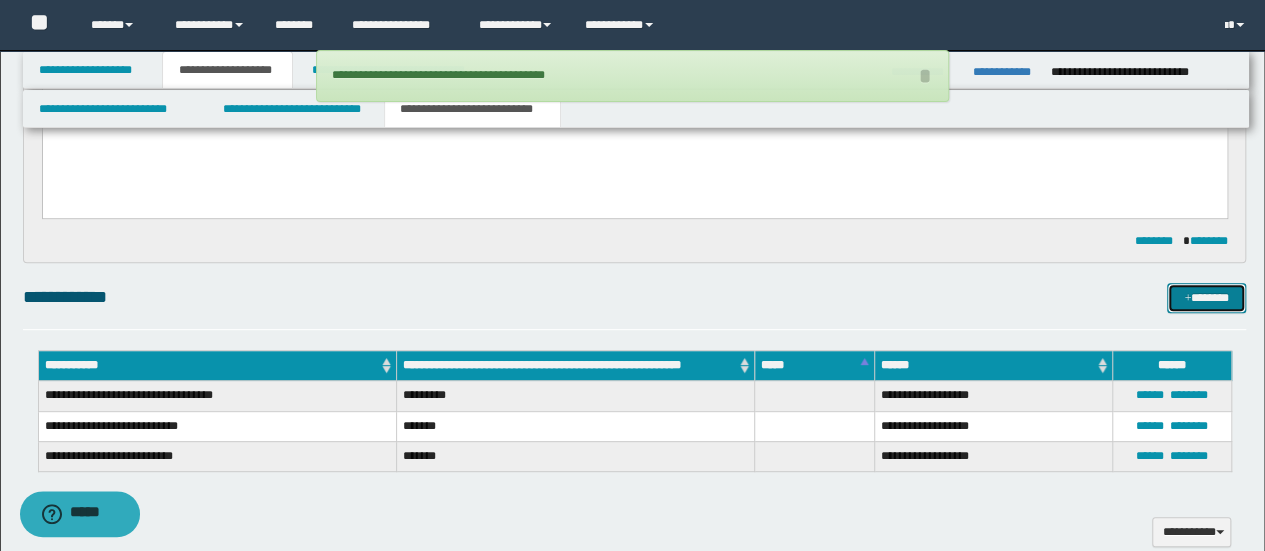 scroll, scrollTop: 300, scrollLeft: 0, axis: vertical 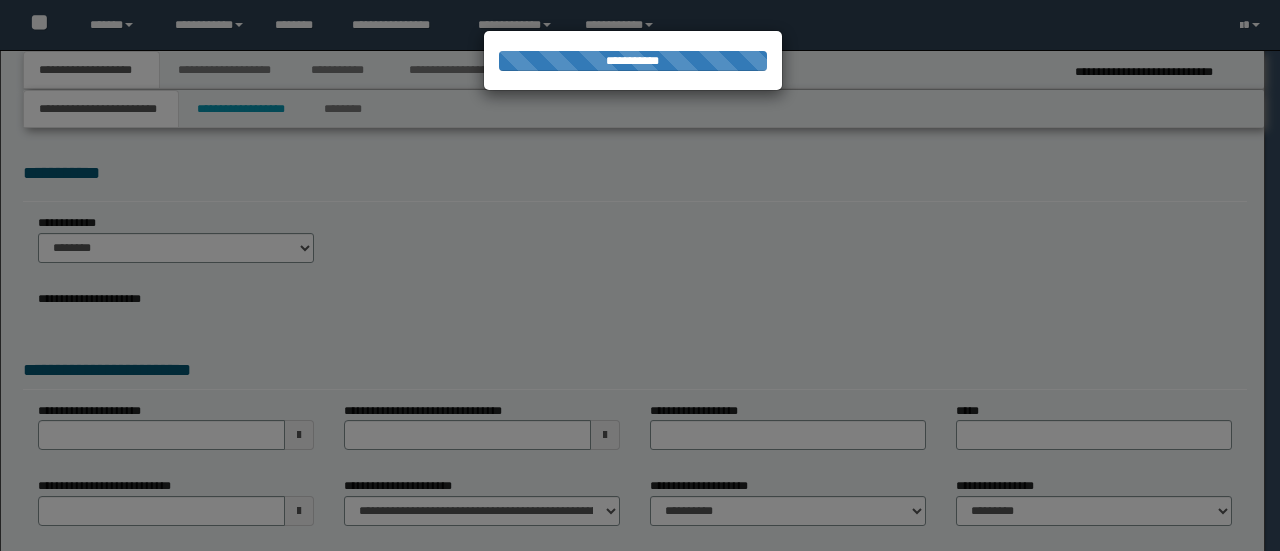 select on "*" 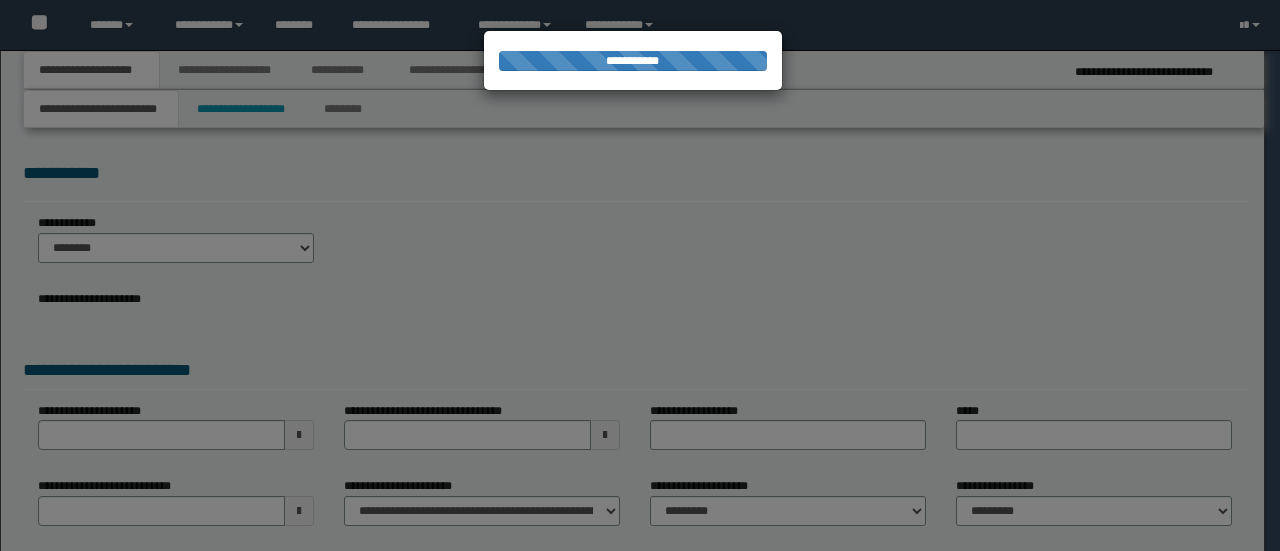 scroll, scrollTop: 0, scrollLeft: 0, axis: both 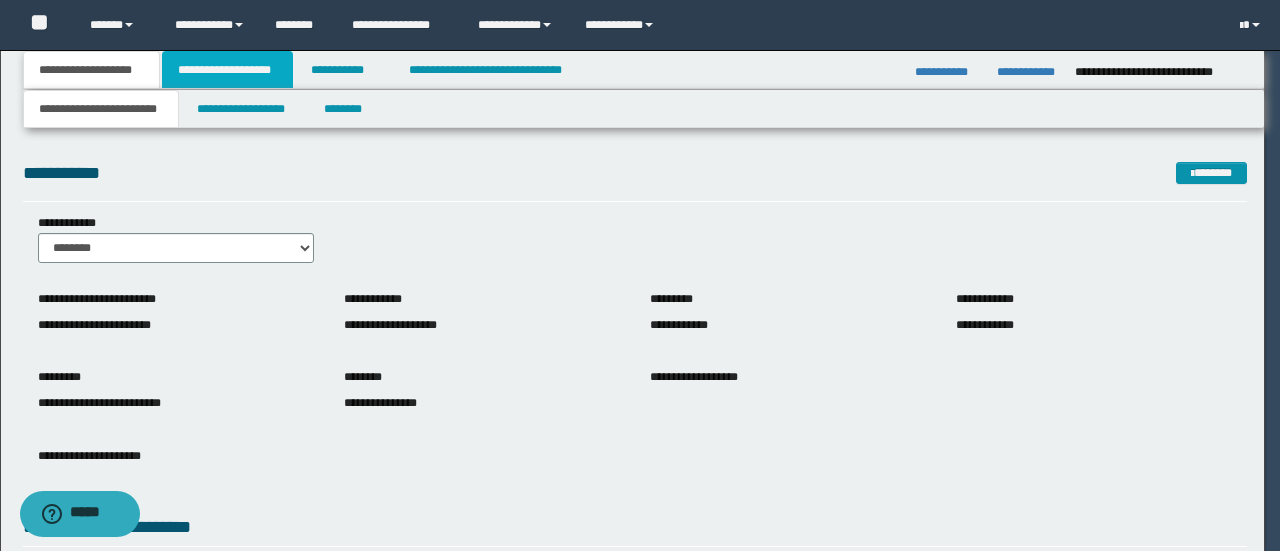 click on "**********" at bounding box center [227, 70] 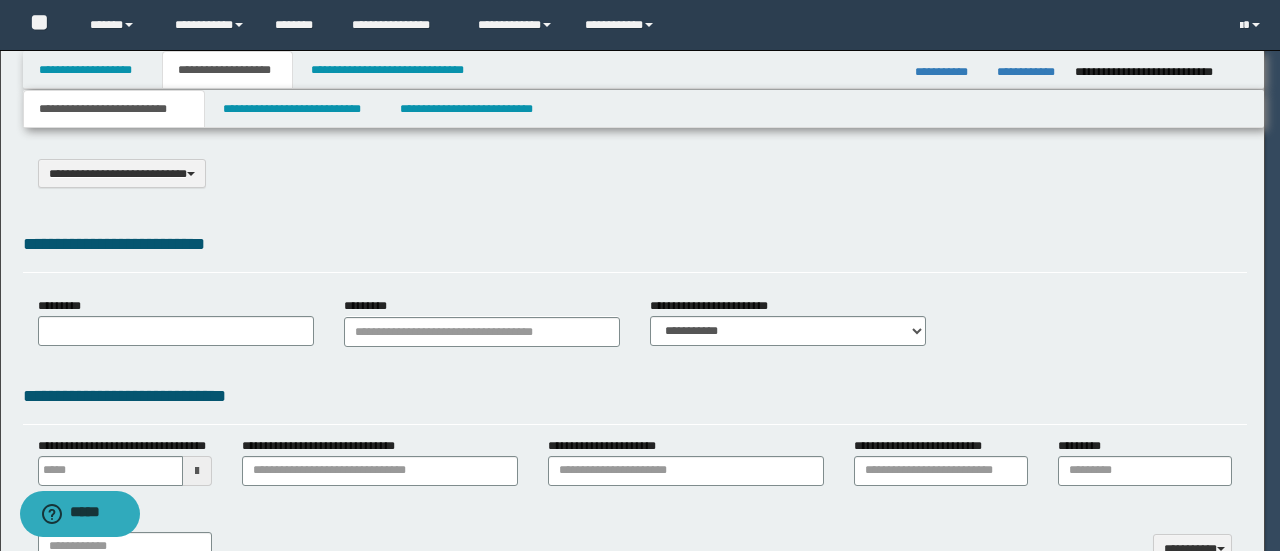 select on "*" 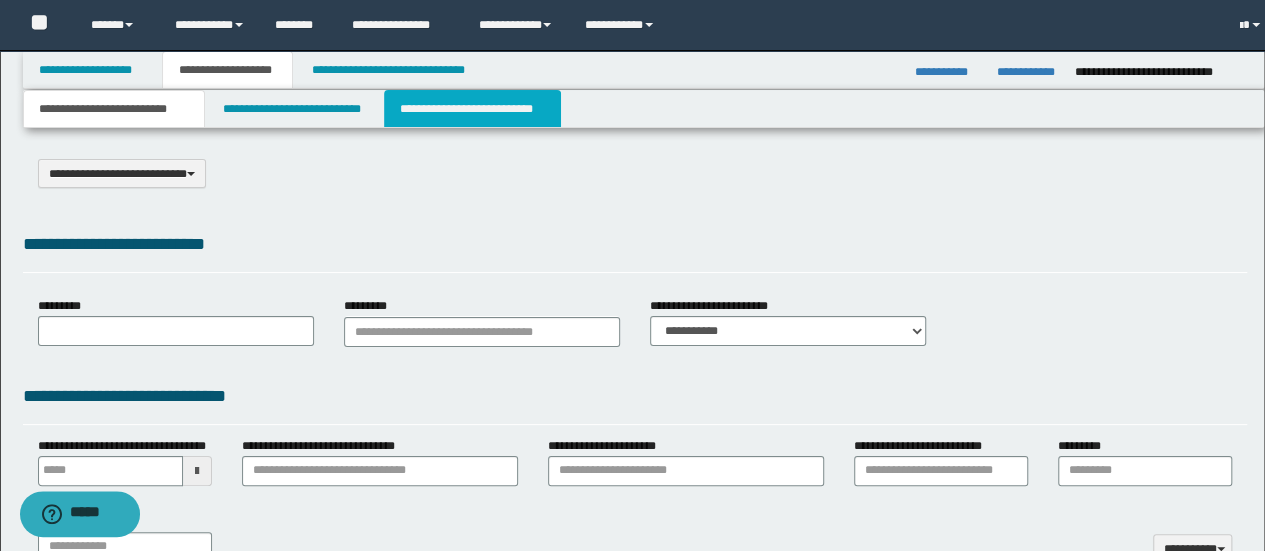 click on "**********" at bounding box center (472, 109) 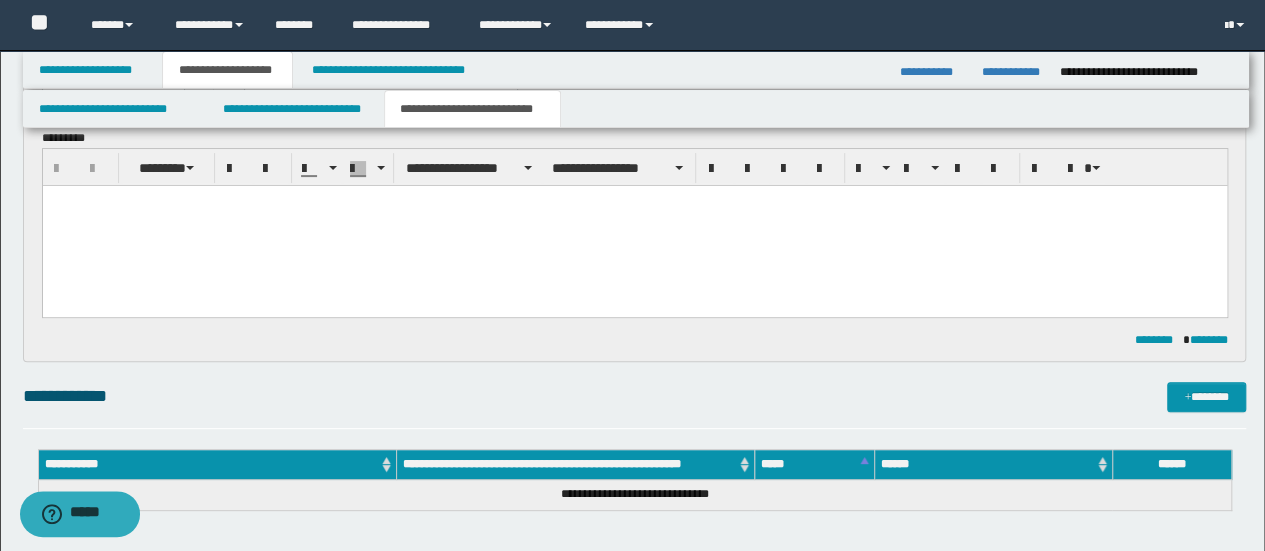 scroll, scrollTop: 200, scrollLeft: 0, axis: vertical 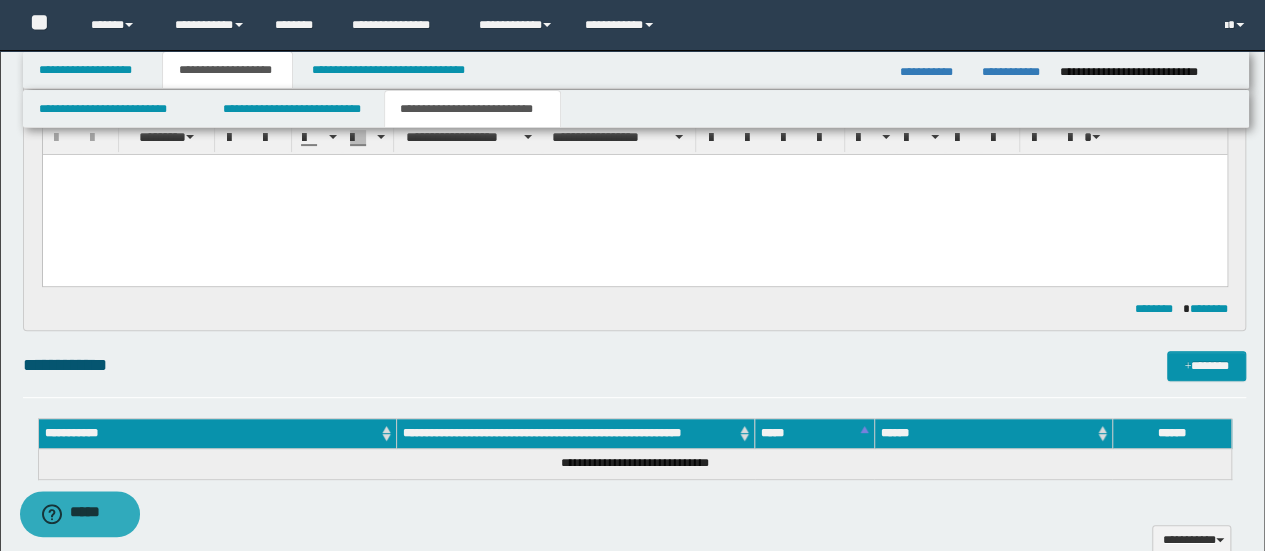 click on "**********" at bounding box center (635, 374) 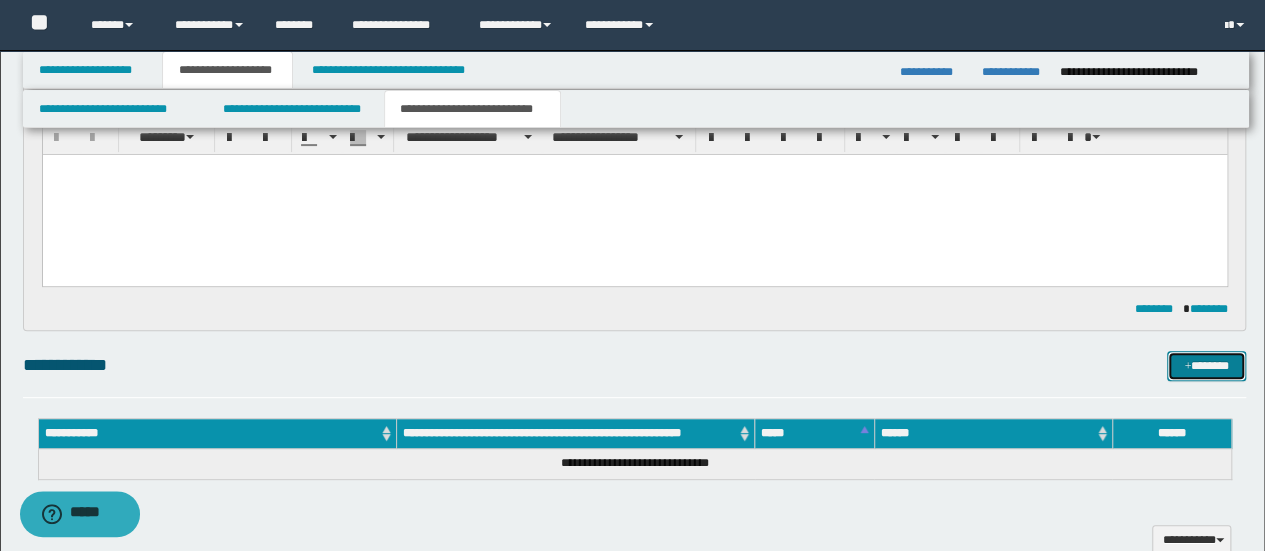 click on "*******" at bounding box center [1206, 365] 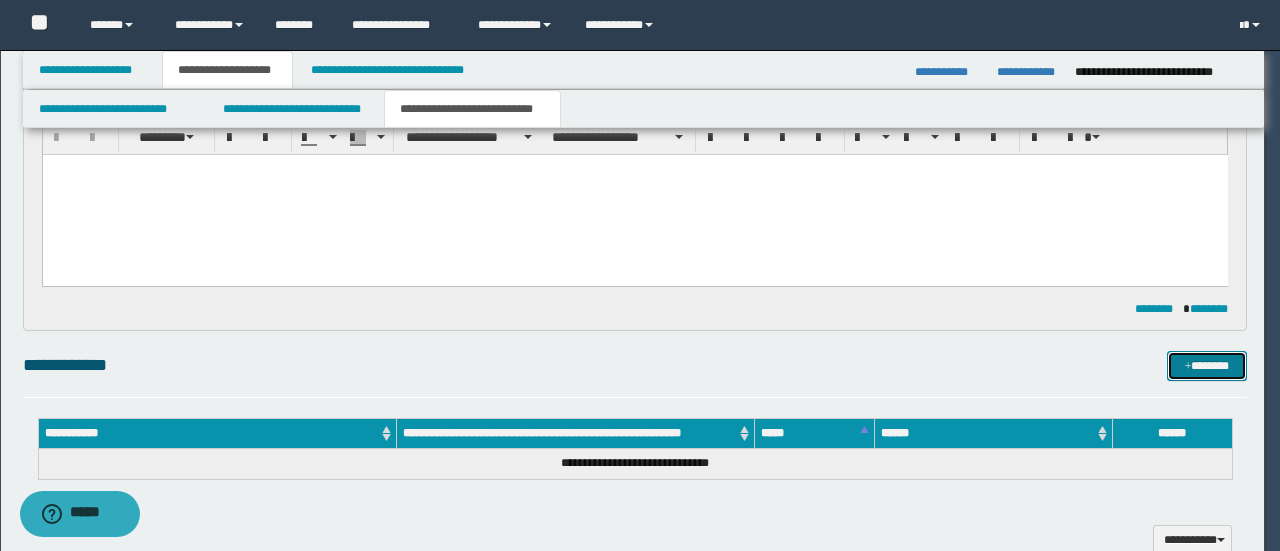type 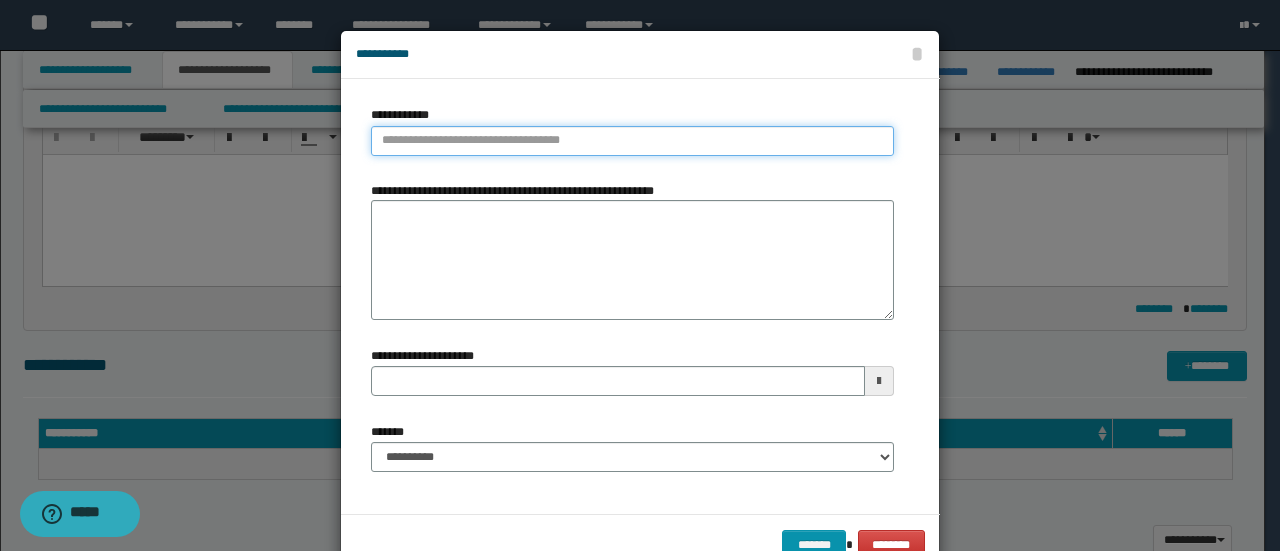 click on "**********" at bounding box center (632, 141) 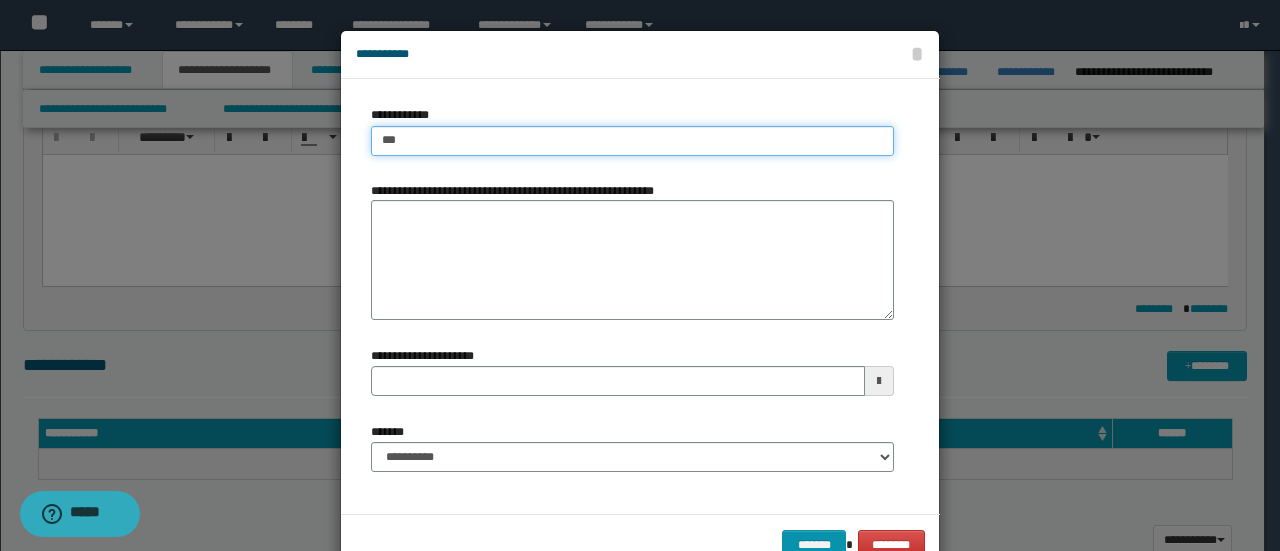 type on "****" 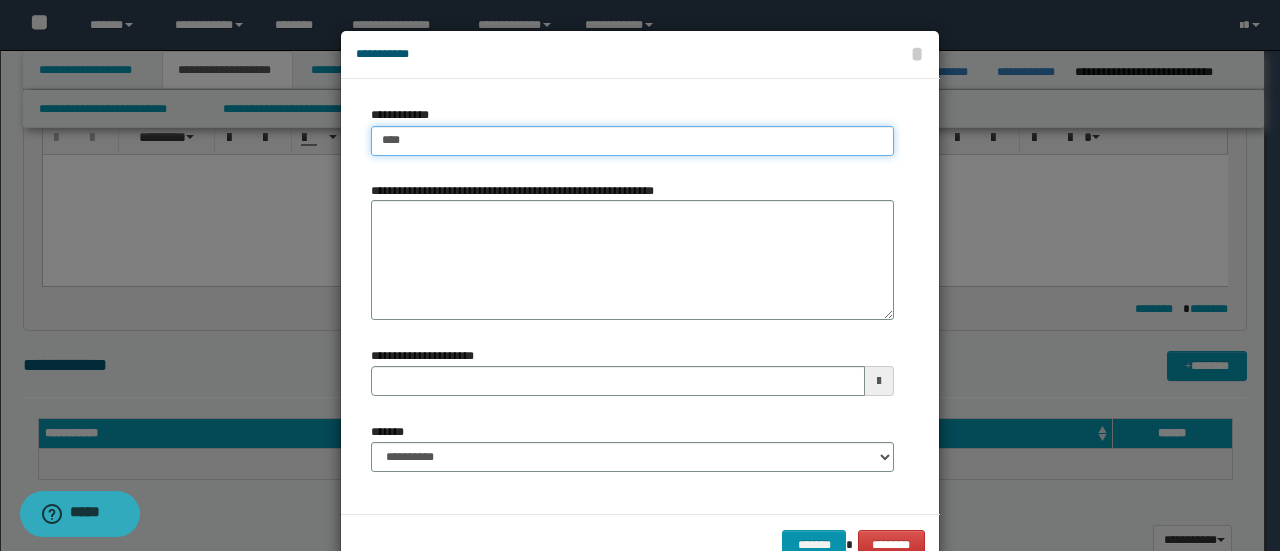 type on "****" 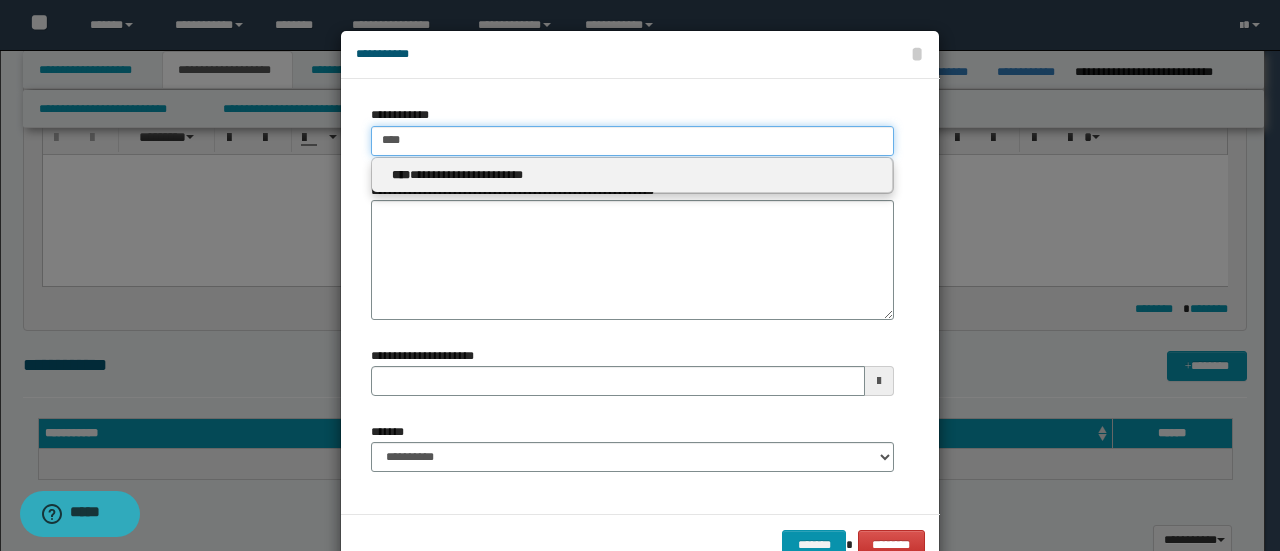 type on "****" 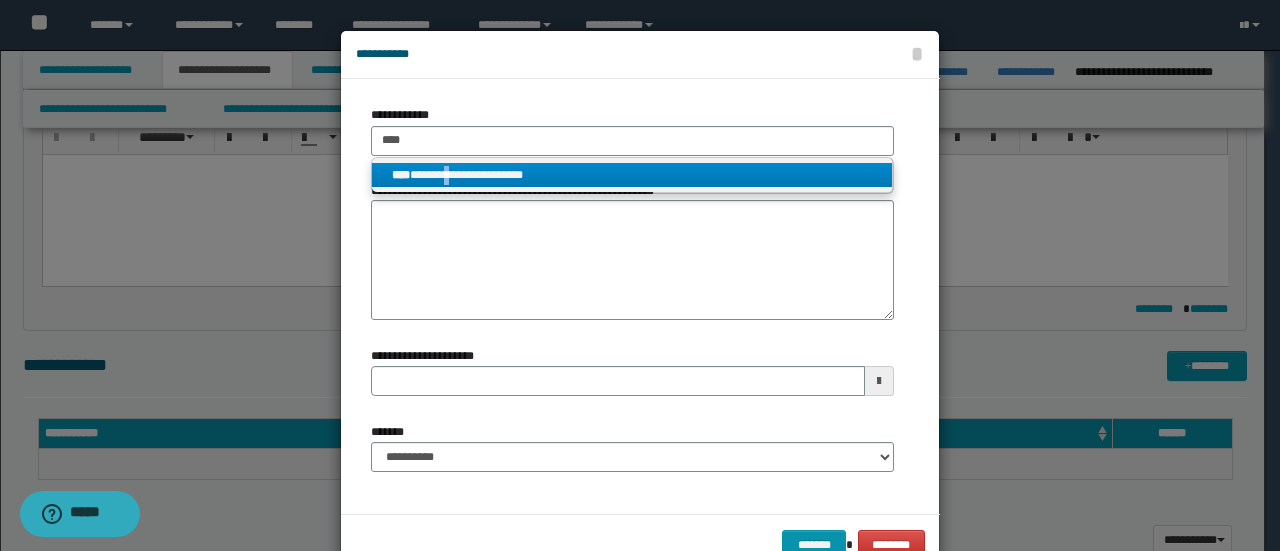 click on "**********" at bounding box center [632, 175] 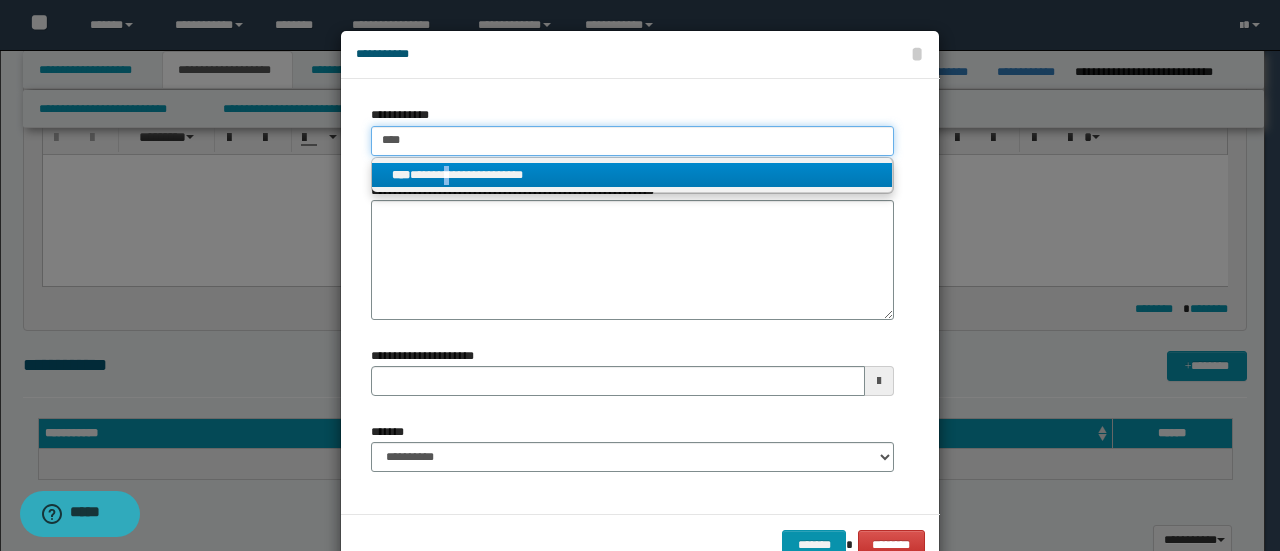 type 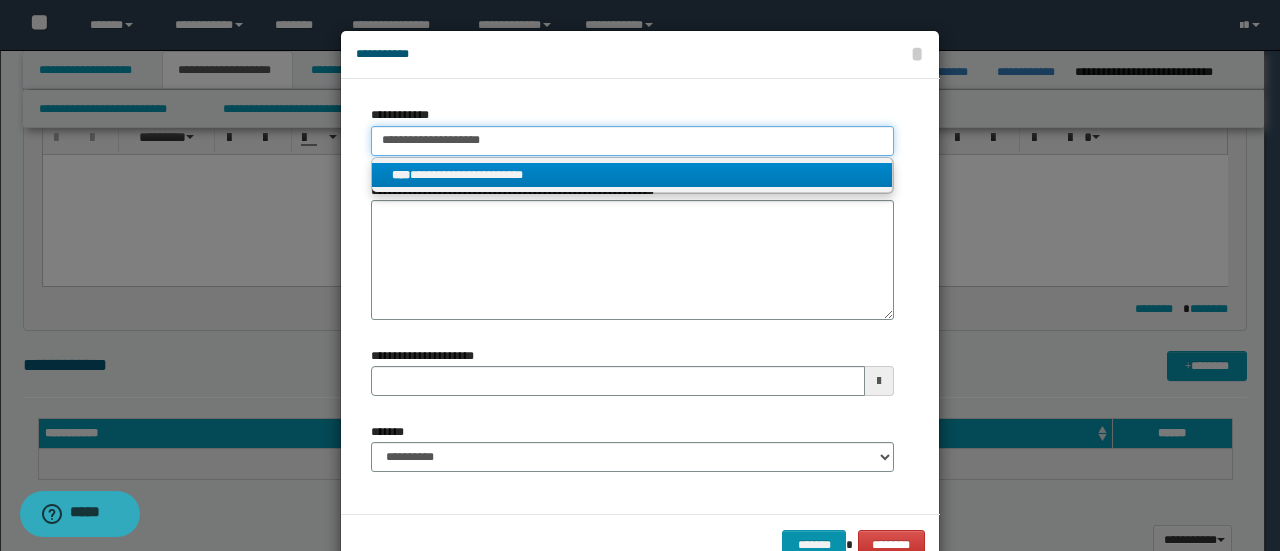 type 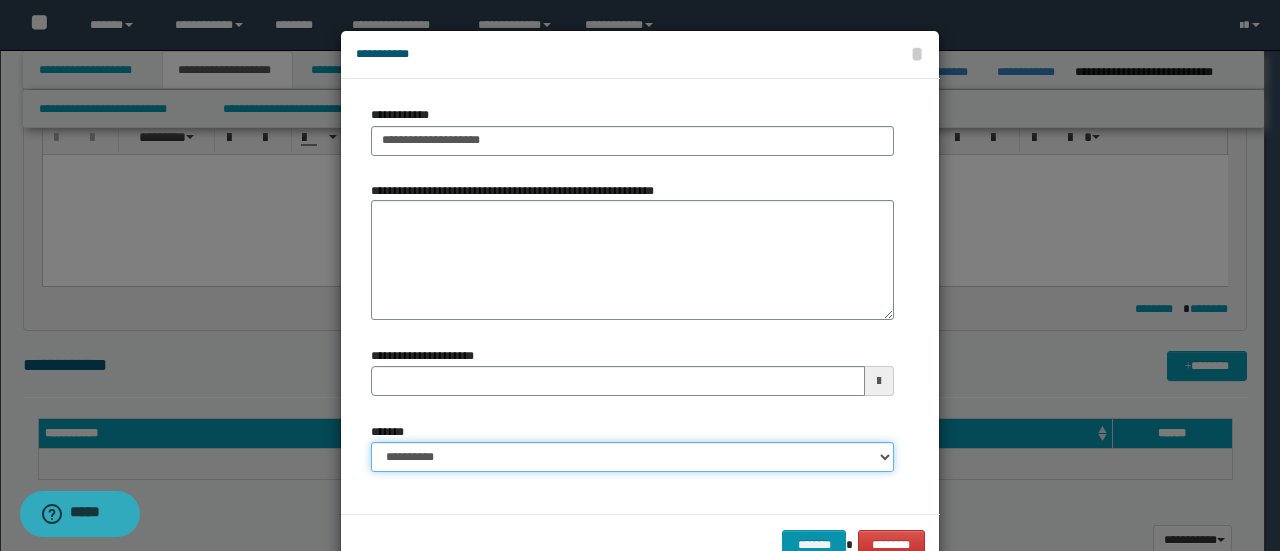 click on "**********" at bounding box center [632, 457] 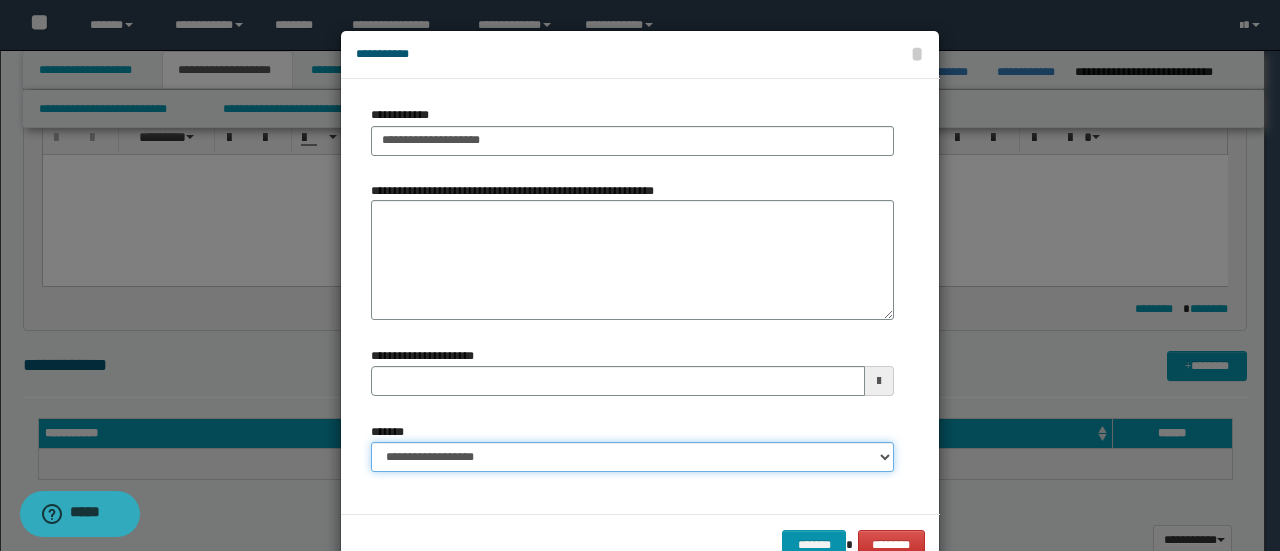 type 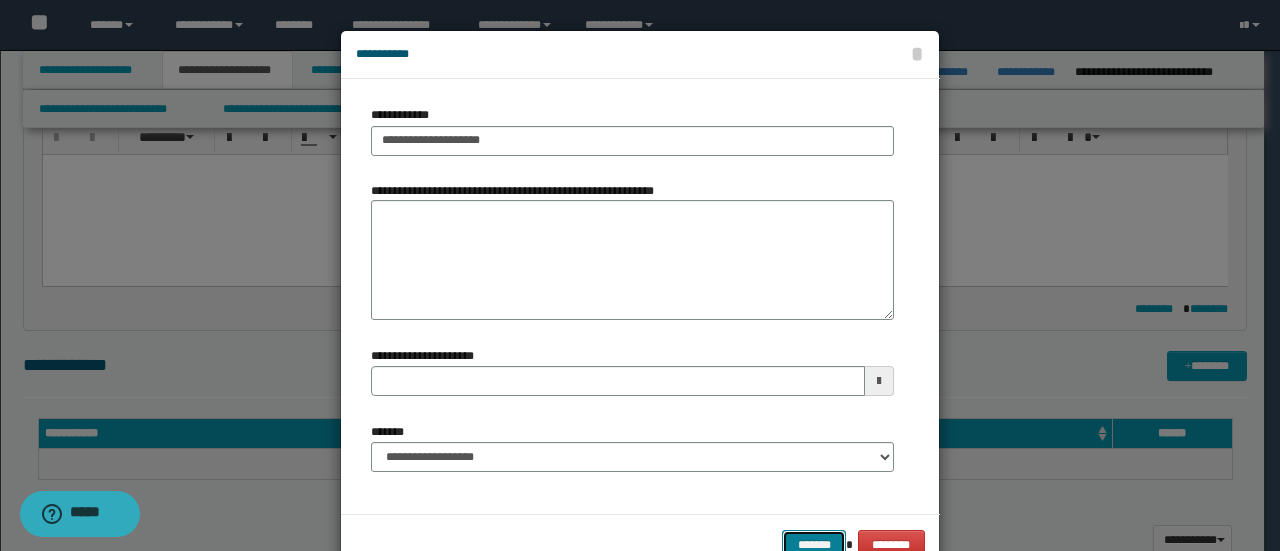click on "*******" at bounding box center (814, 544) 